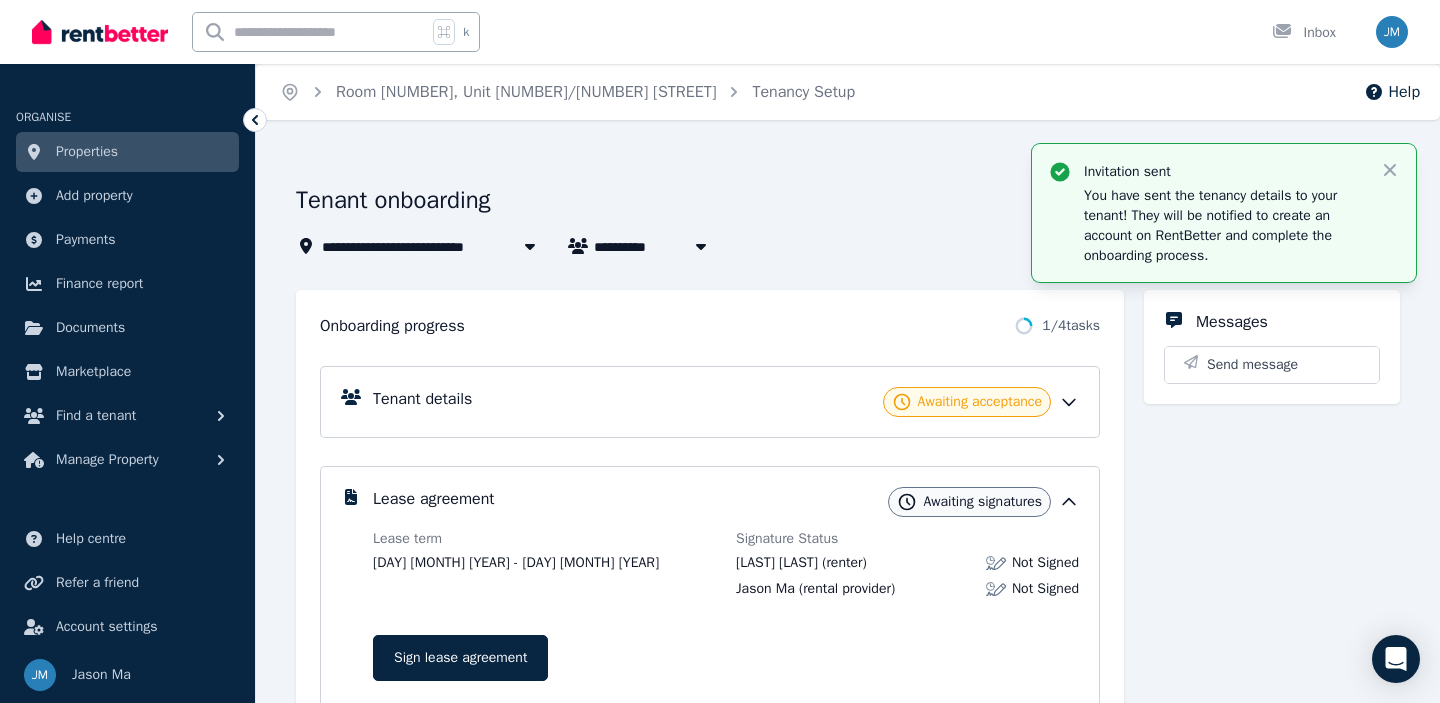scroll, scrollTop: 431, scrollLeft: 0, axis: vertical 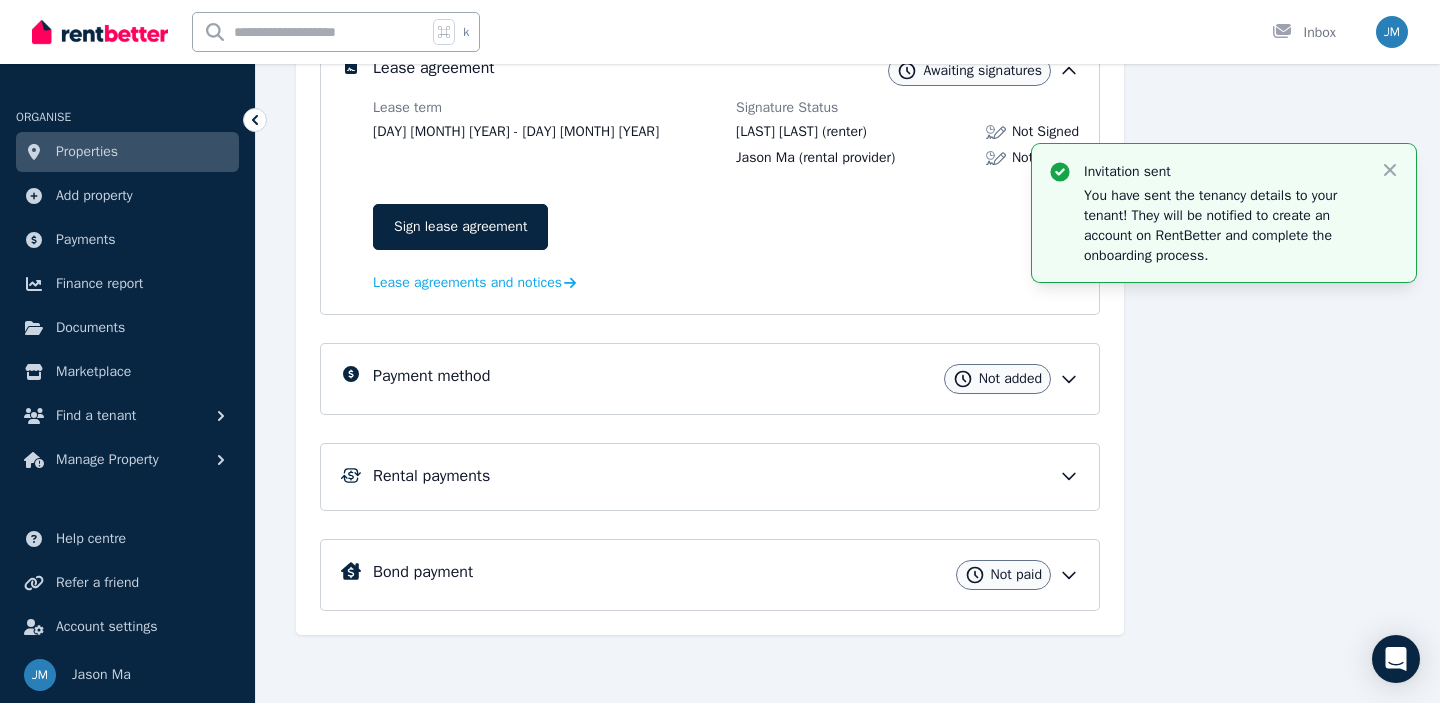 click on "Properties" at bounding box center (127, 152) 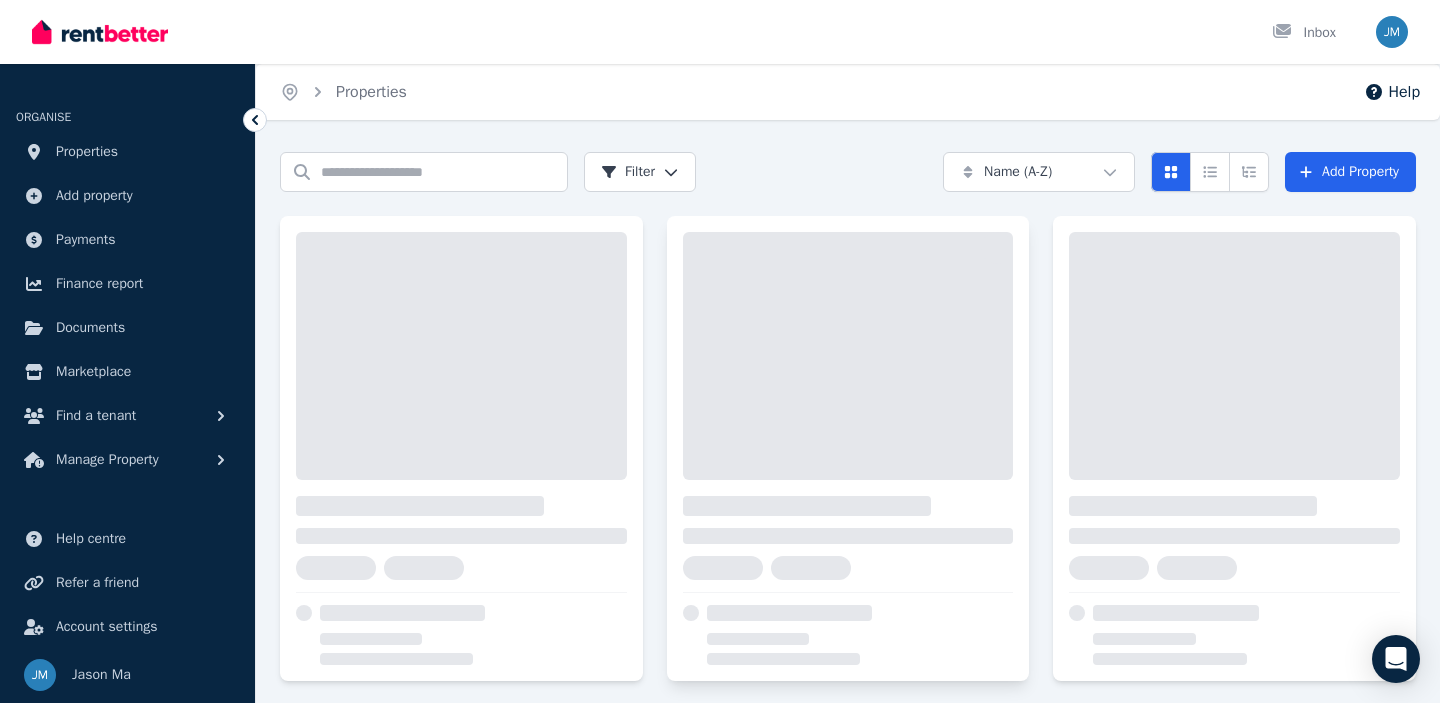 scroll, scrollTop: 14, scrollLeft: 0, axis: vertical 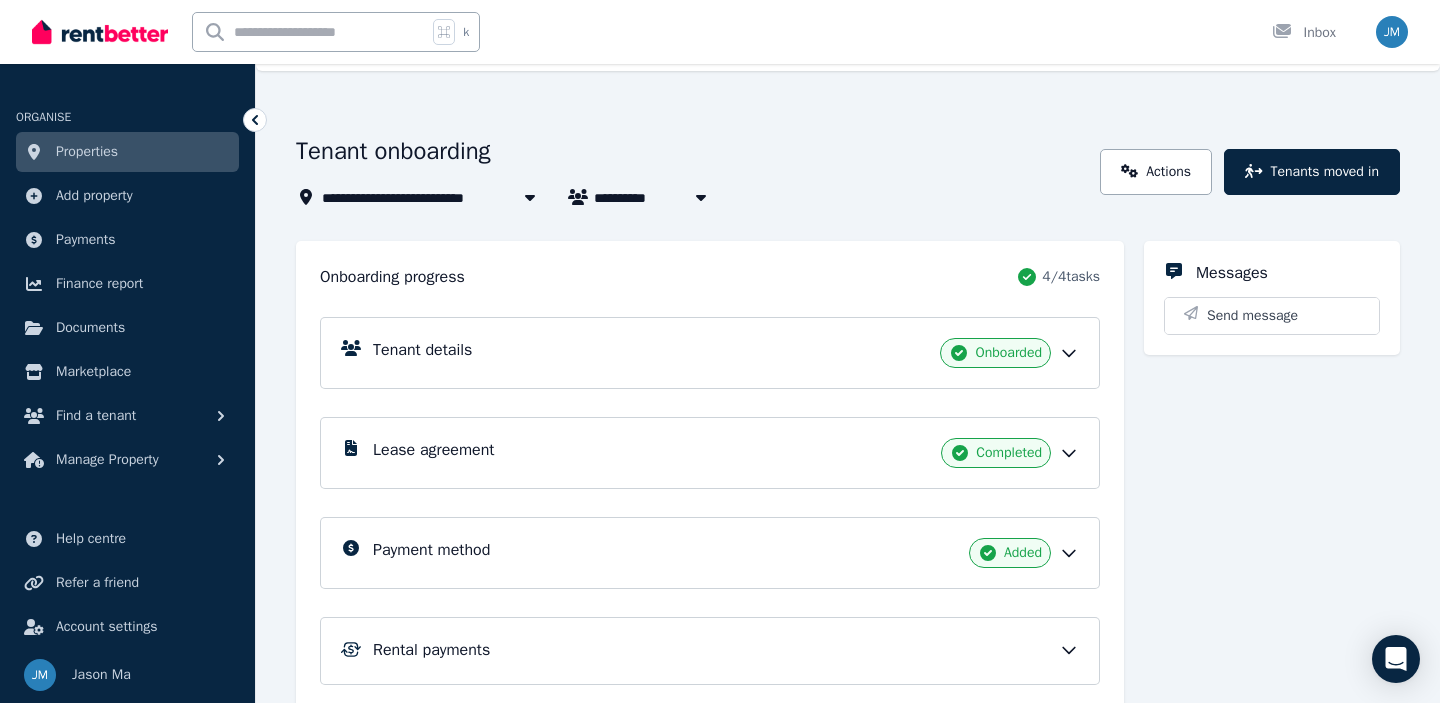click on "Properties" at bounding box center (127, 152) 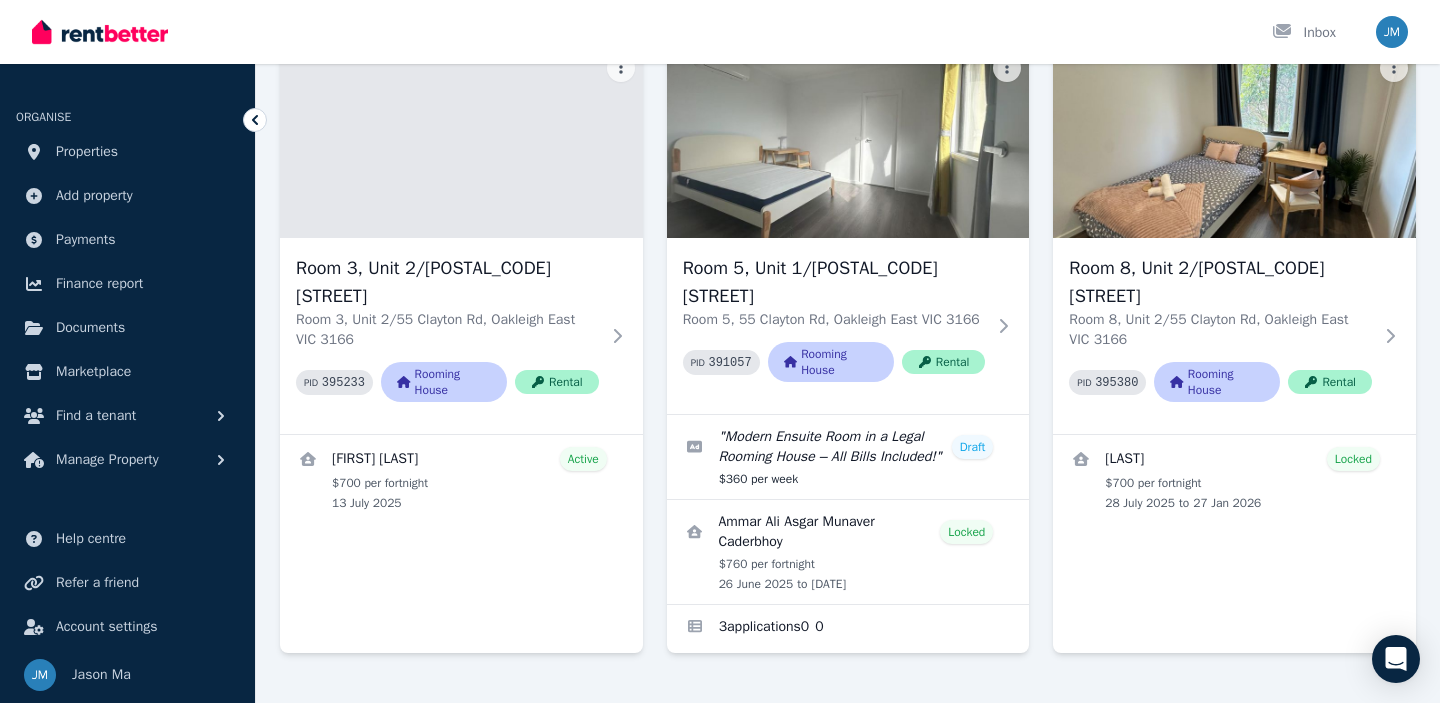 scroll, scrollTop: 172, scrollLeft: 0, axis: vertical 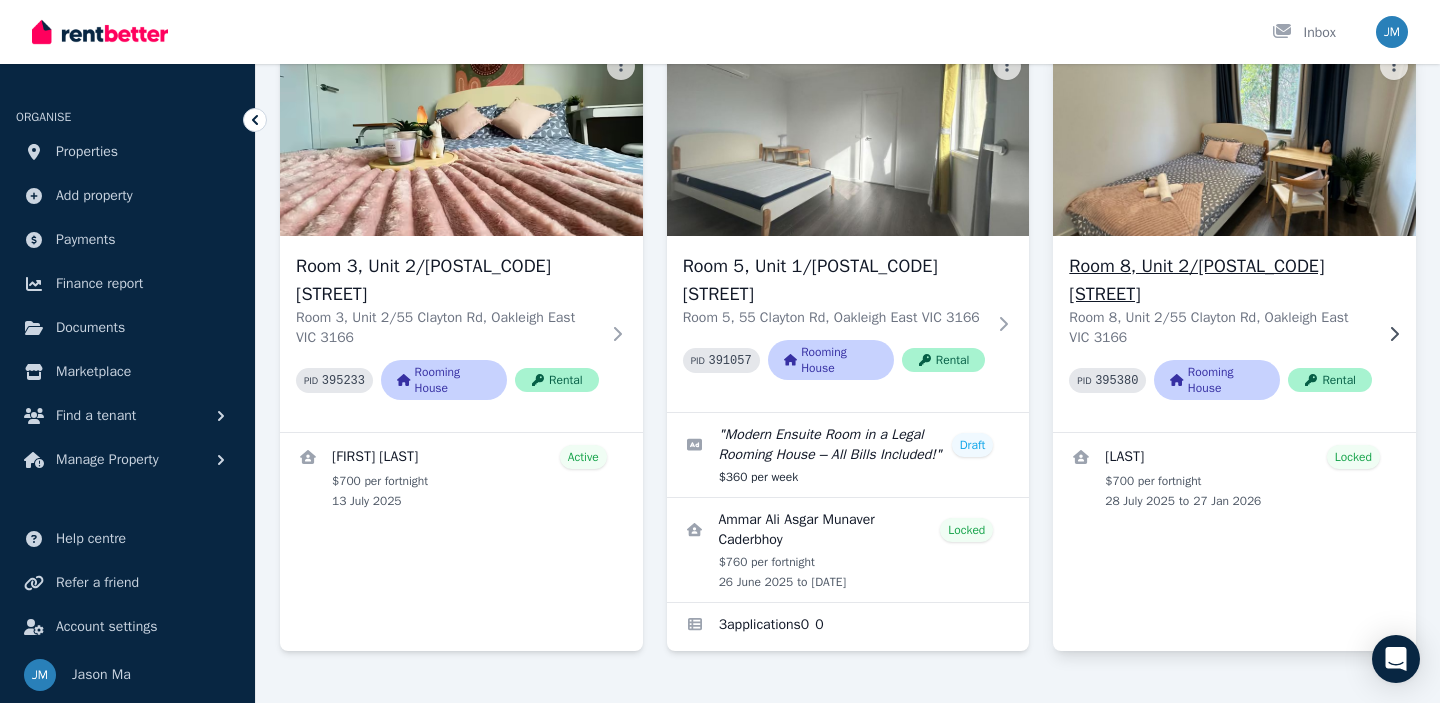 click on "Room 8, Unit 2/55 Clayton Rd, Oakleigh East VIC 3166" at bounding box center [1220, 328] 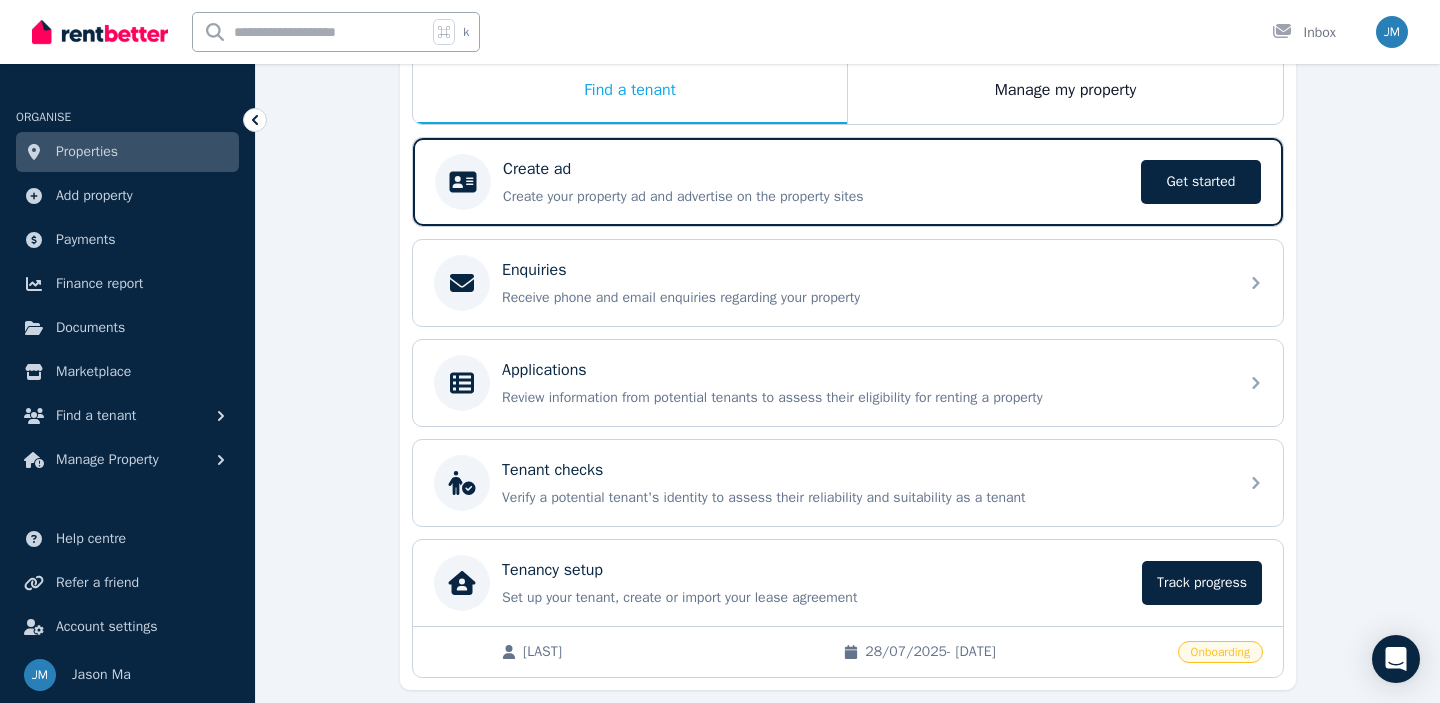 scroll, scrollTop: 340, scrollLeft: 0, axis: vertical 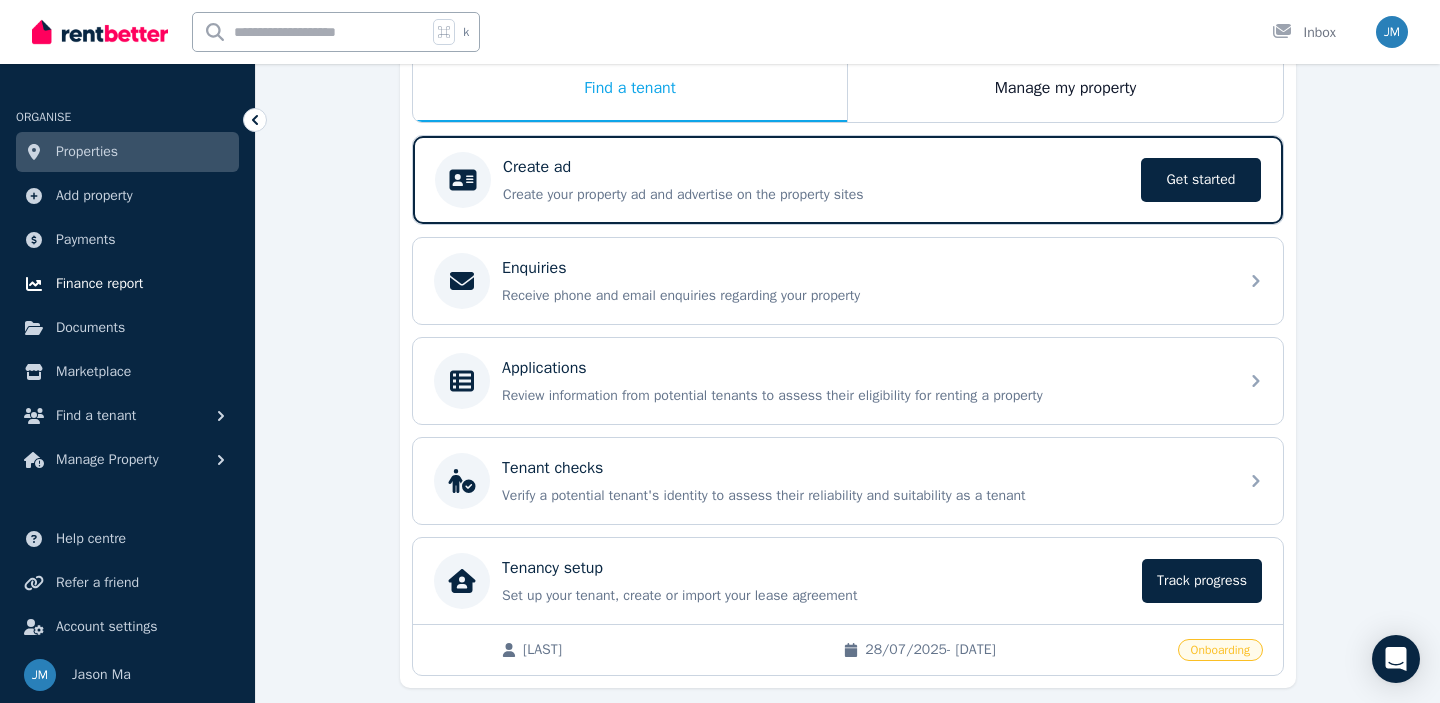 click on "Finance report" at bounding box center [127, 284] 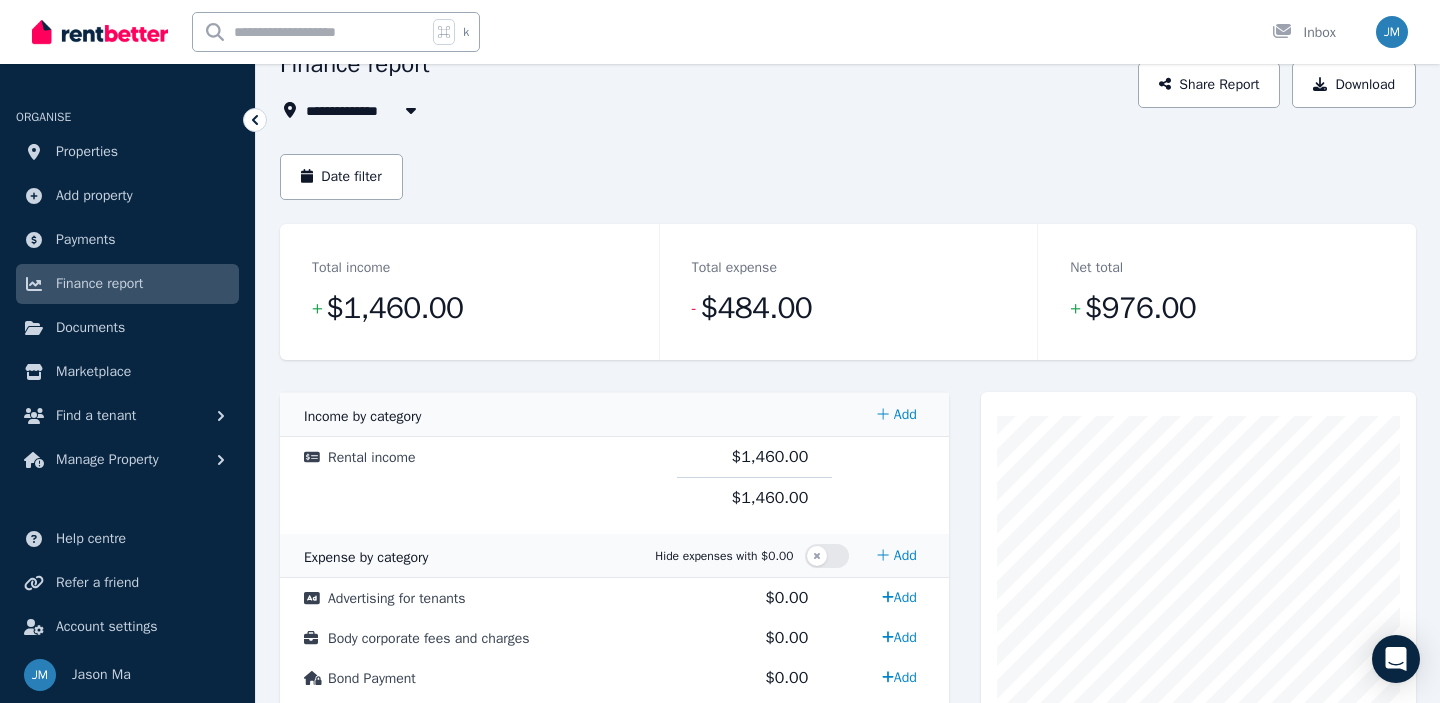 scroll, scrollTop: 102, scrollLeft: 0, axis: vertical 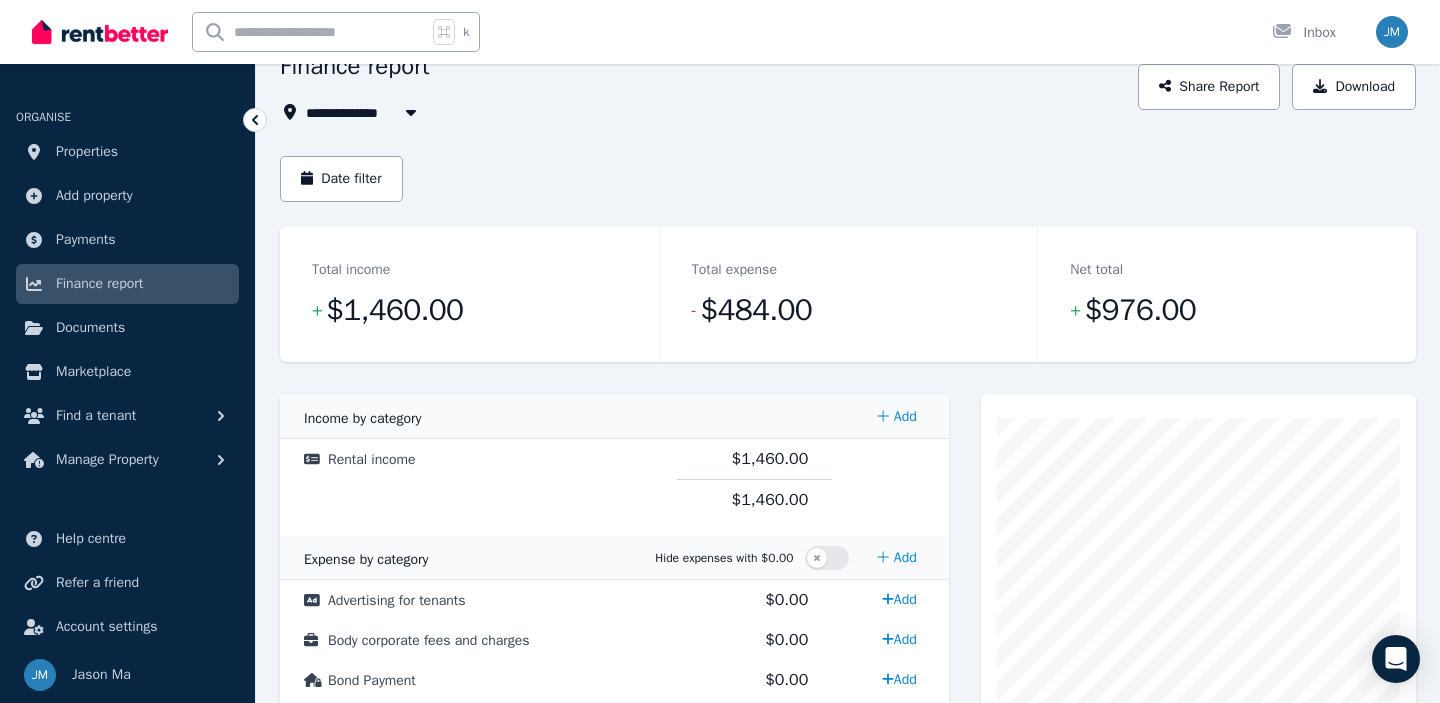 click on "All Properties" at bounding box center [364, 112] 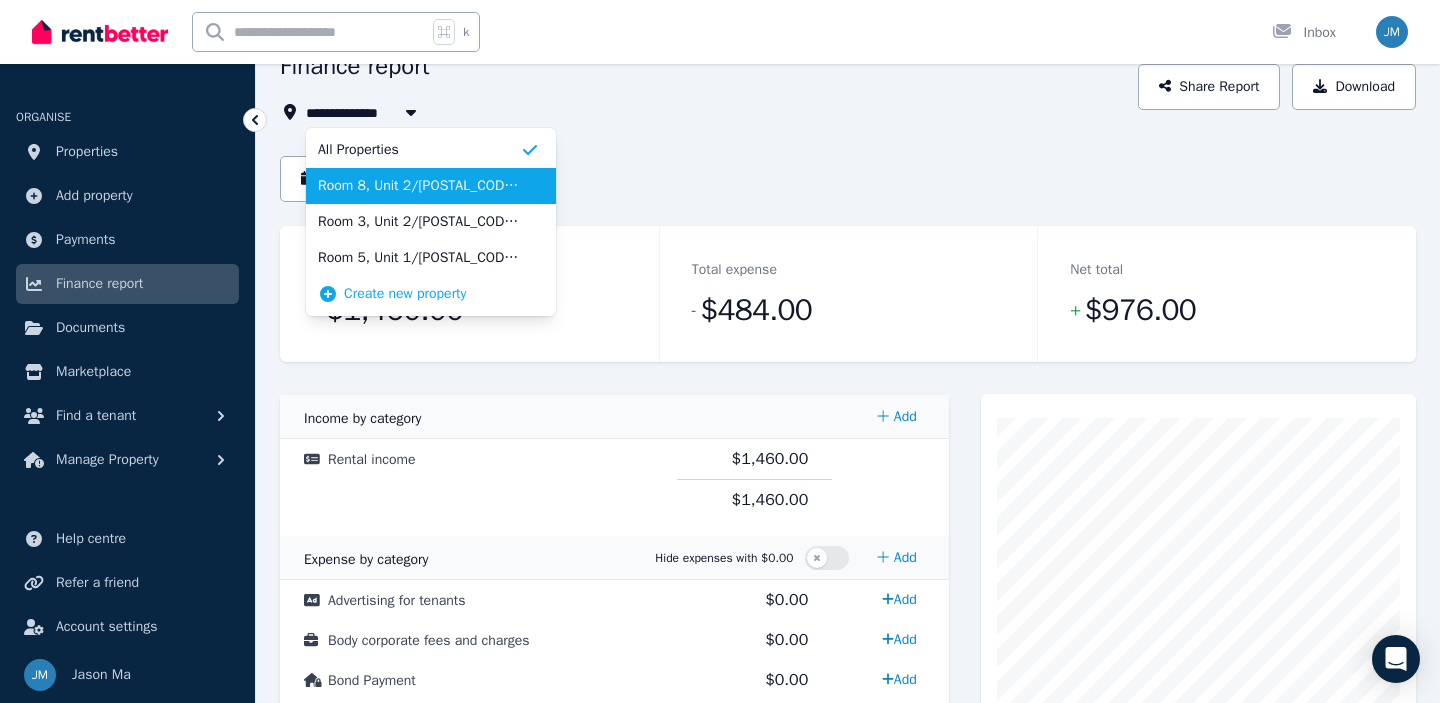 click on "Room [NUMBER], Unit [NUMBER]/[NUMBER] [STREET]" at bounding box center [419, 186] 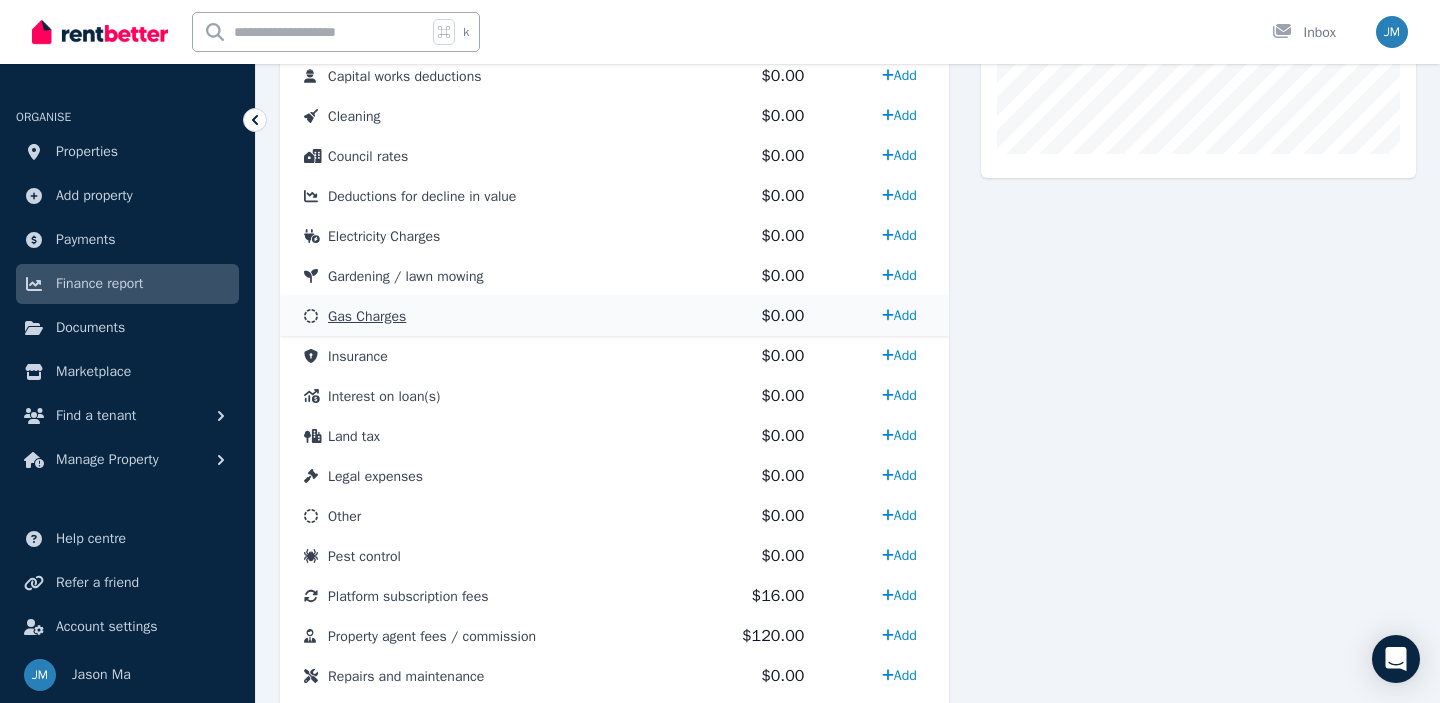 scroll, scrollTop: 808, scrollLeft: 0, axis: vertical 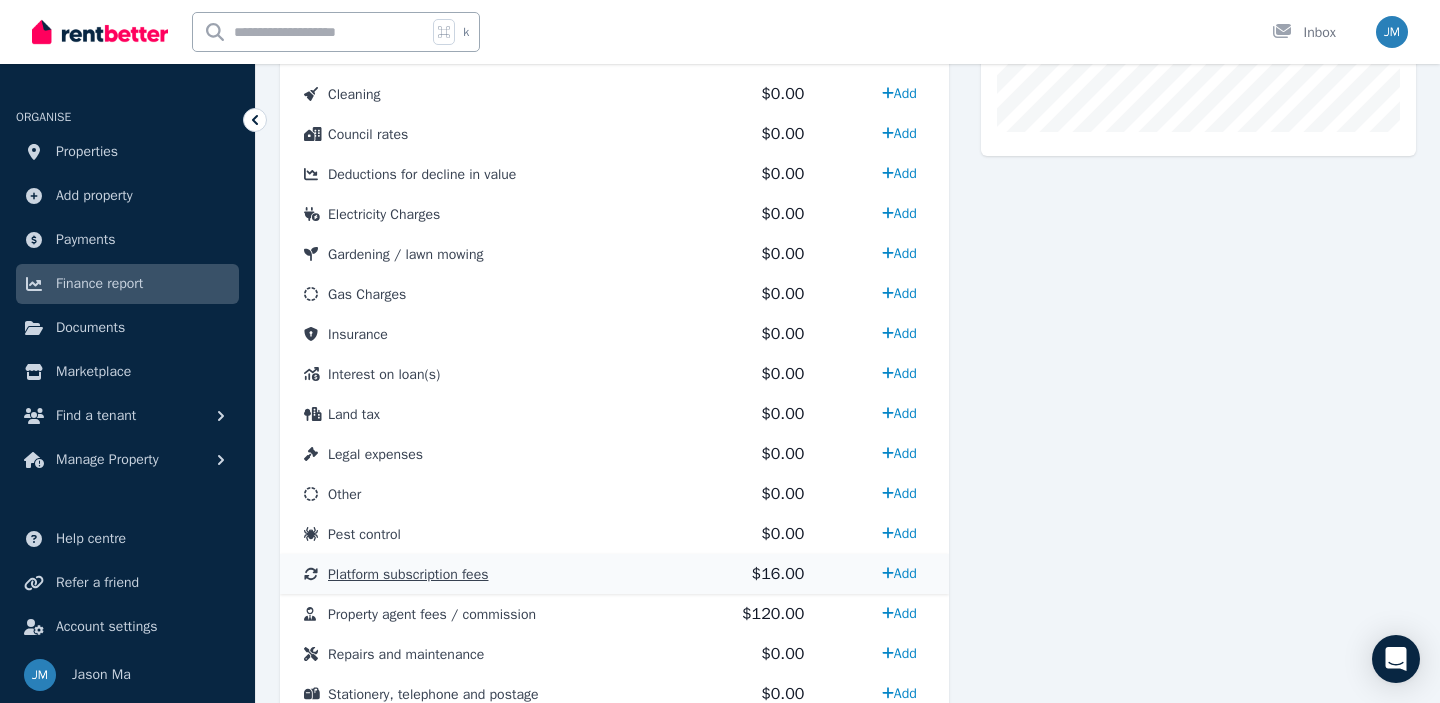 click on "Platform subscription fees" at bounding box center [485, 574] 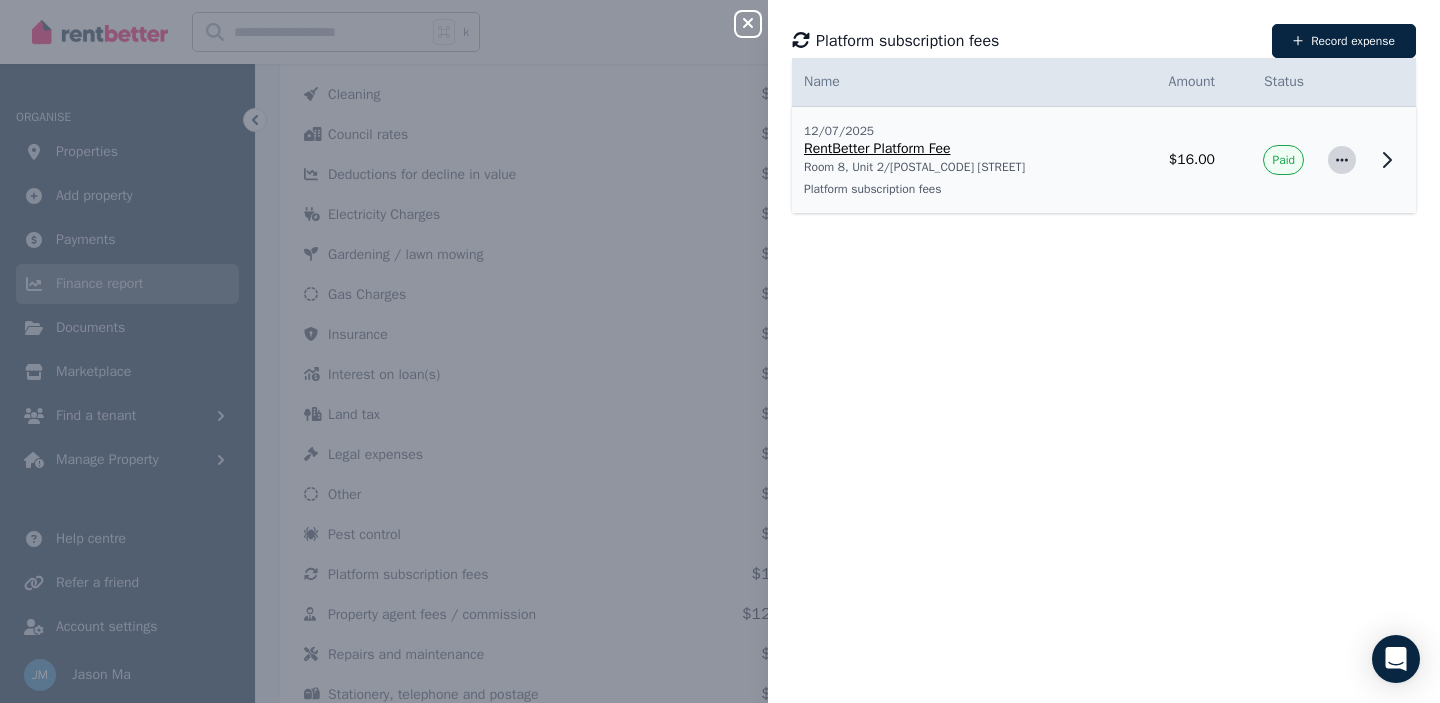 click 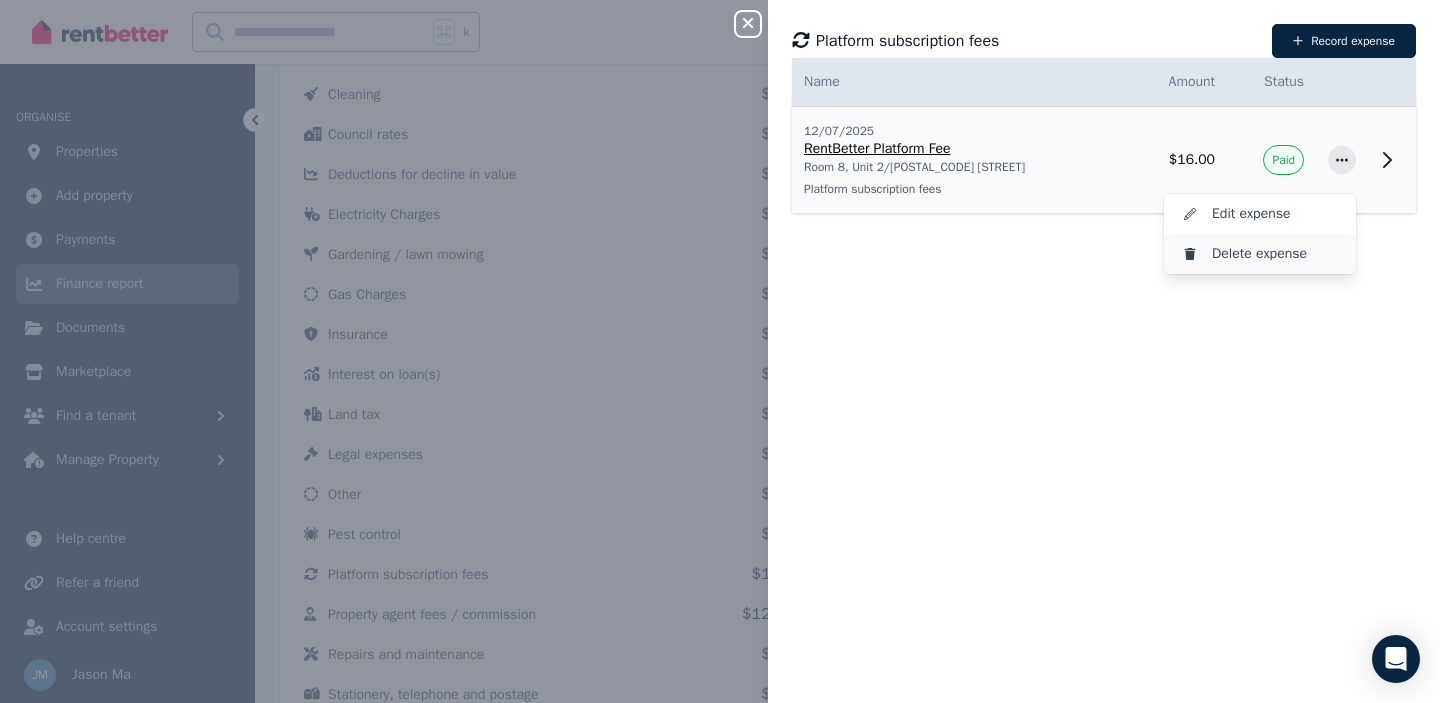 click on "Delete expense" at bounding box center [1260, 254] 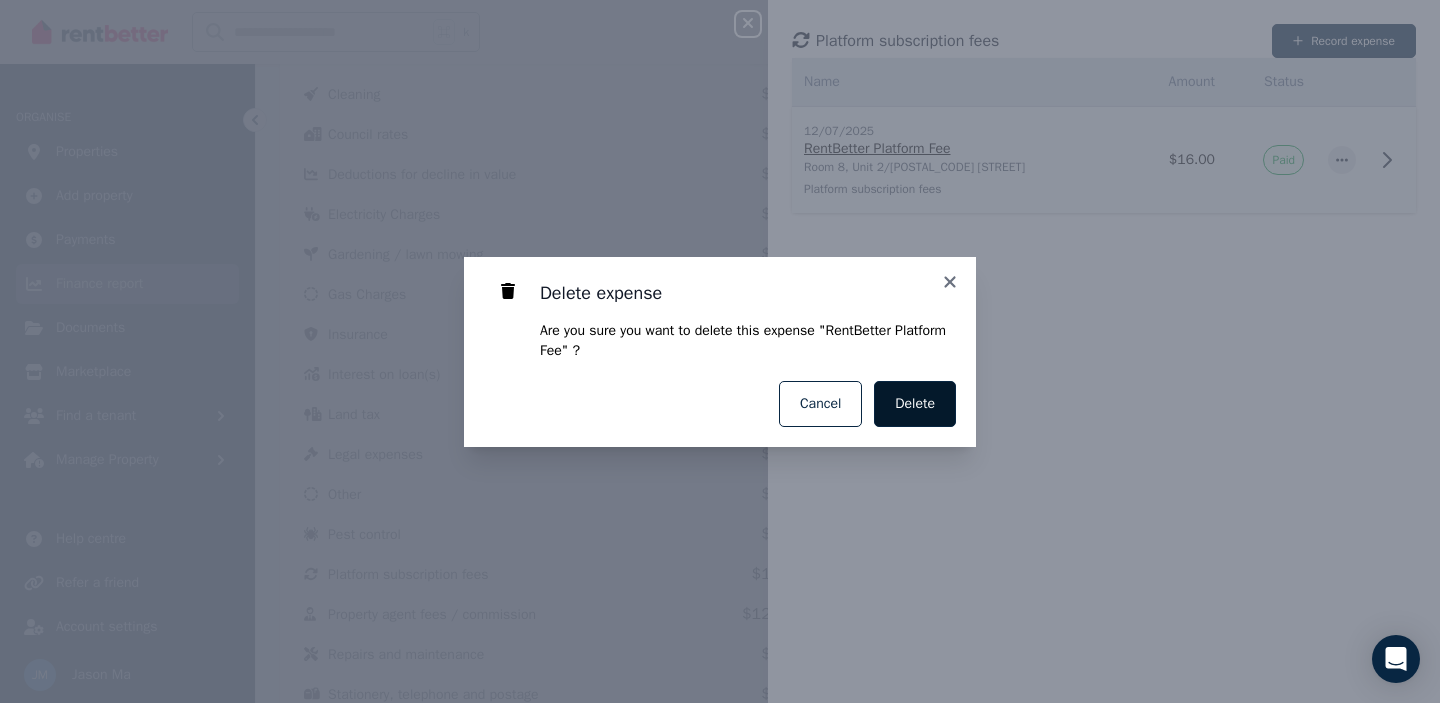 click on "Delete" at bounding box center (915, 404) 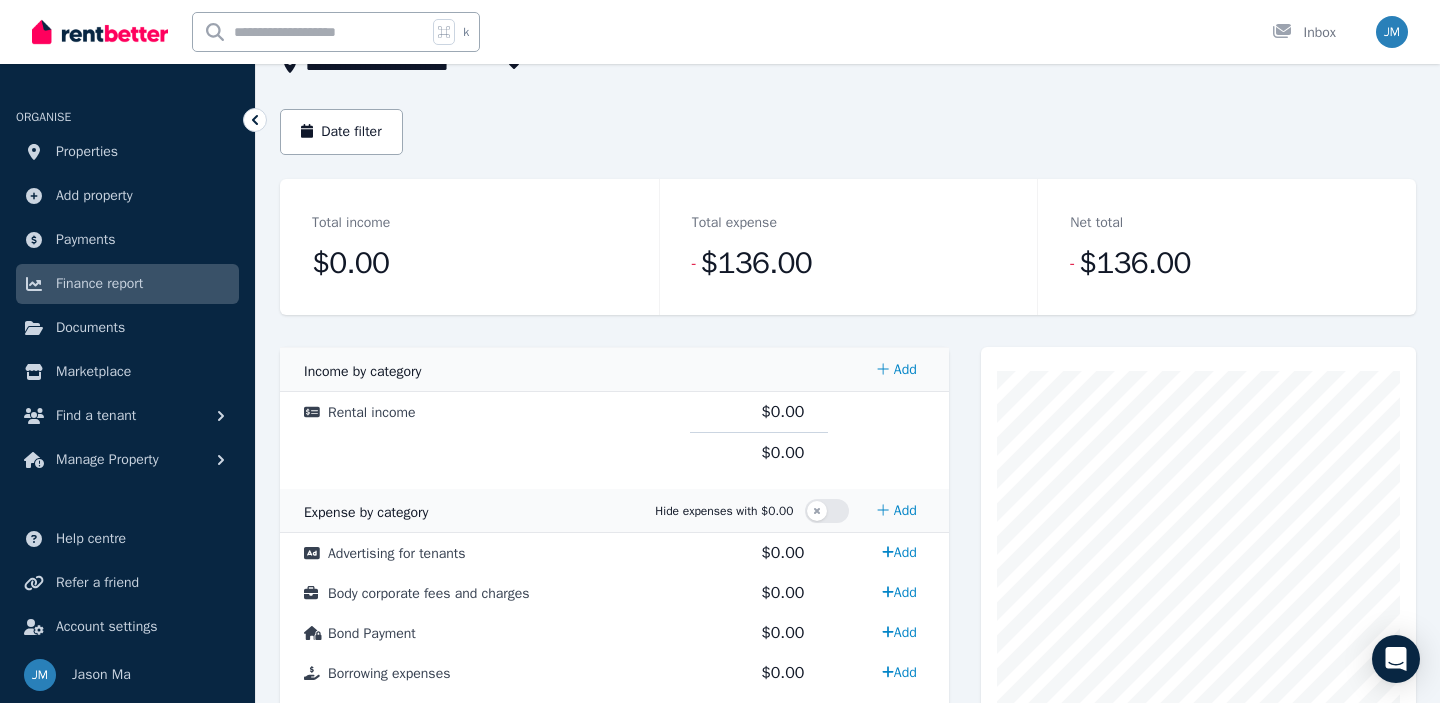 scroll, scrollTop: 145, scrollLeft: 0, axis: vertical 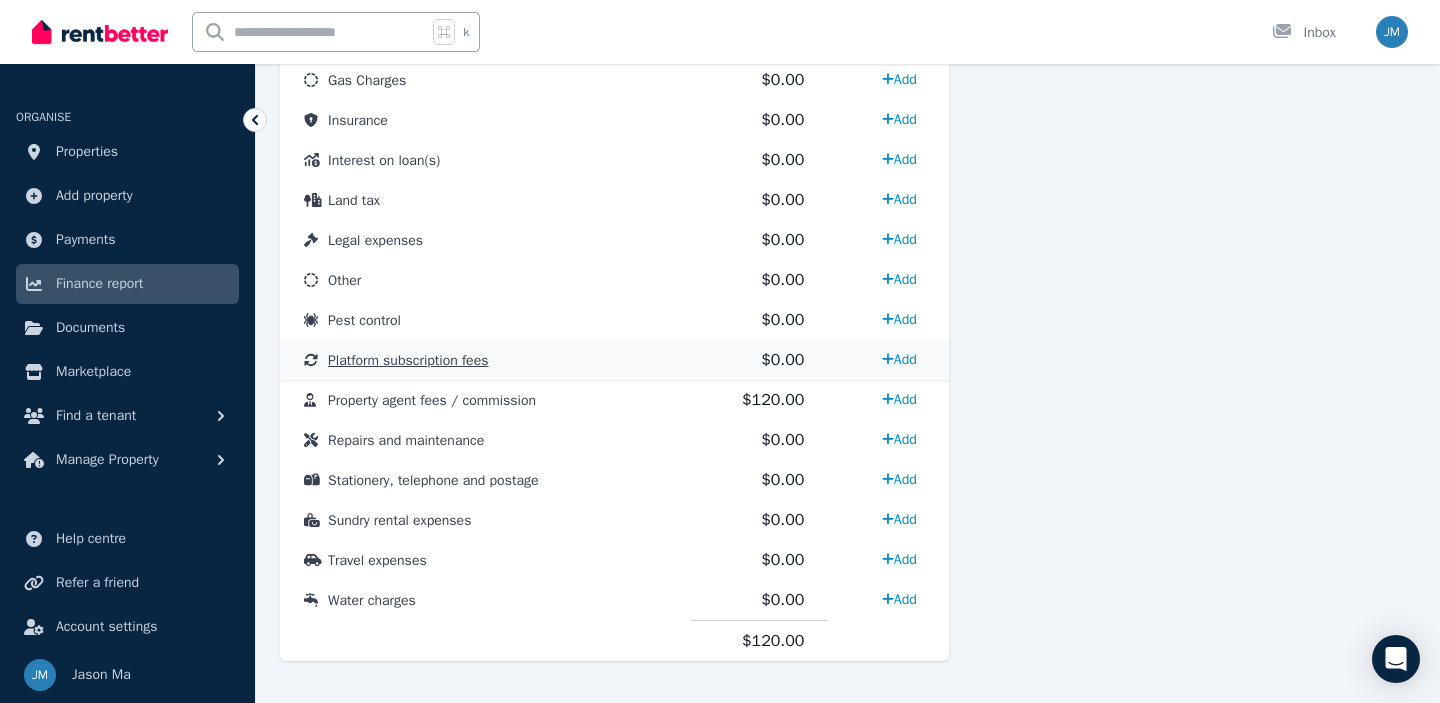 click on "Platform subscription fees" at bounding box center (408, 360) 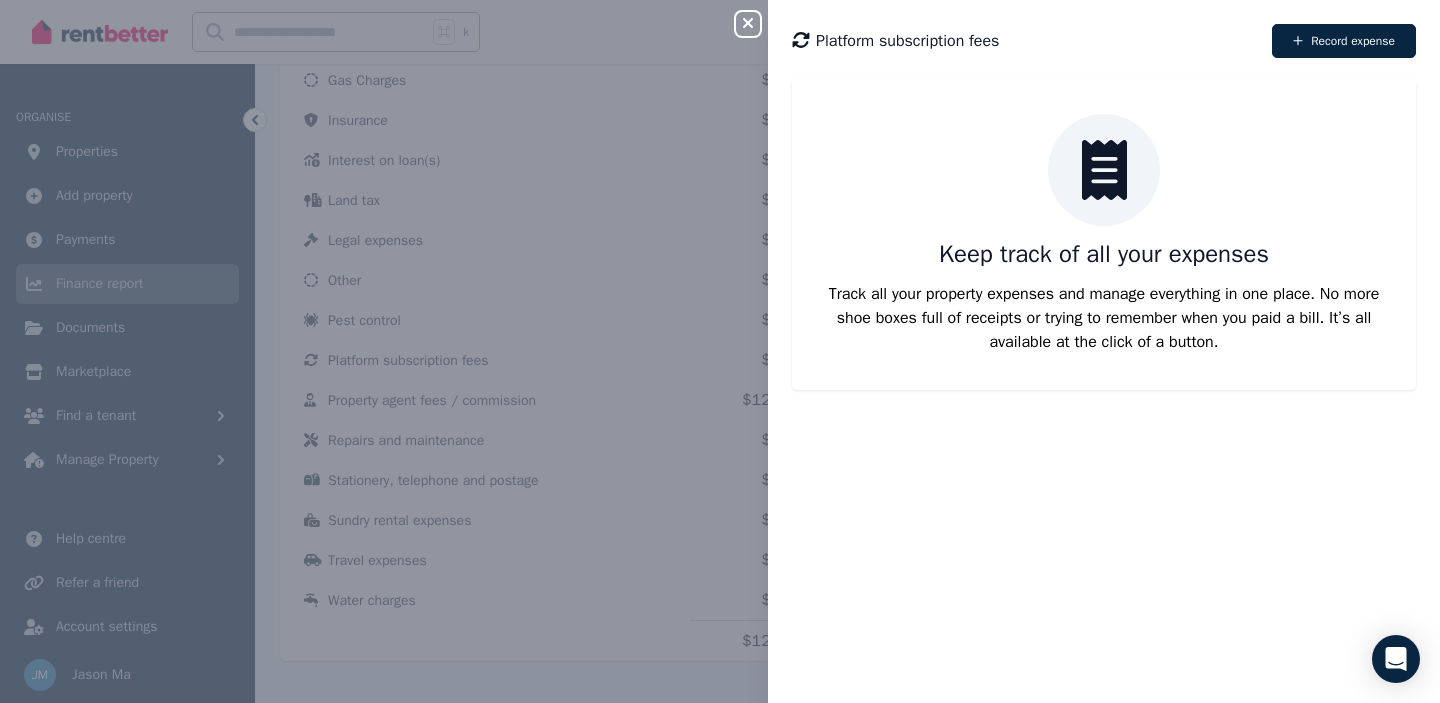 click 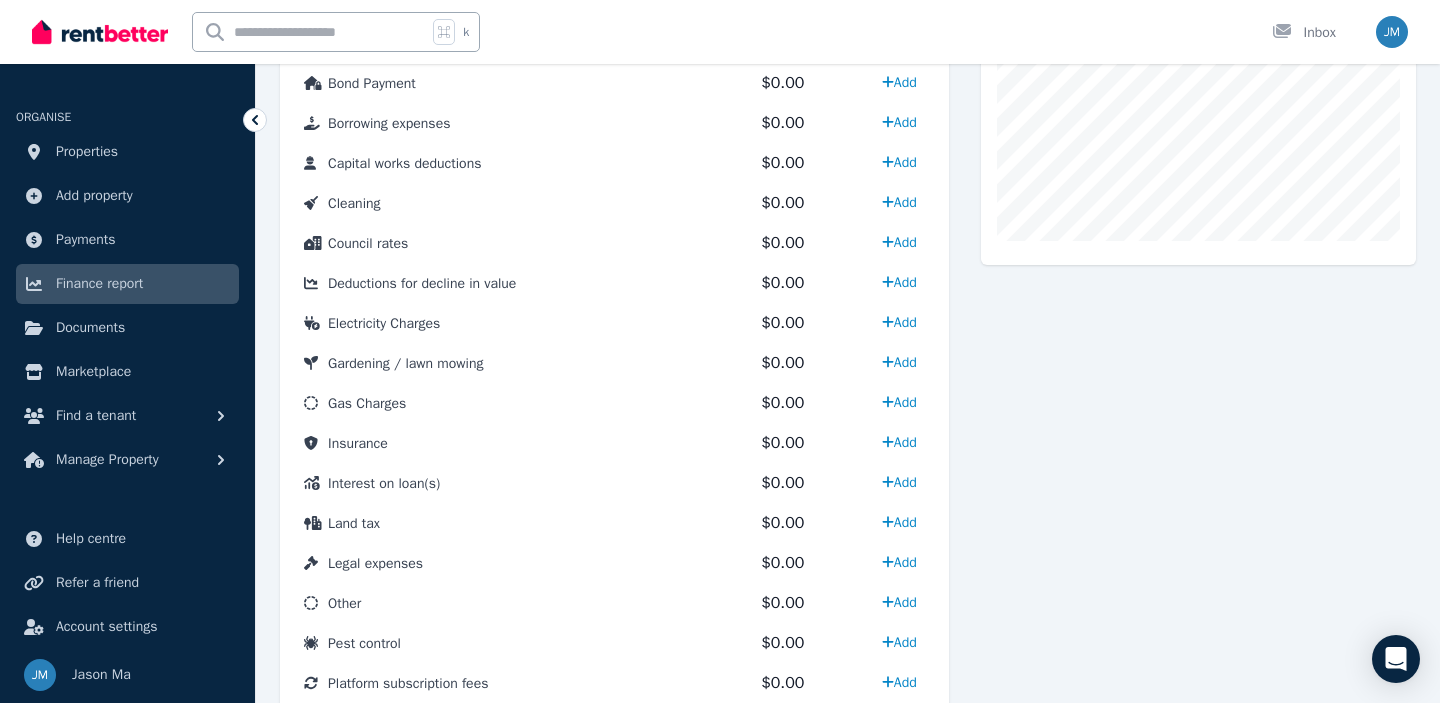 scroll, scrollTop: 0, scrollLeft: 0, axis: both 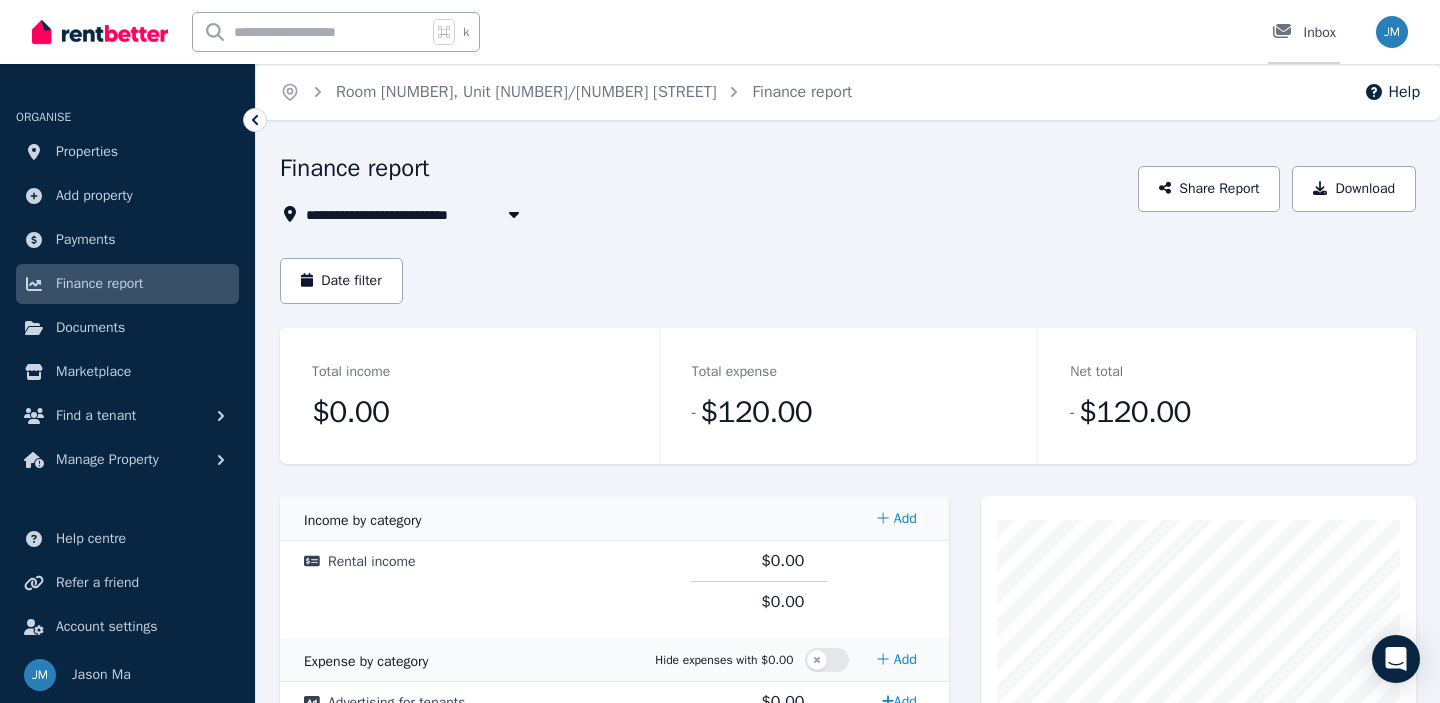 click on "Inbox" at bounding box center [1304, 33] 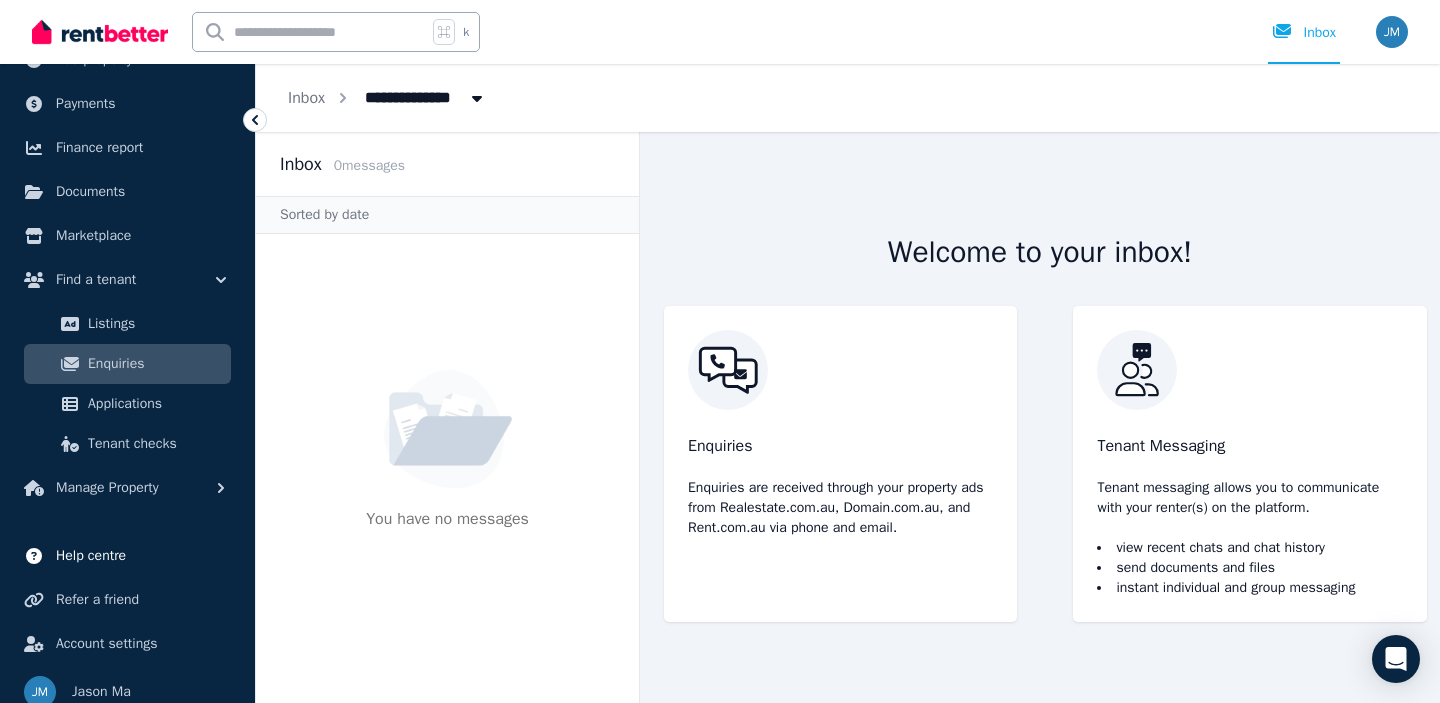 scroll, scrollTop: 153, scrollLeft: 0, axis: vertical 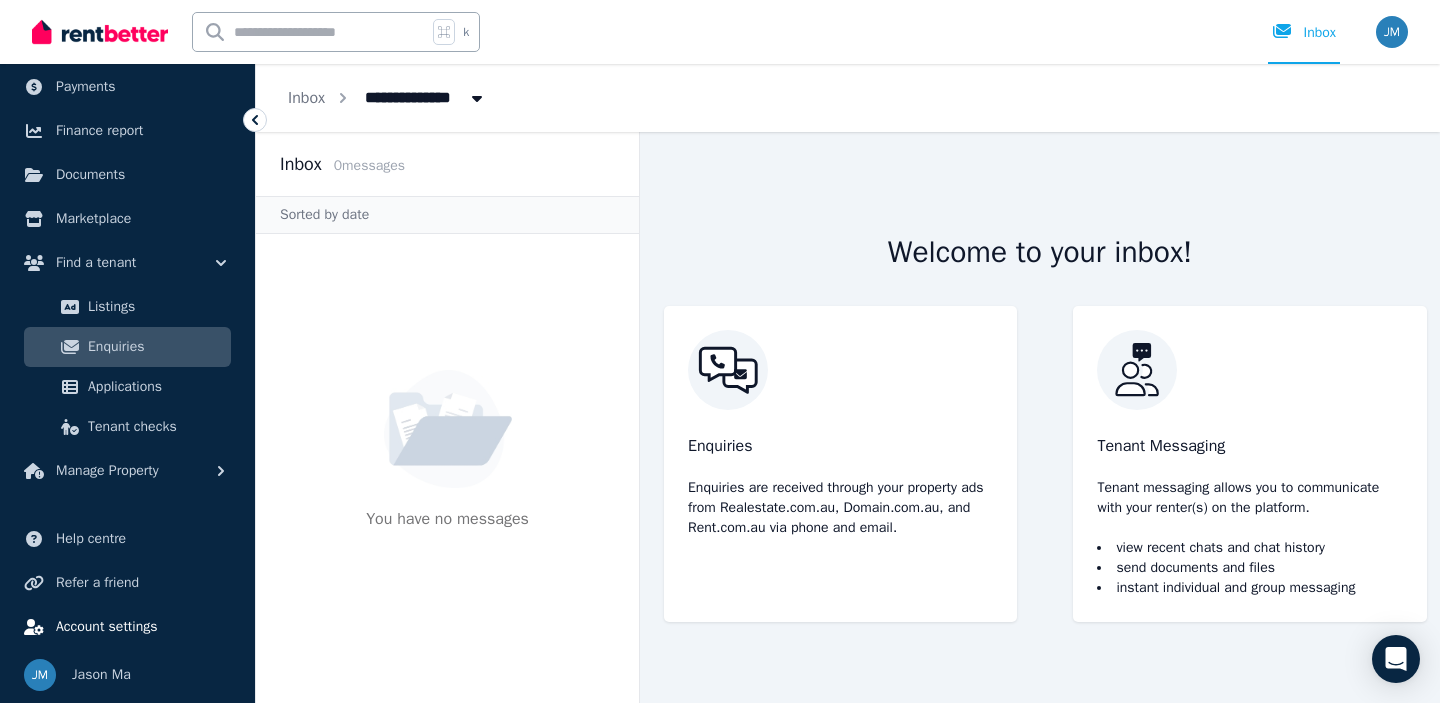 click on "Account settings" at bounding box center [107, 627] 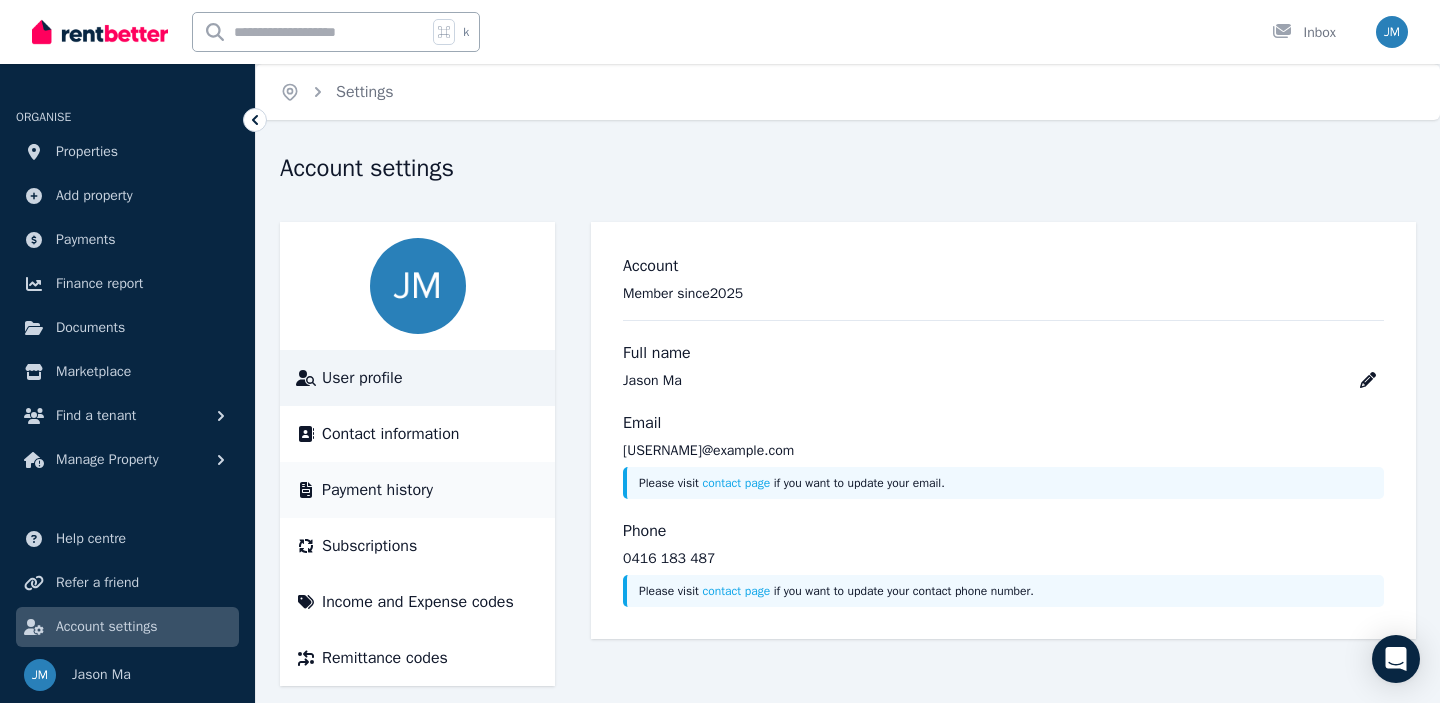 click on "Payment history" at bounding box center (377, 490) 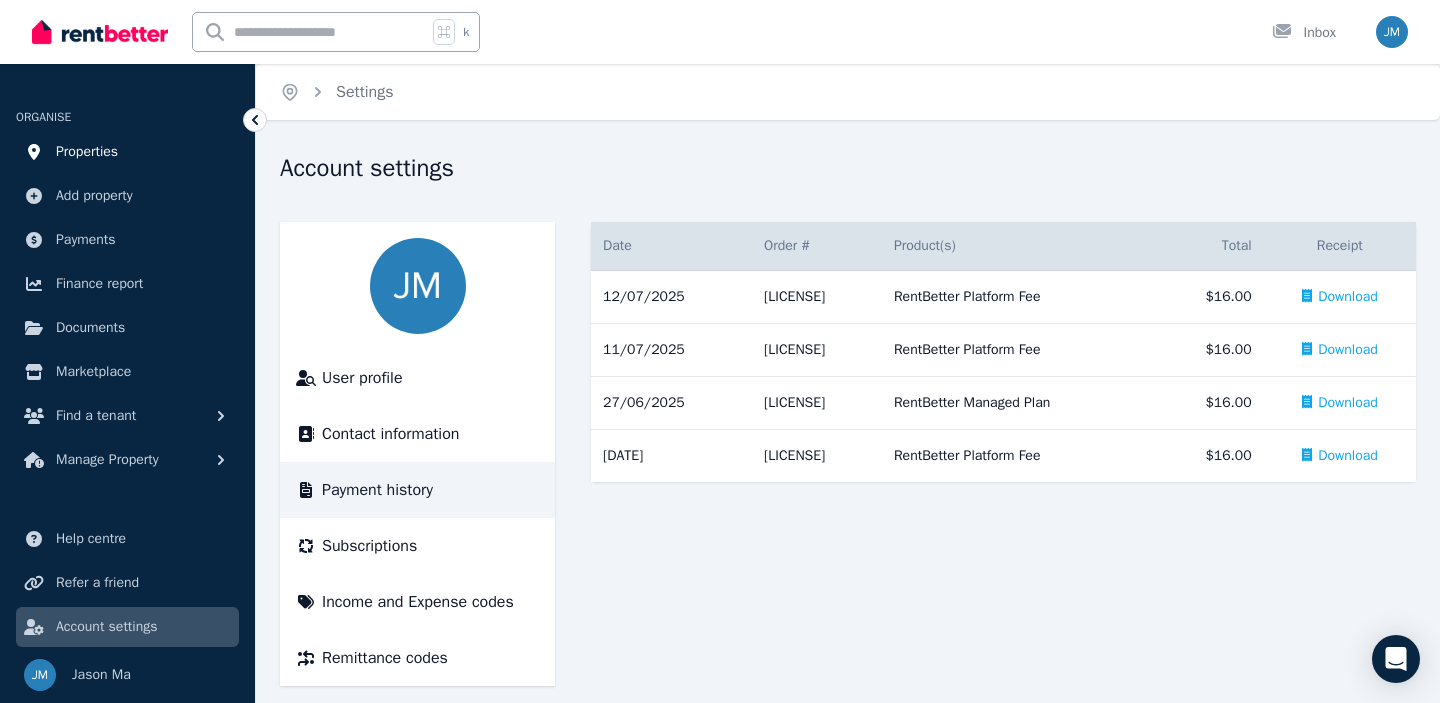 click on "Properties" at bounding box center (87, 152) 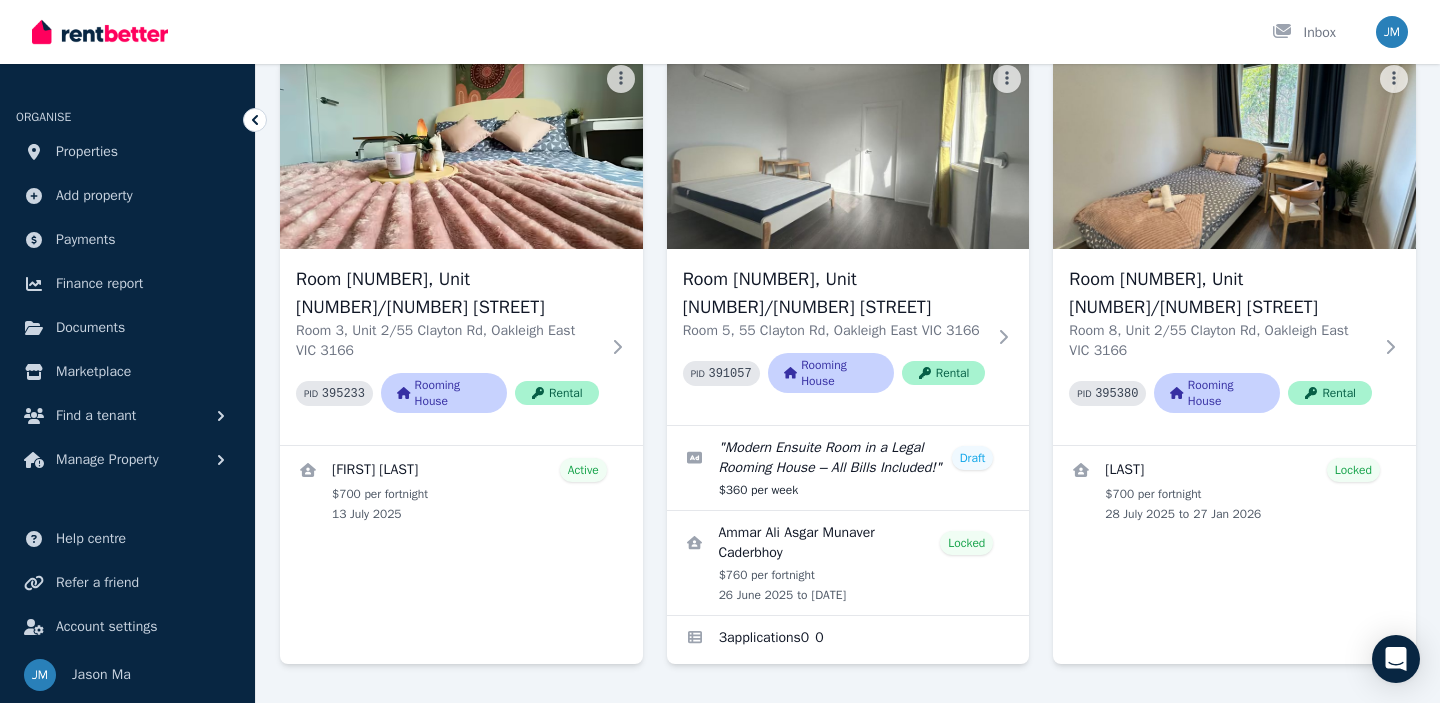 scroll, scrollTop: 138, scrollLeft: 0, axis: vertical 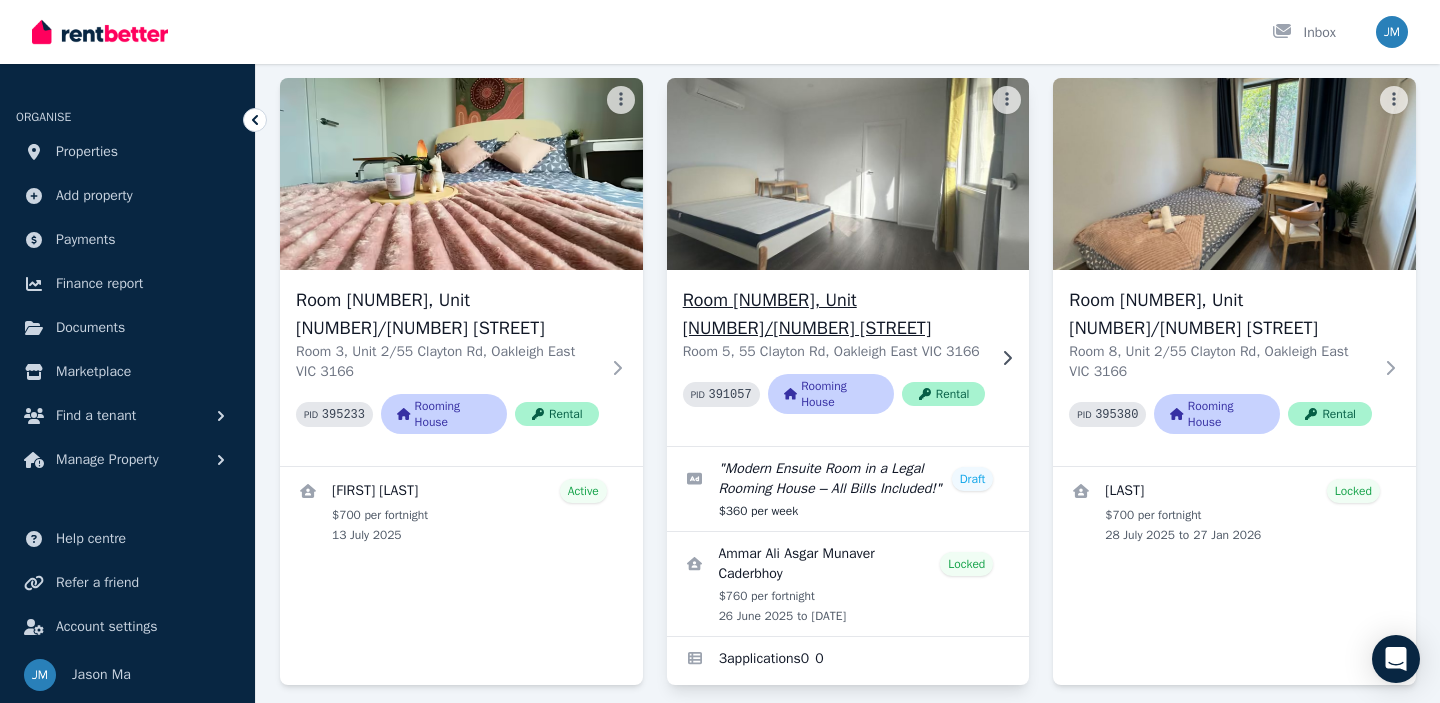 click on "Room [NUMBER], Unit [NUMBER]/[NUMBER] [STREET]" at bounding box center (834, 314) 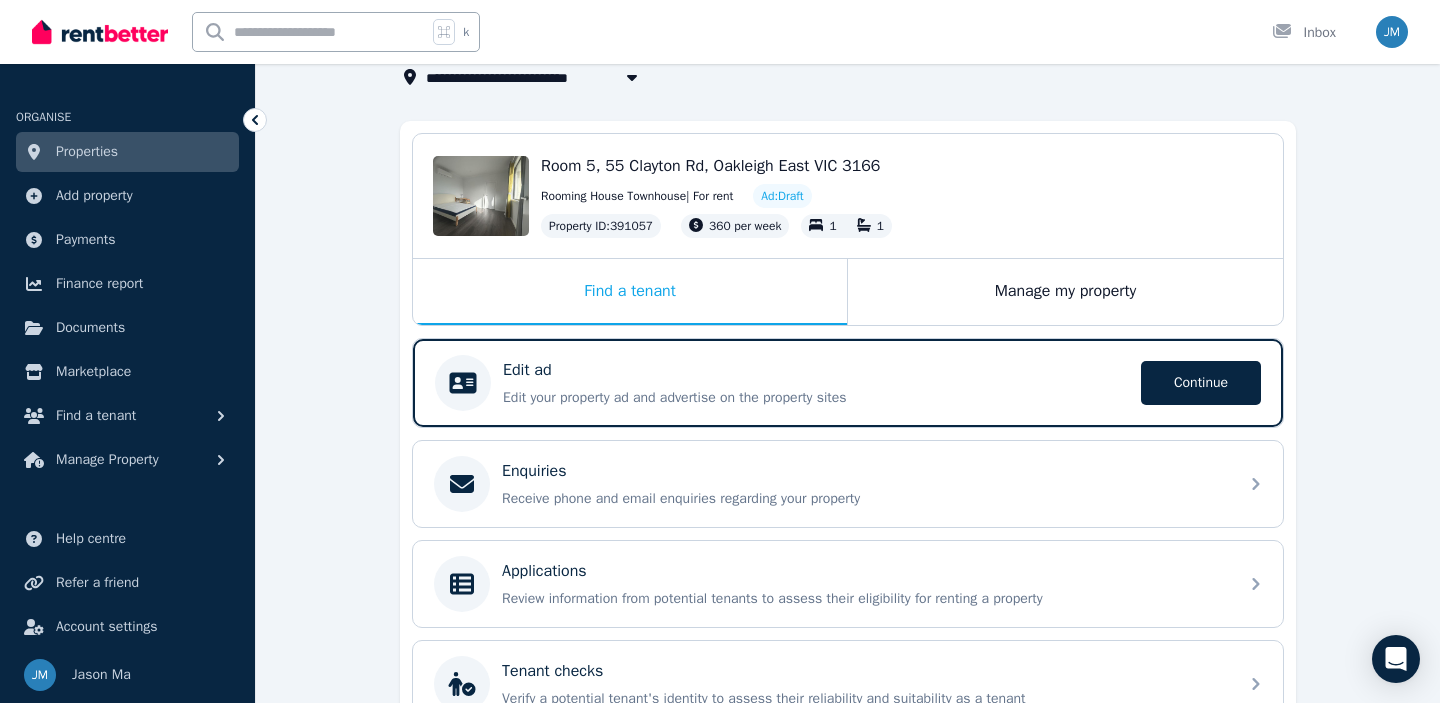 scroll, scrollTop: 0, scrollLeft: 0, axis: both 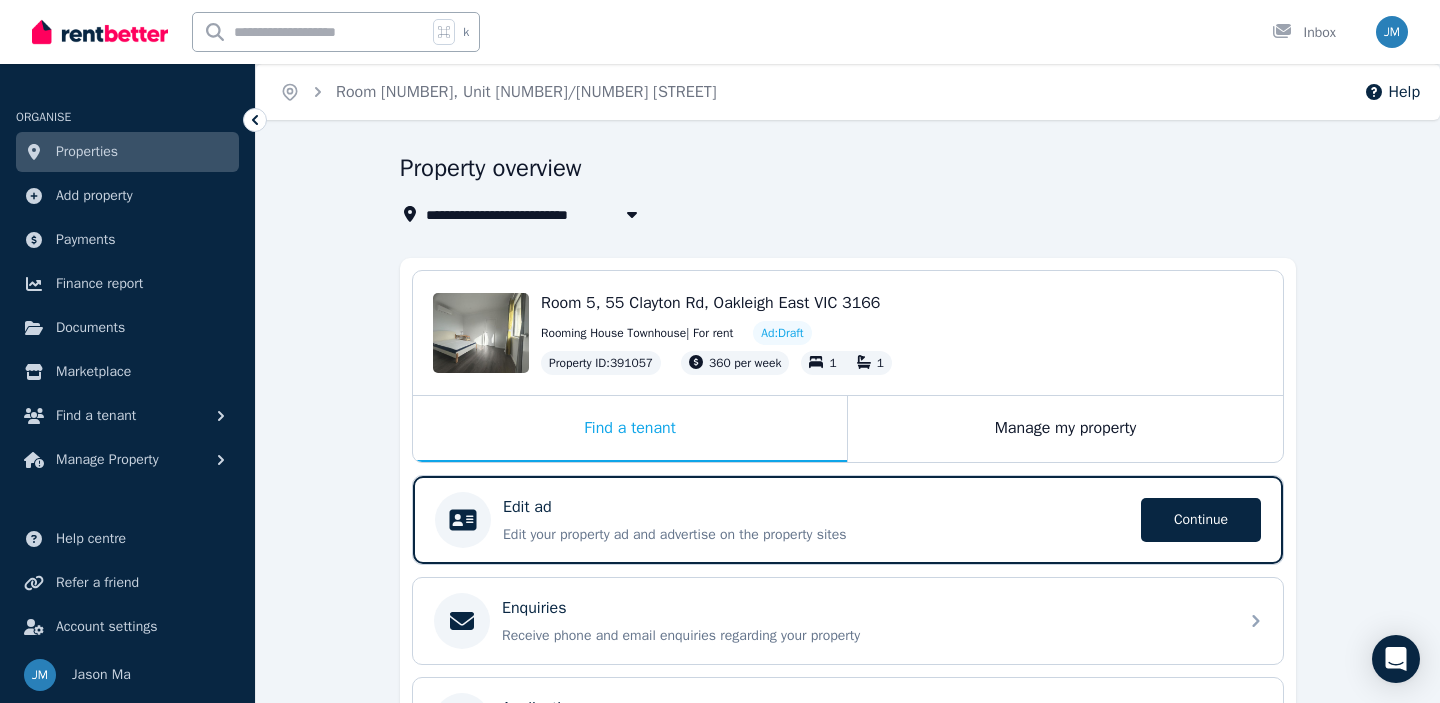 click on "Room [NUMBER], Unit [NUMBER]/[NUMBER] [STREET]" at bounding box center [610, 214] 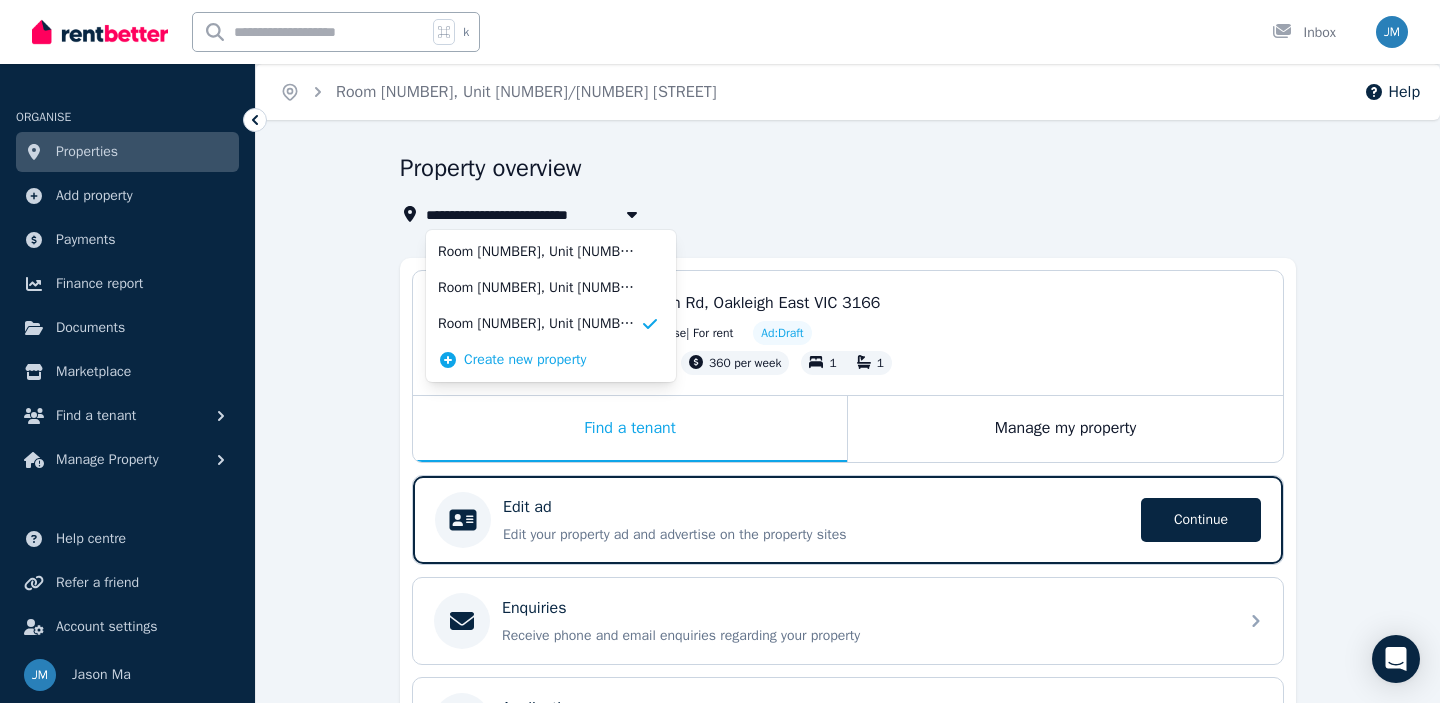 click on "**********" at bounding box center [842, 214] 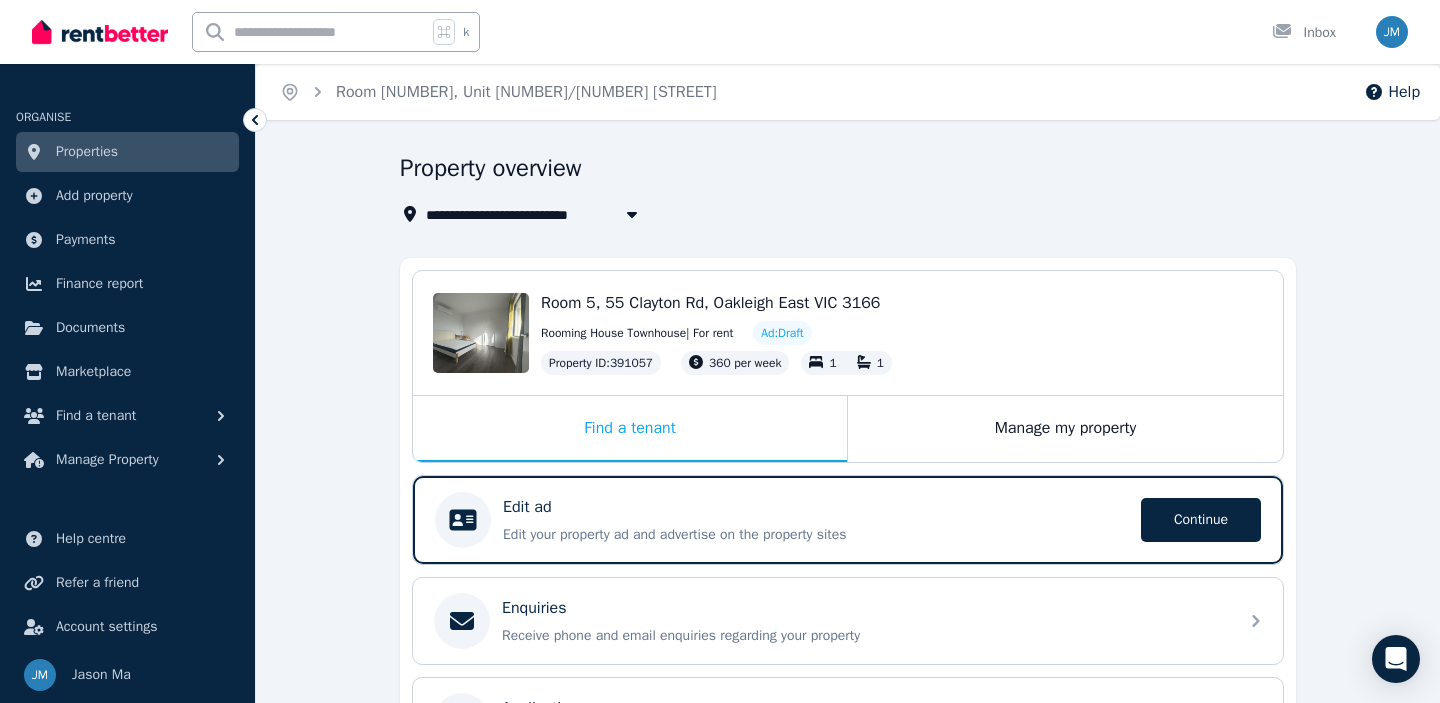 click on "Property overview" at bounding box center (842, 171) 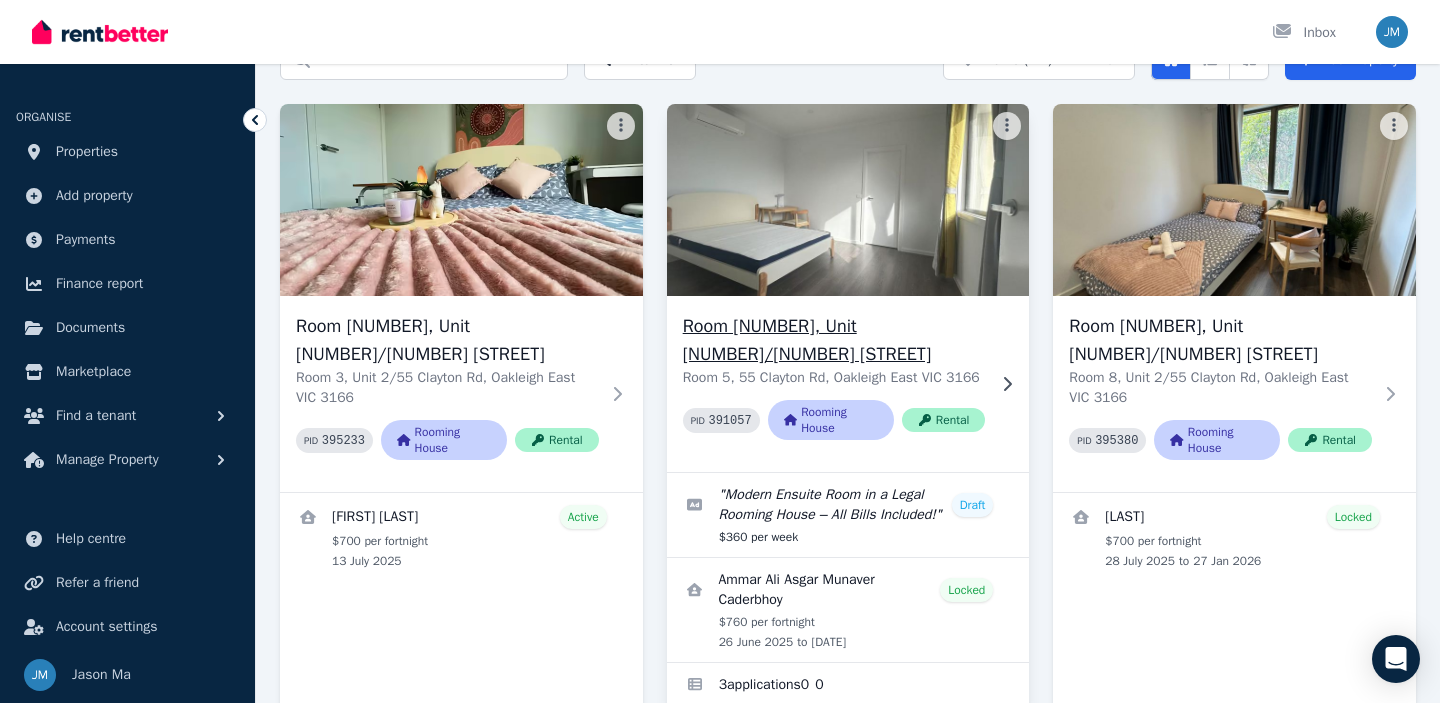 scroll, scrollTop: 115, scrollLeft: 0, axis: vertical 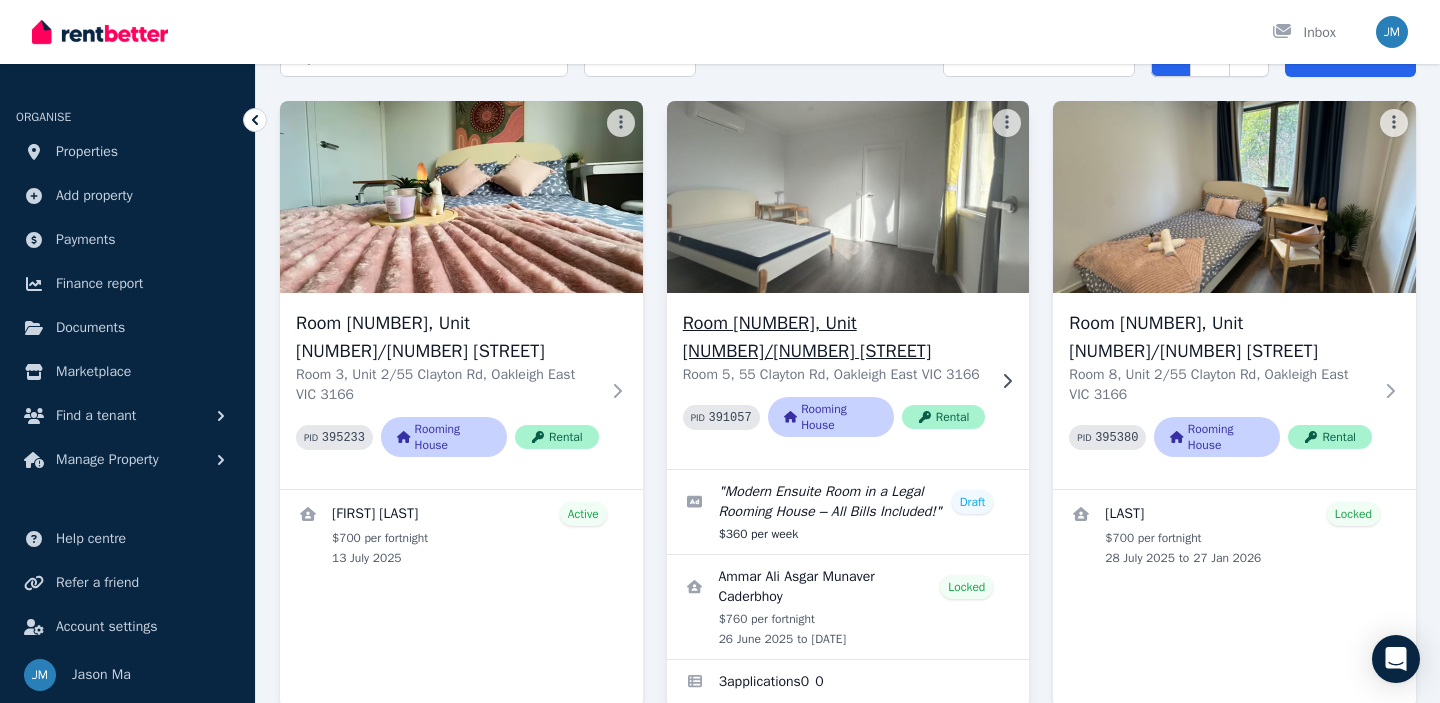 click at bounding box center (848, 197) 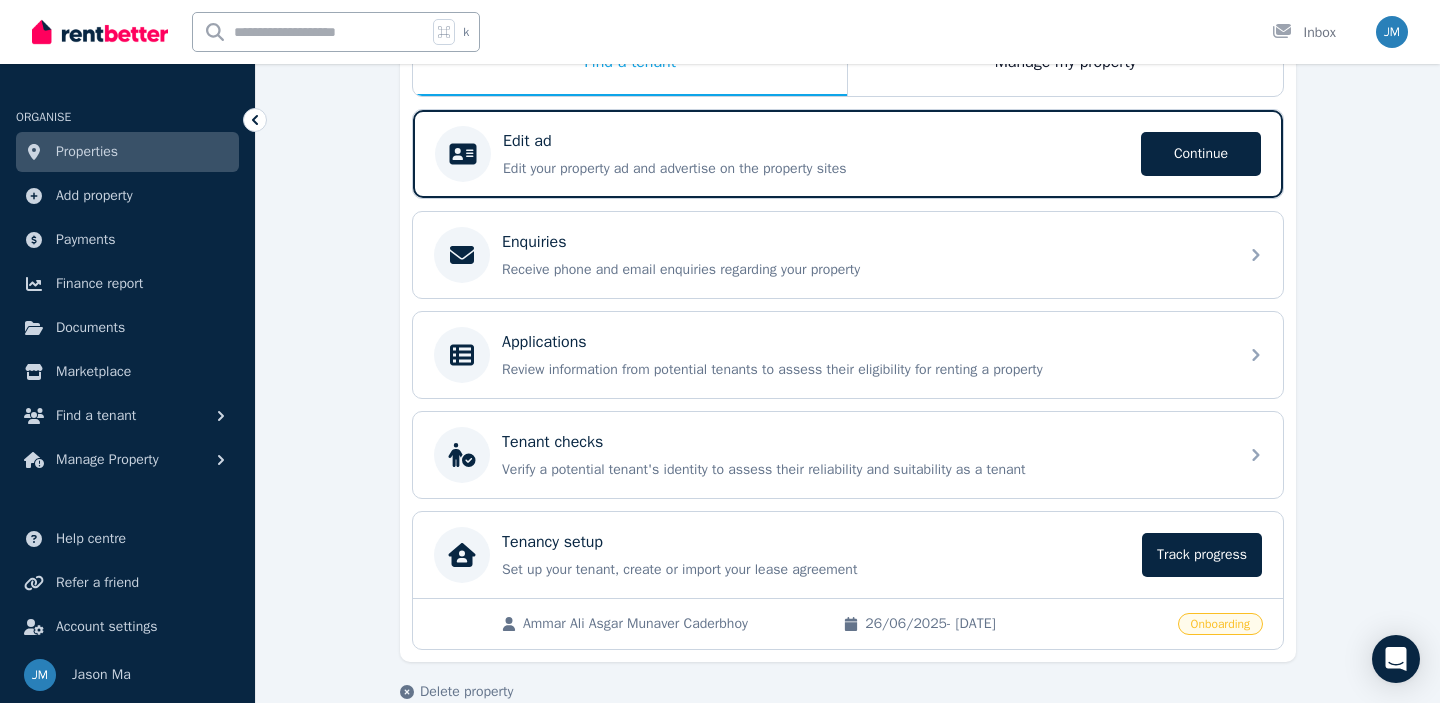 scroll, scrollTop: 401, scrollLeft: 0, axis: vertical 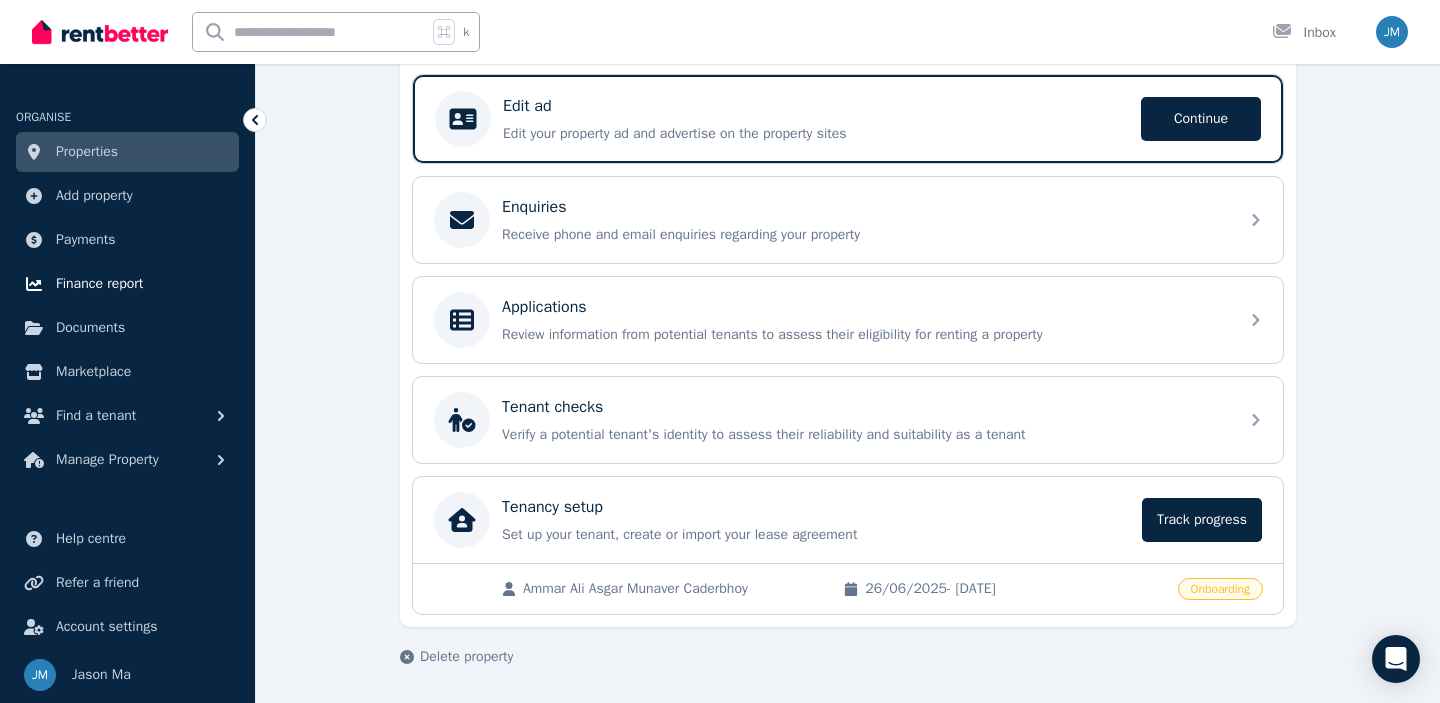 click on "Finance report" at bounding box center (99, 284) 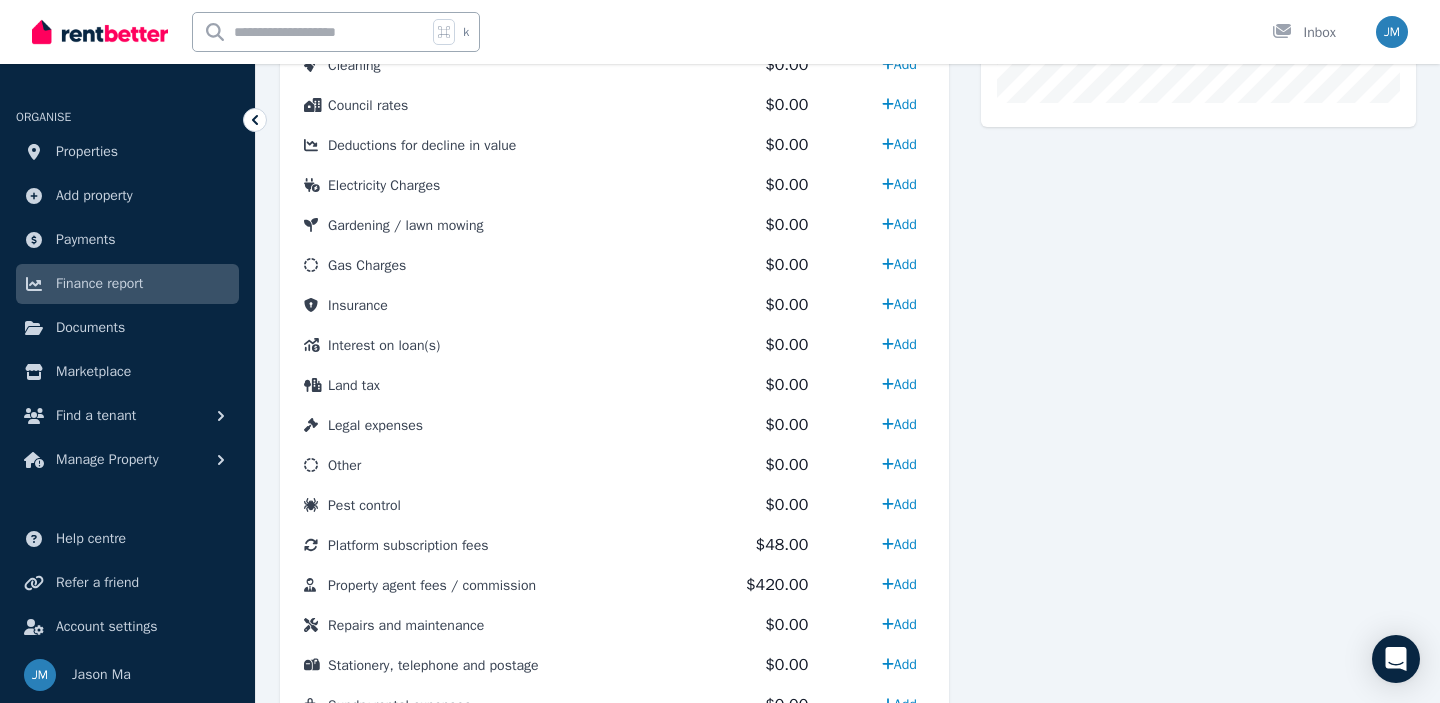 scroll, scrollTop: 855, scrollLeft: 0, axis: vertical 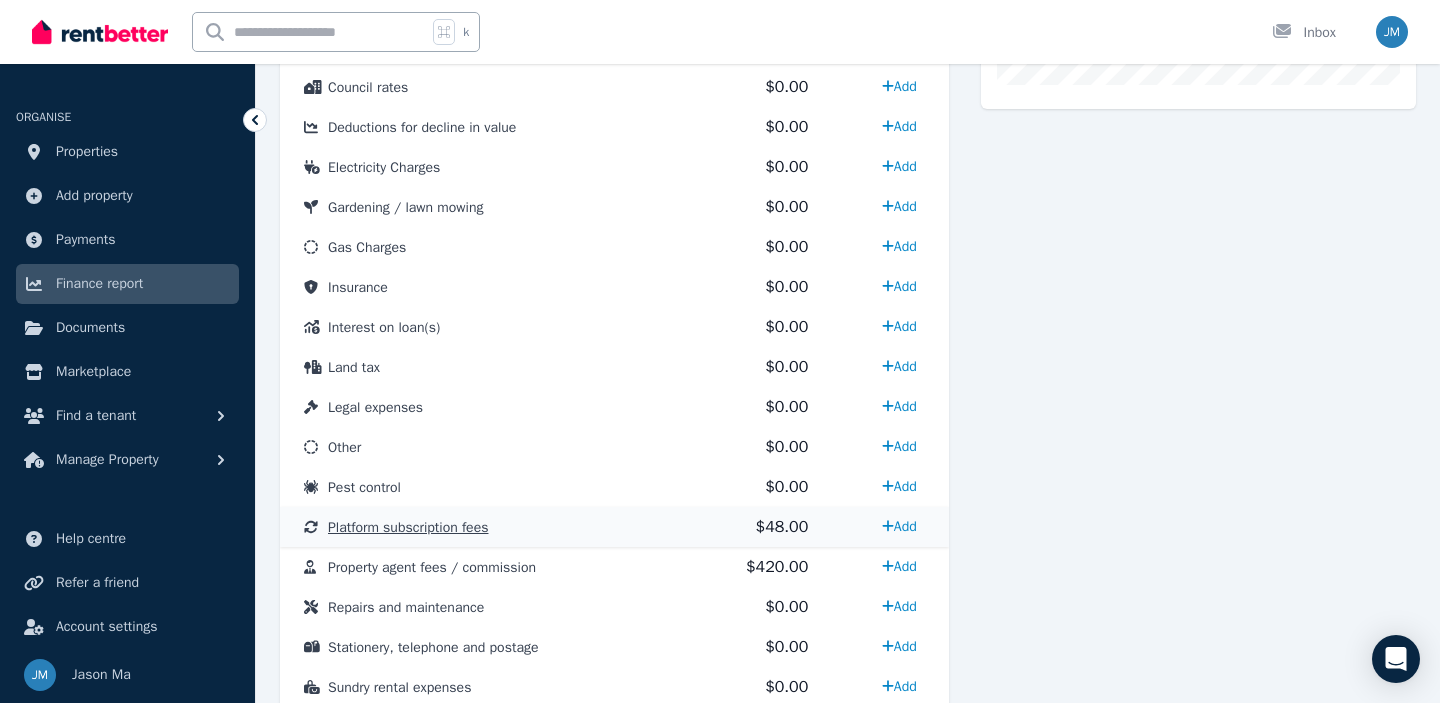 click on "Platform subscription fees" at bounding box center [408, 527] 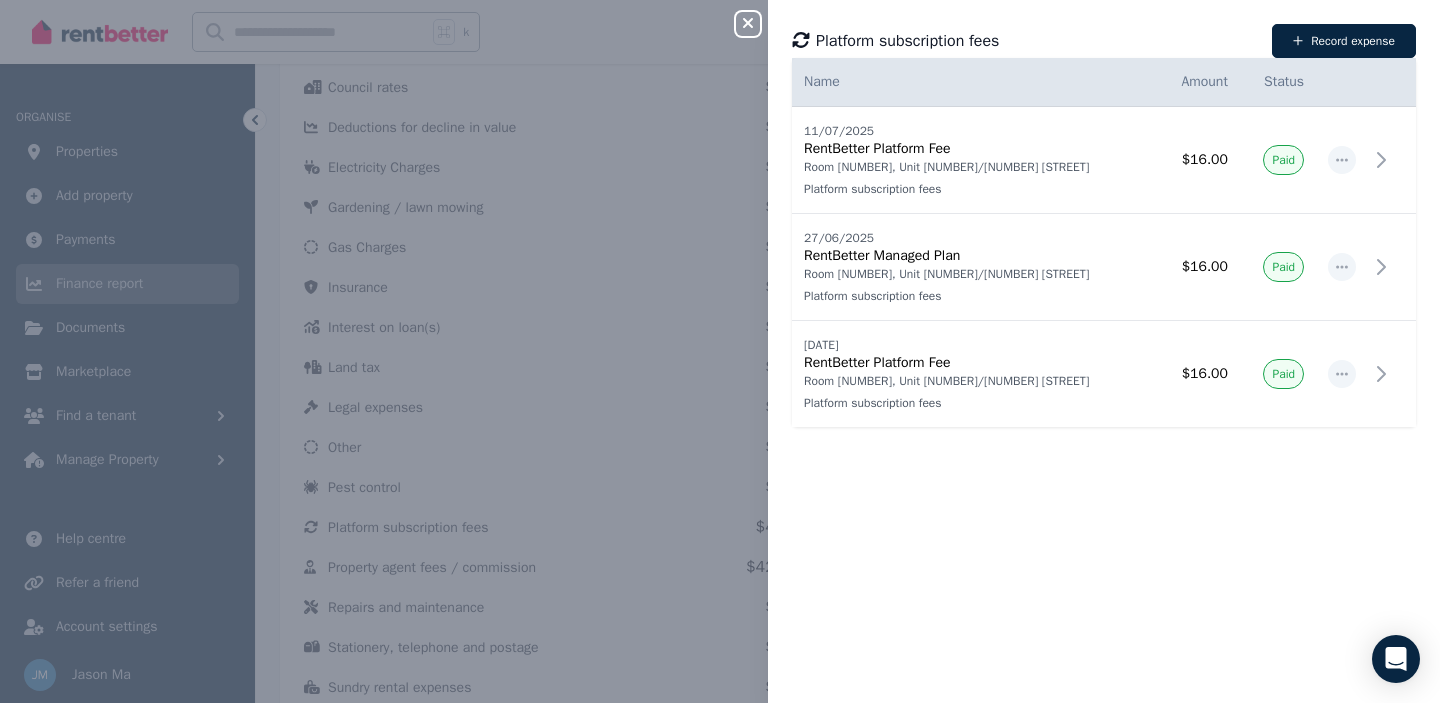 click 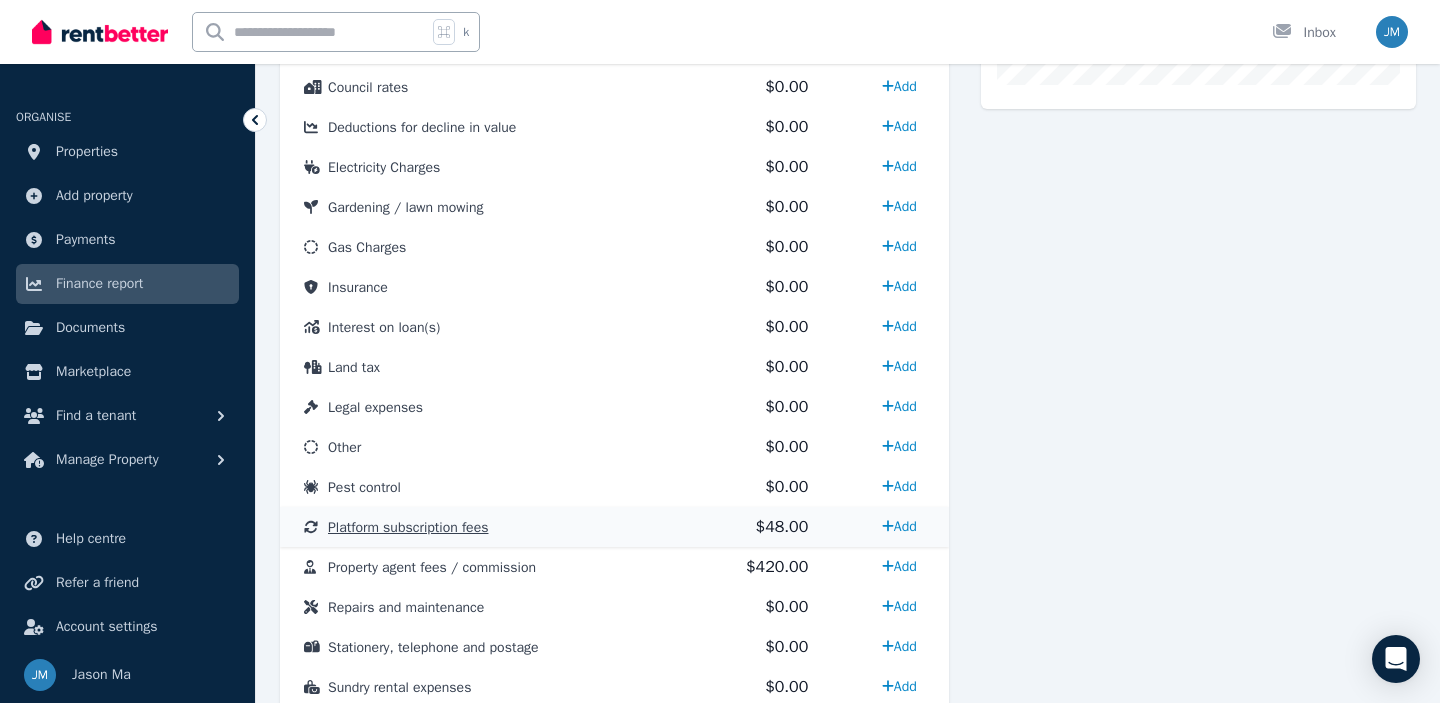 click on "Platform subscription fees" at bounding box center (408, 527) 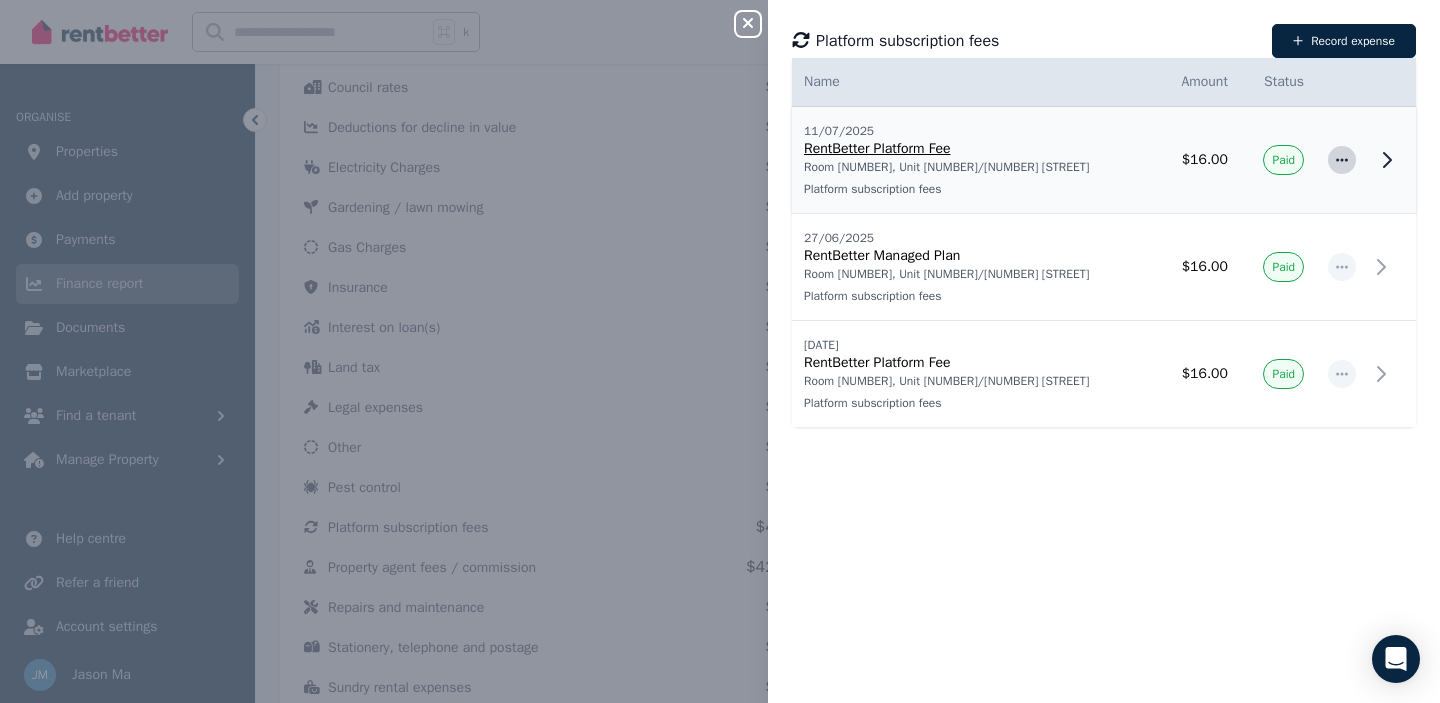 click at bounding box center (1342, 160) 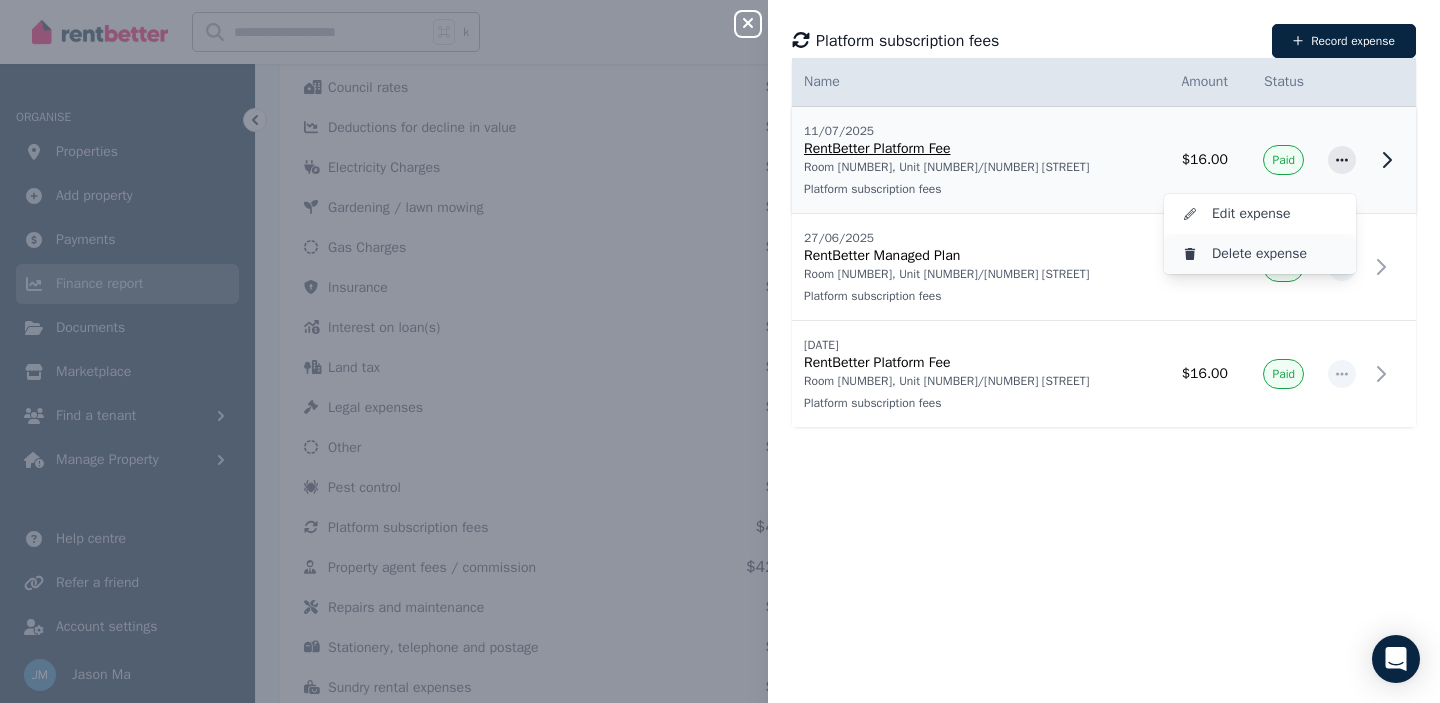 click on "Delete expense" at bounding box center [1276, 254] 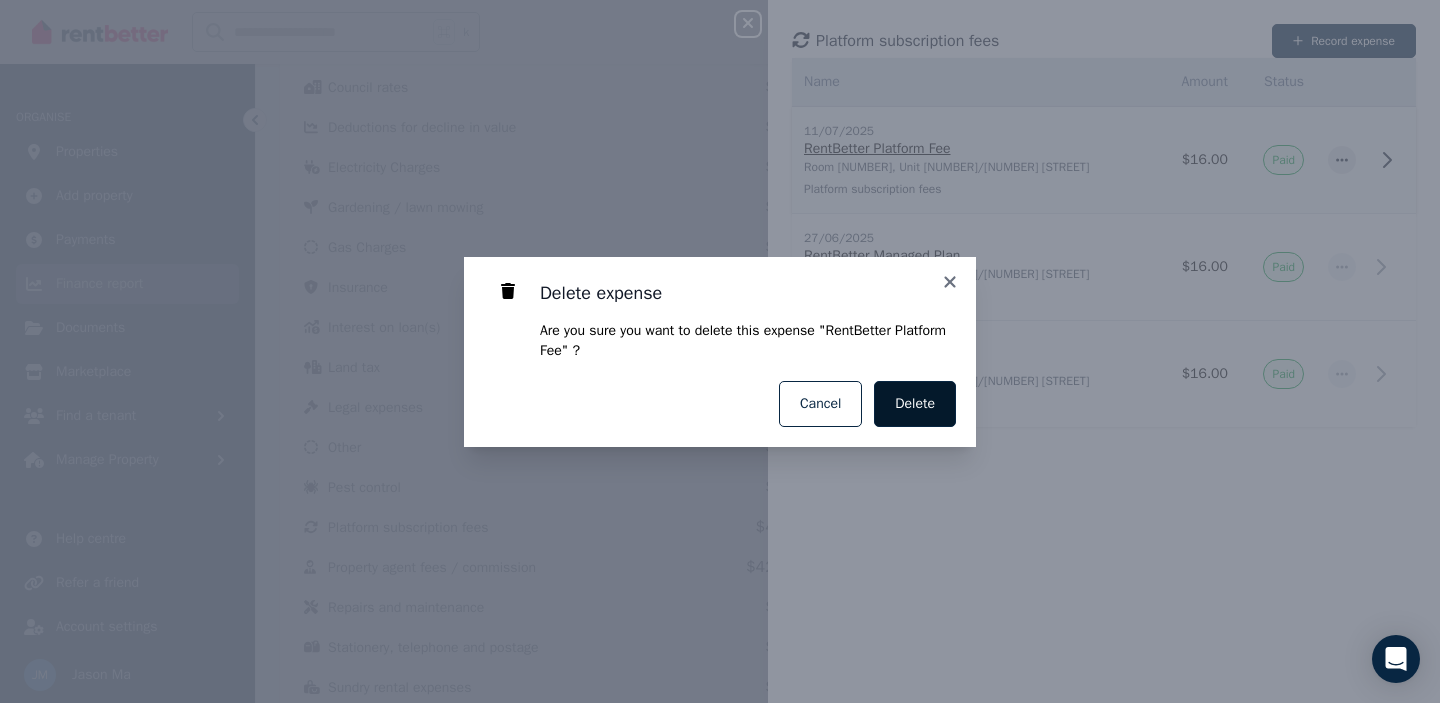 click on "Delete" at bounding box center [915, 404] 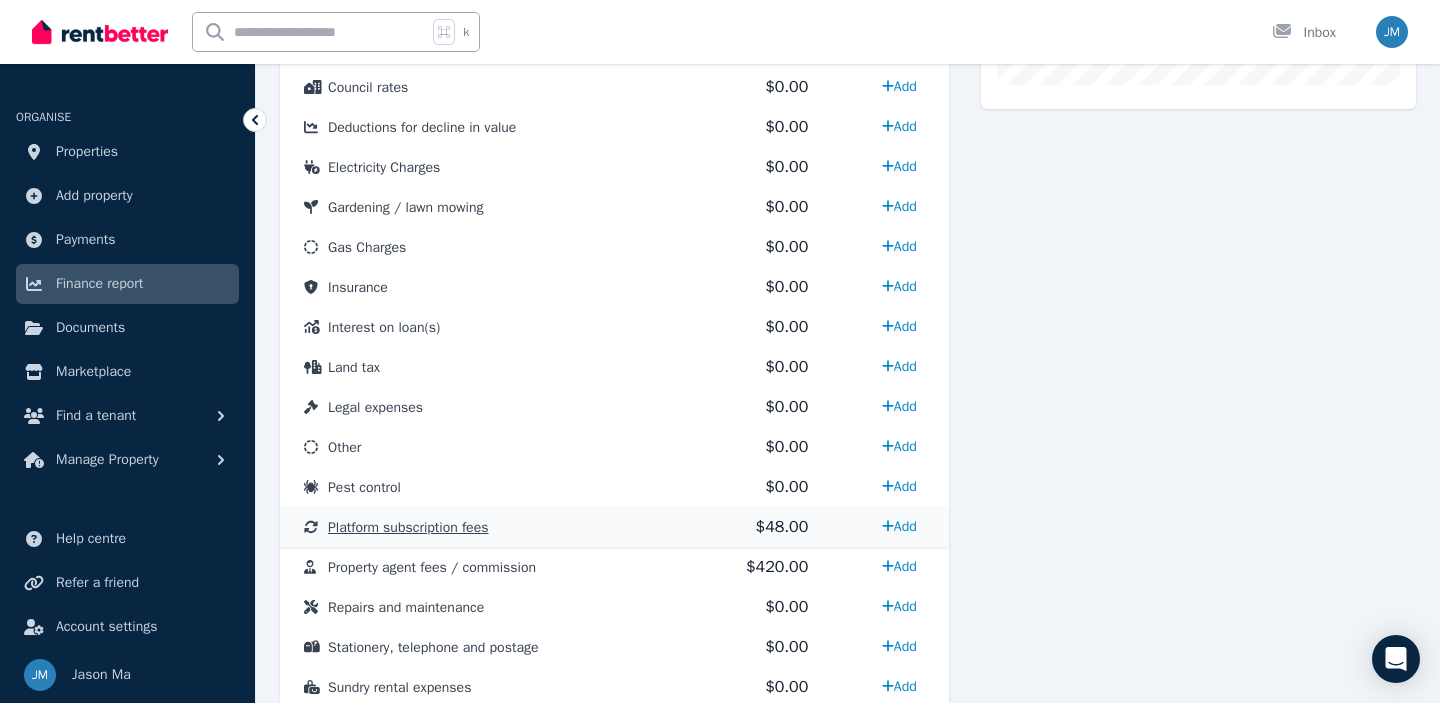 click on "Platform subscription fees" at bounding box center (408, 527) 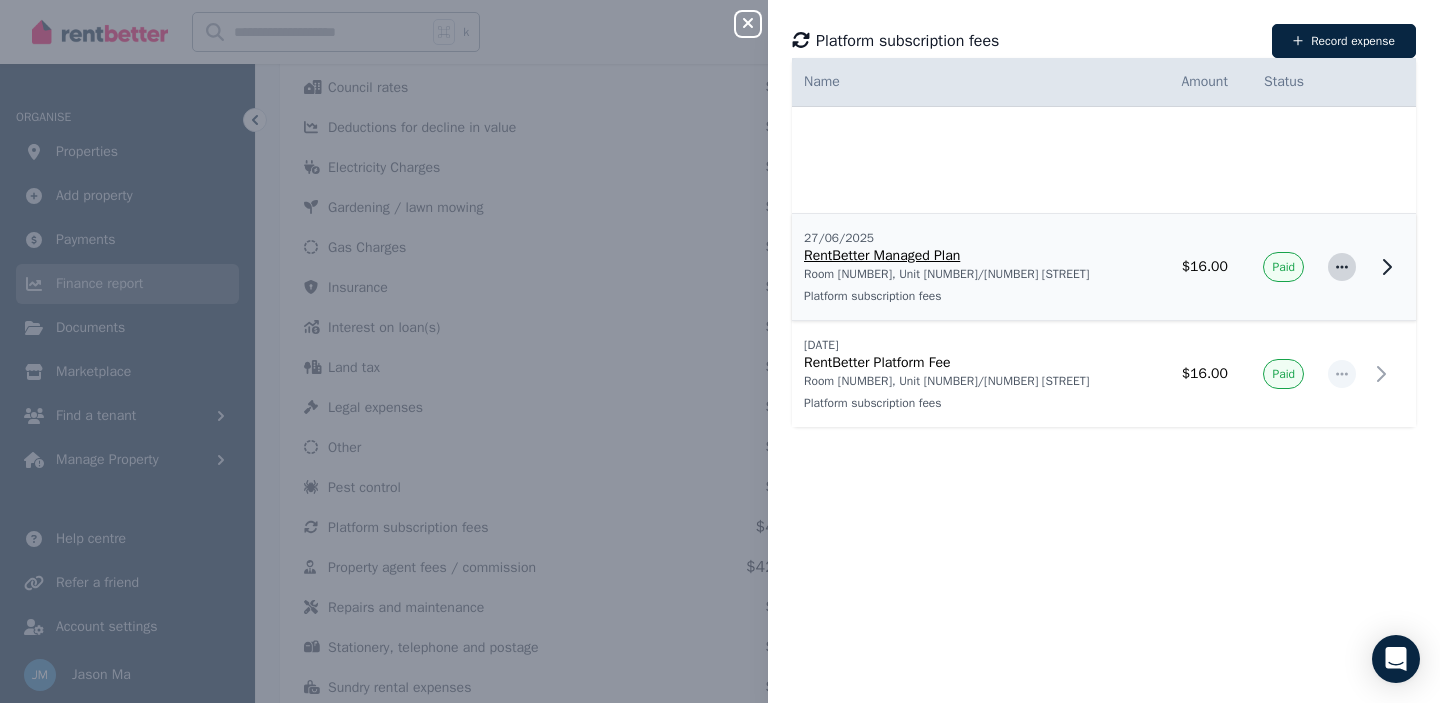 click 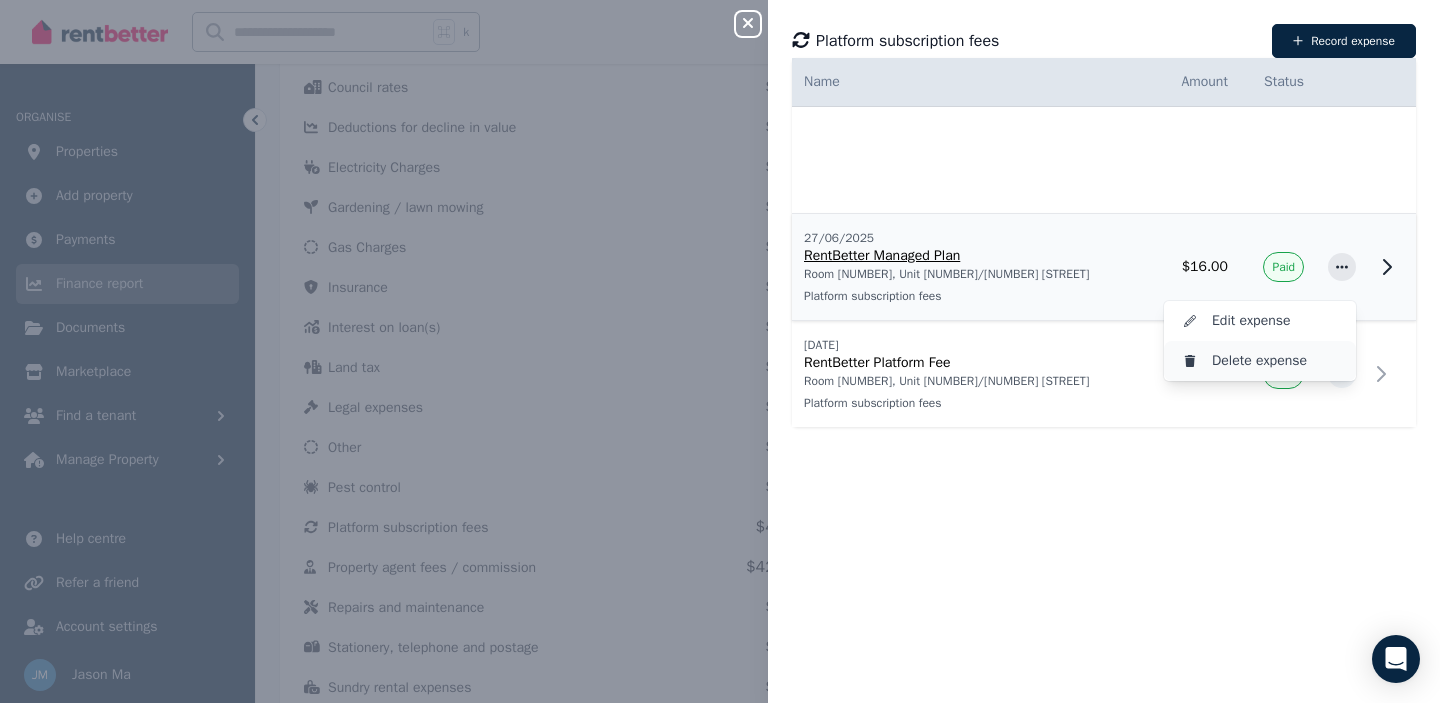 click on "Delete expense" at bounding box center (1276, 361) 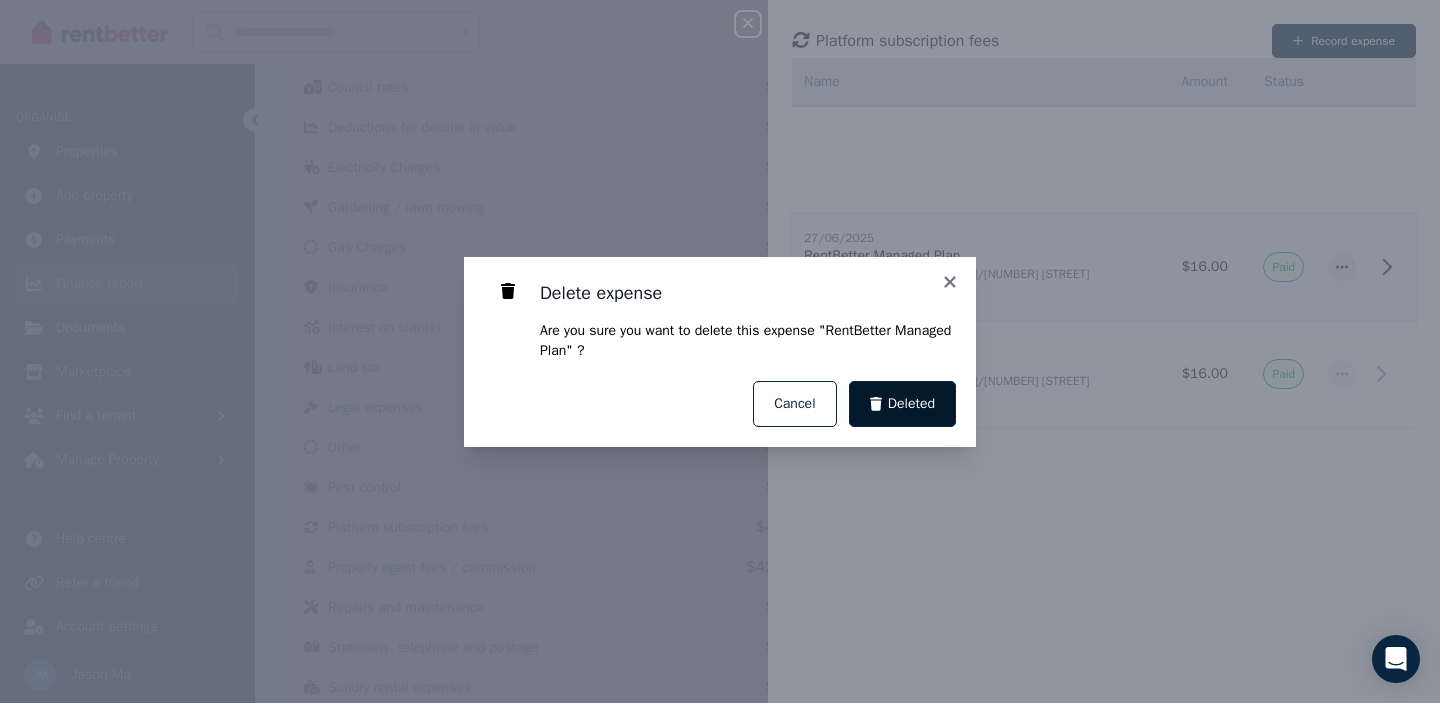 click on "Deleted" at bounding box center (903, 404) 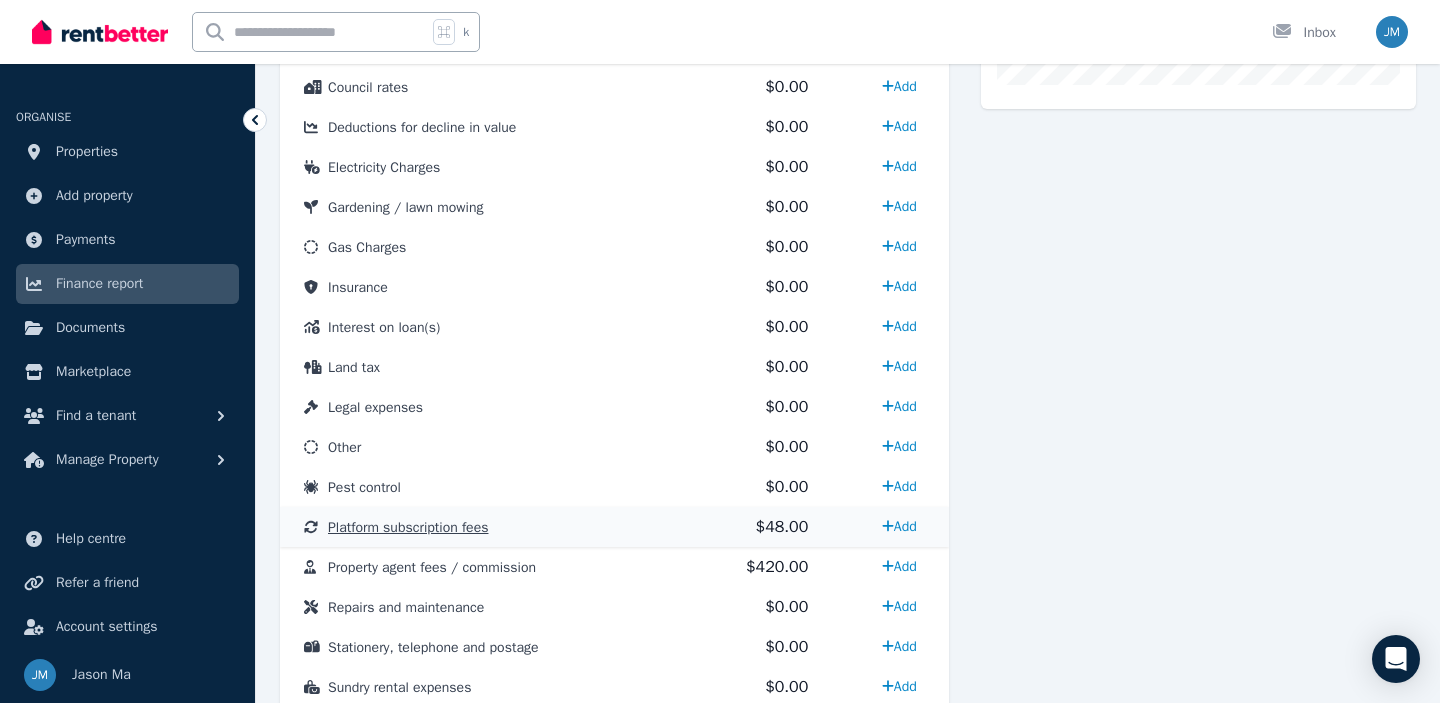 click on "Platform subscription fees" at bounding box center [408, 527] 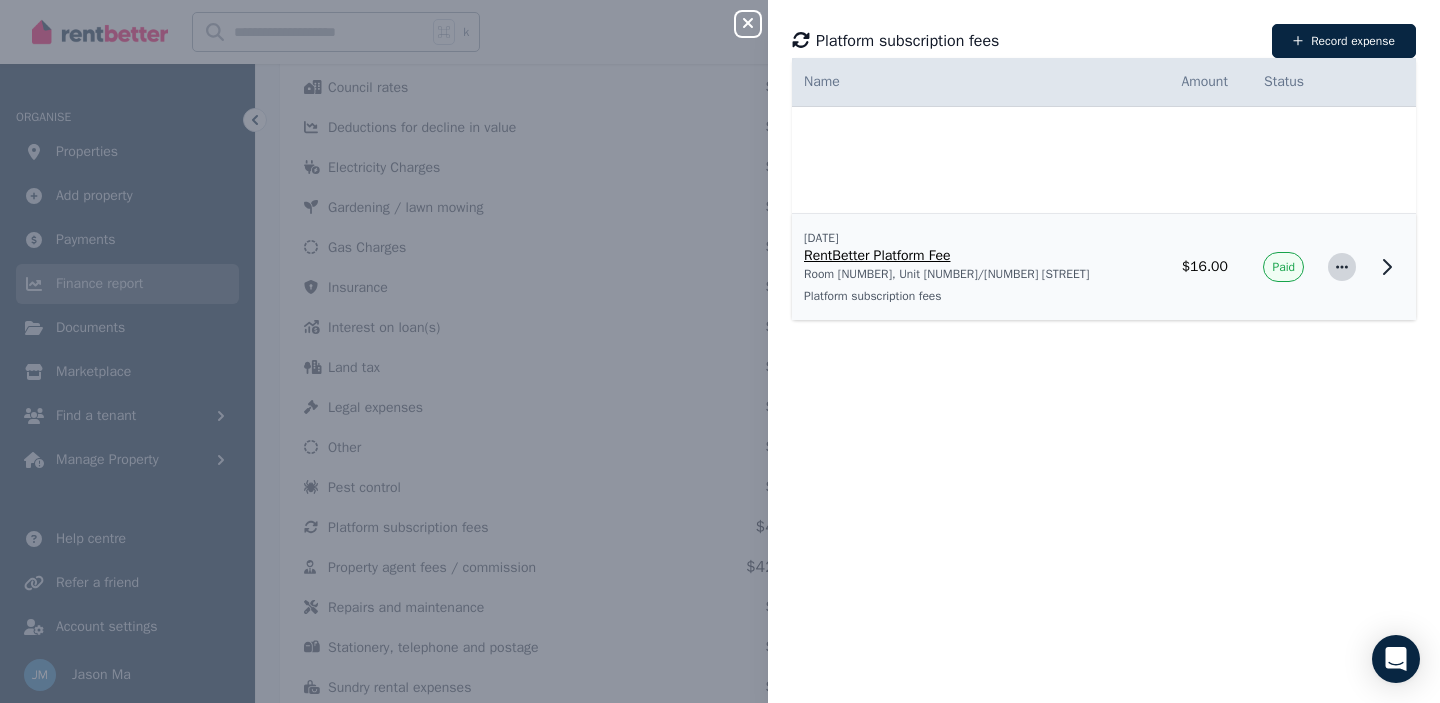click at bounding box center [1342, 267] 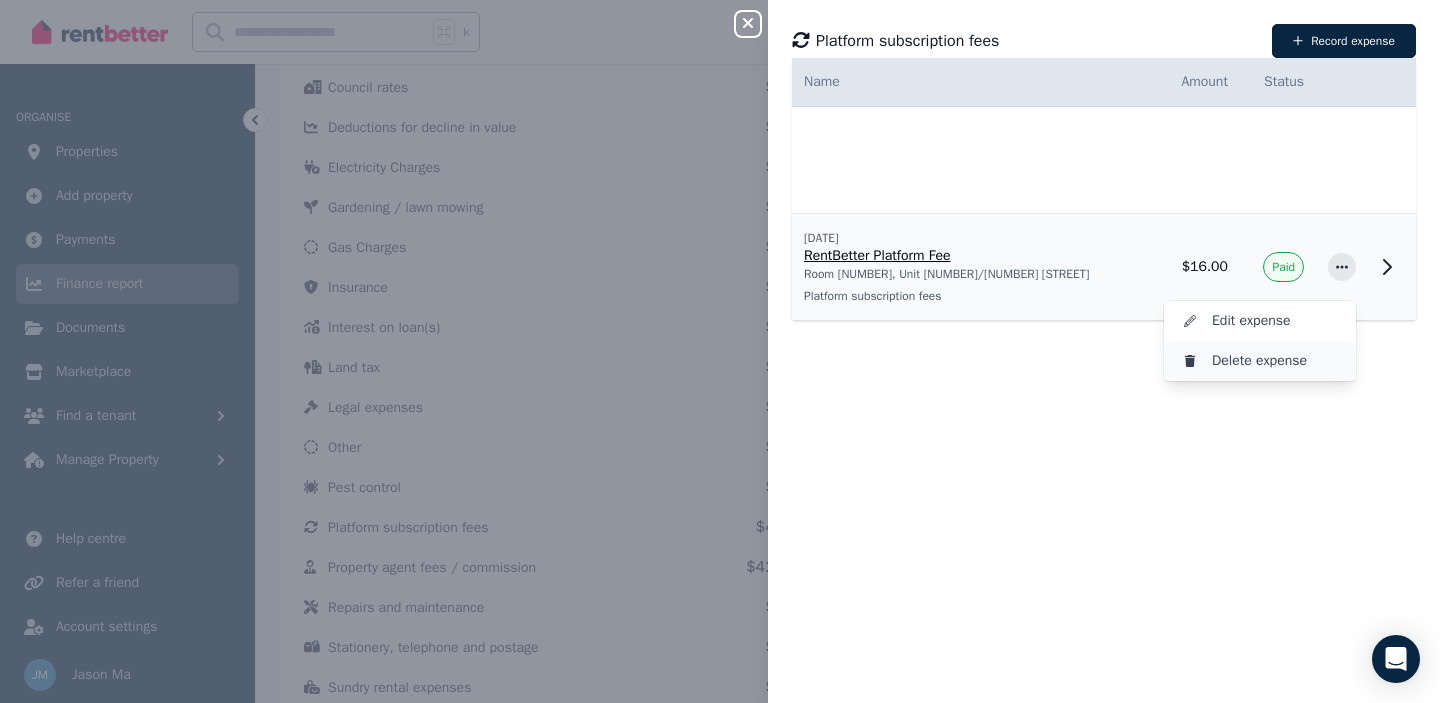 click on "Delete expense" at bounding box center (1276, 361) 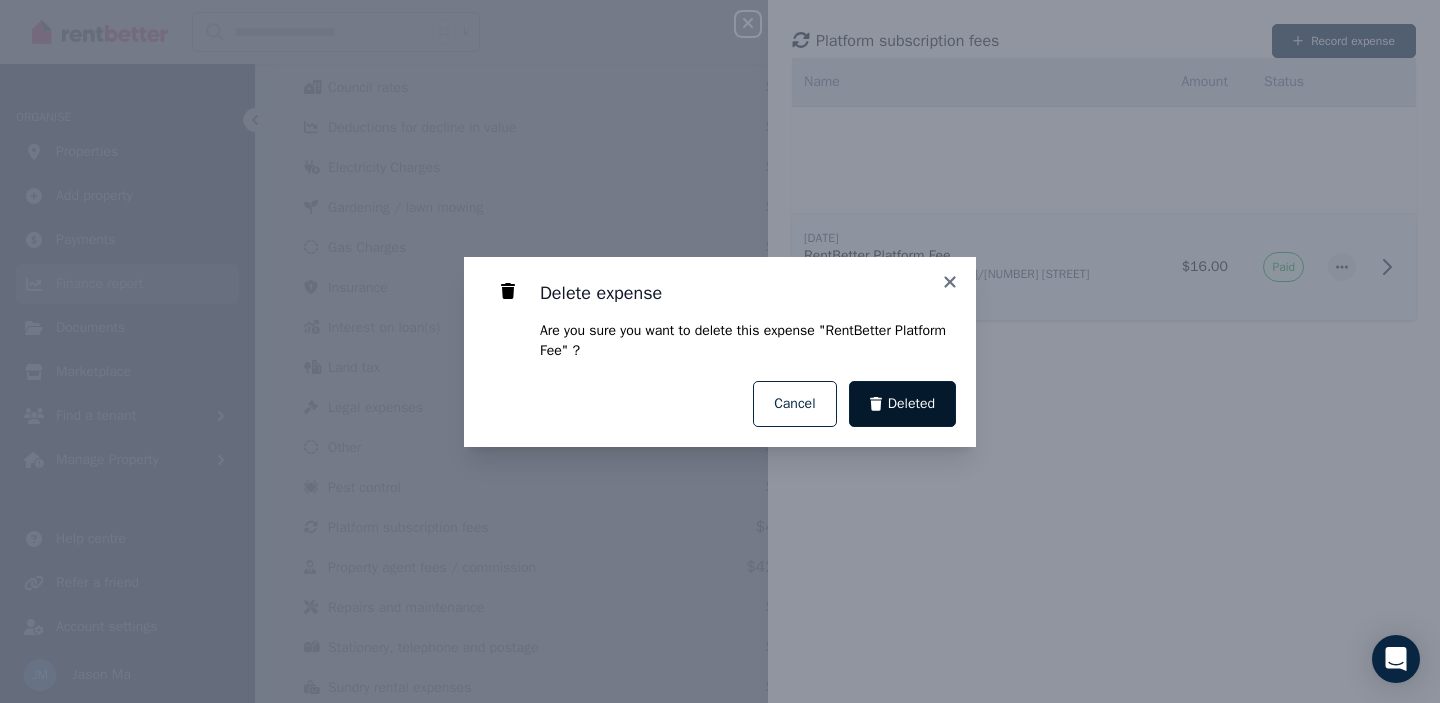 click on "Deleted" at bounding box center (903, 404) 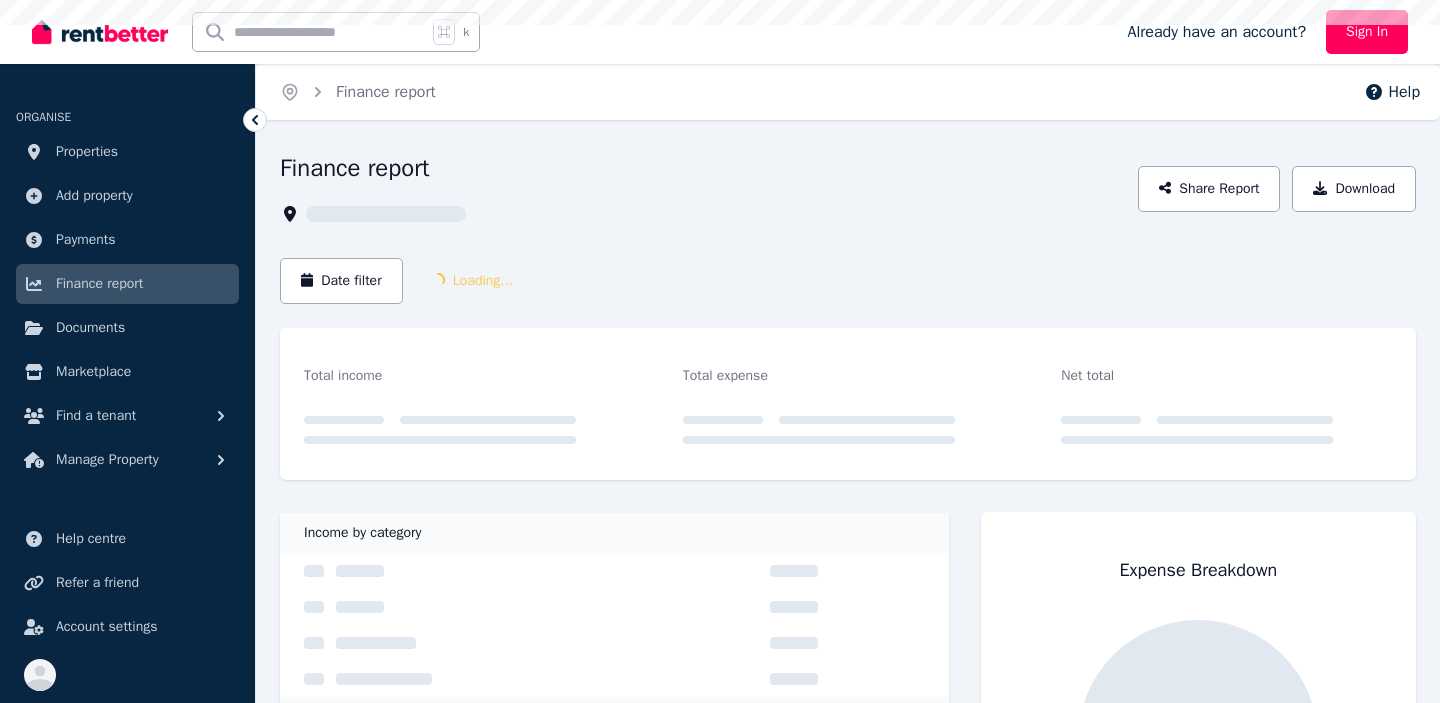 scroll, scrollTop: 0, scrollLeft: 0, axis: both 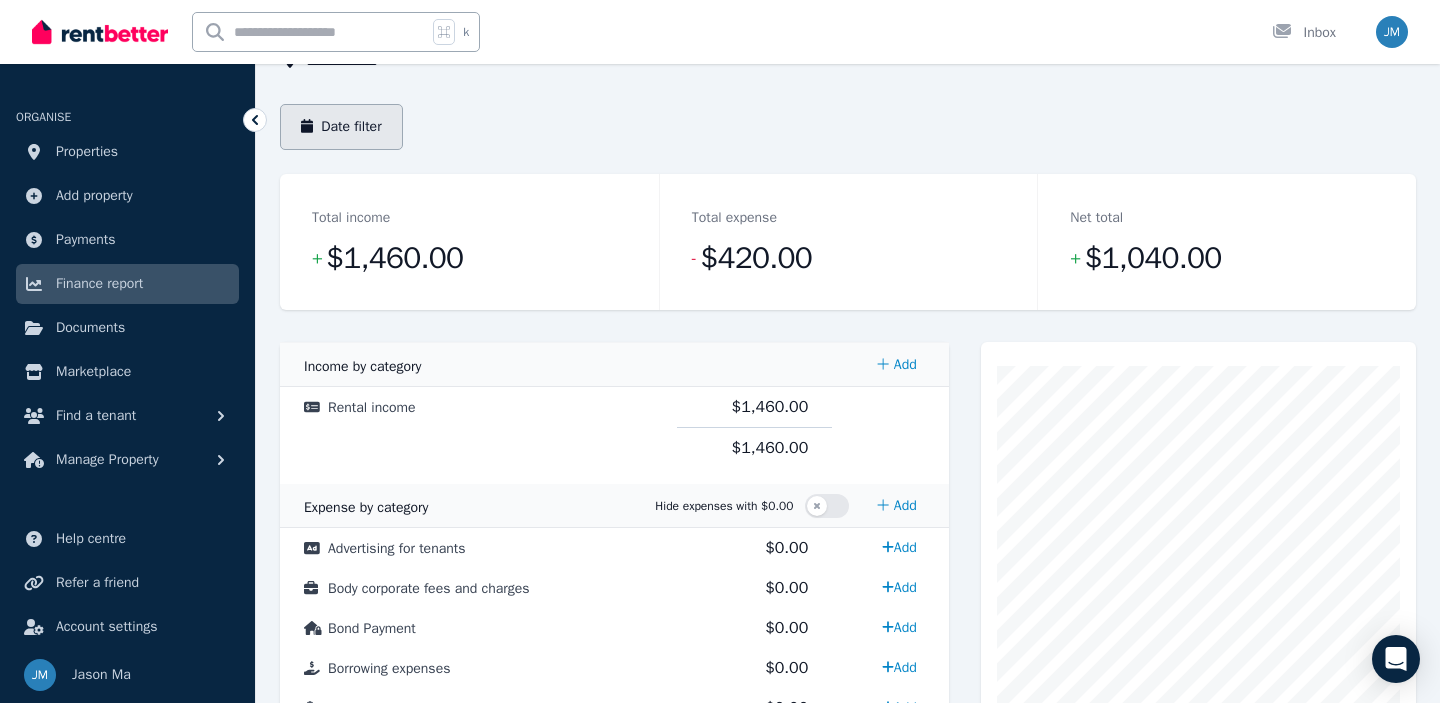 click on "Date filter" at bounding box center (341, 127) 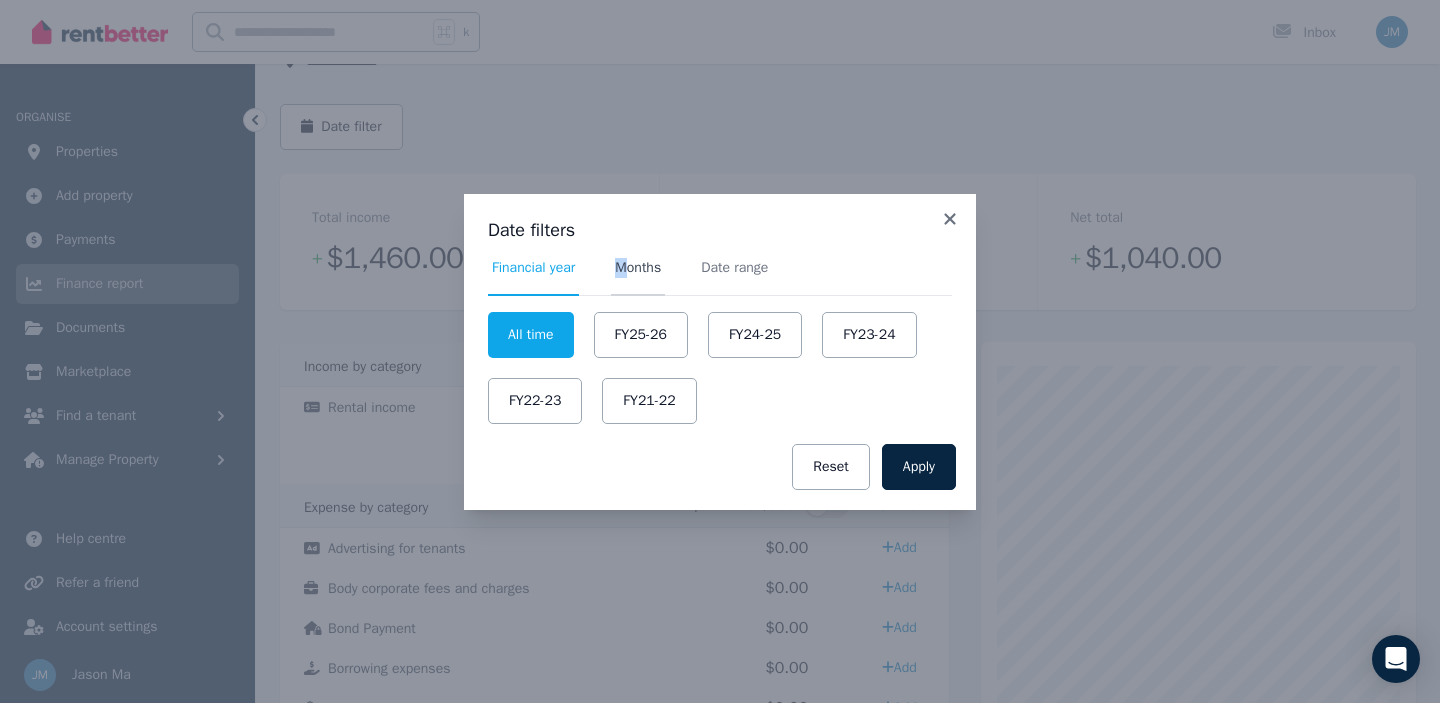 click on "Months" at bounding box center (638, 268) 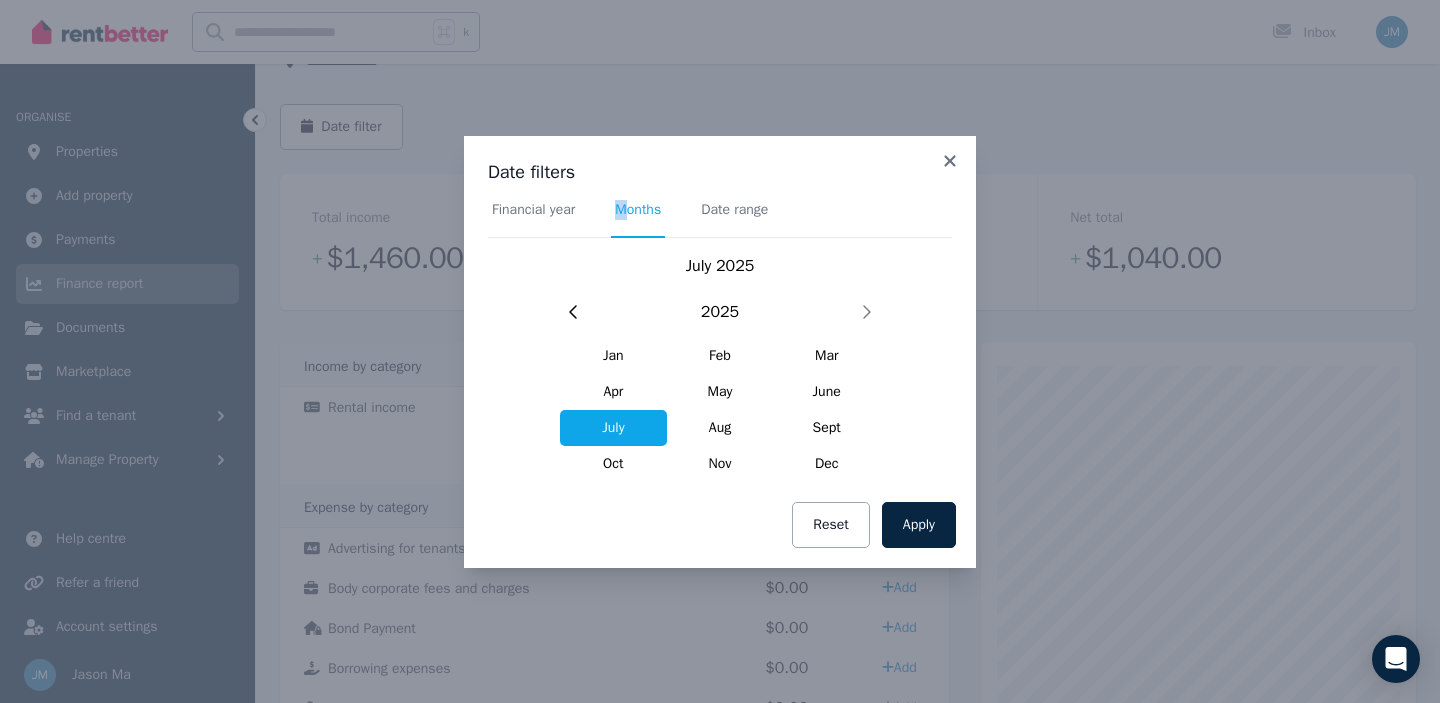 click on "July" at bounding box center [613, 428] 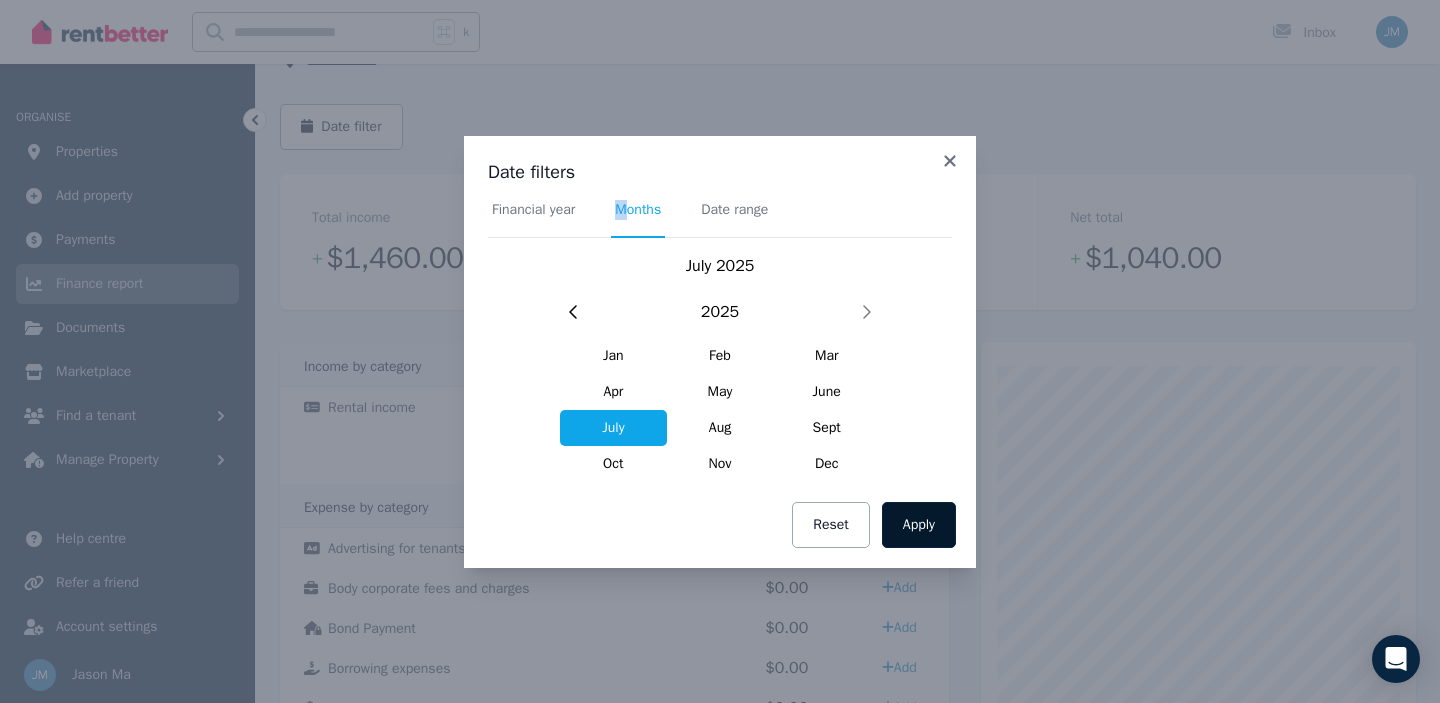 click on "Apply" at bounding box center [919, 525] 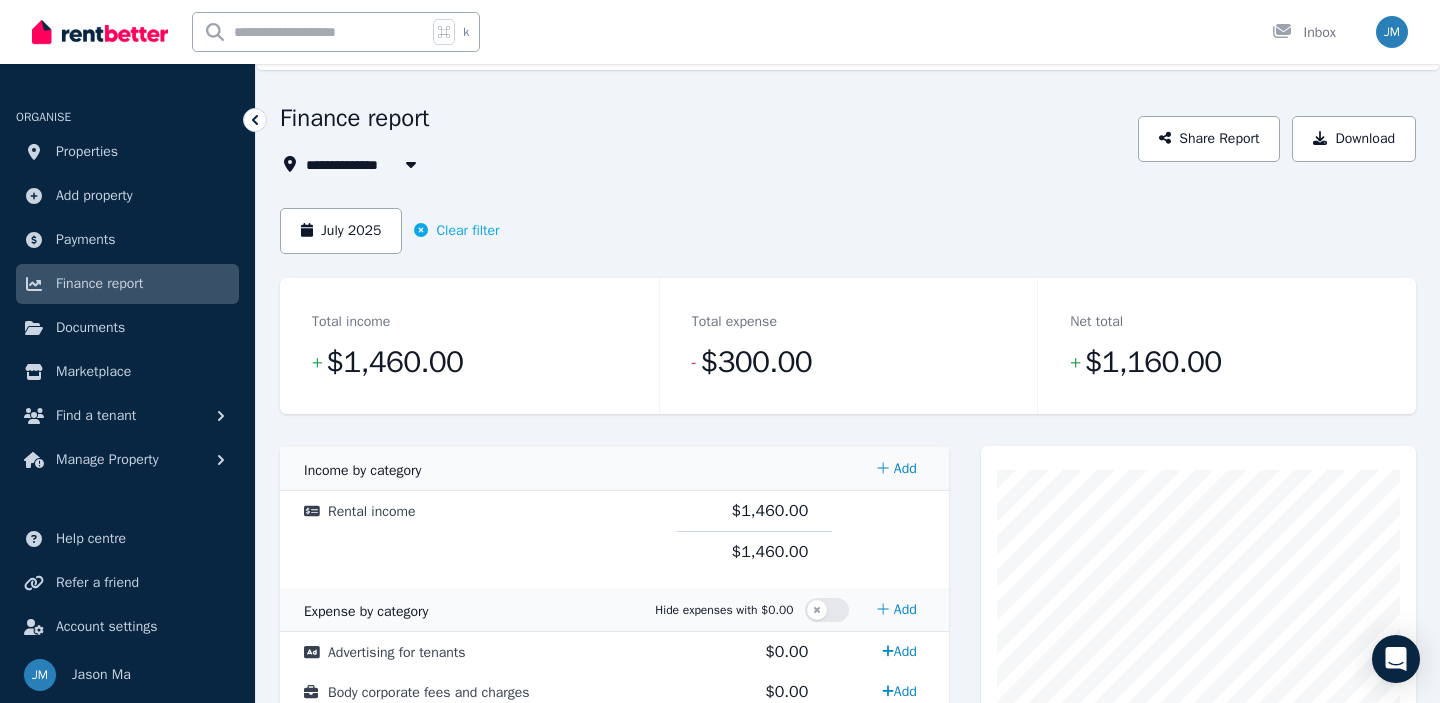 scroll, scrollTop: 0, scrollLeft: 0, axis: both 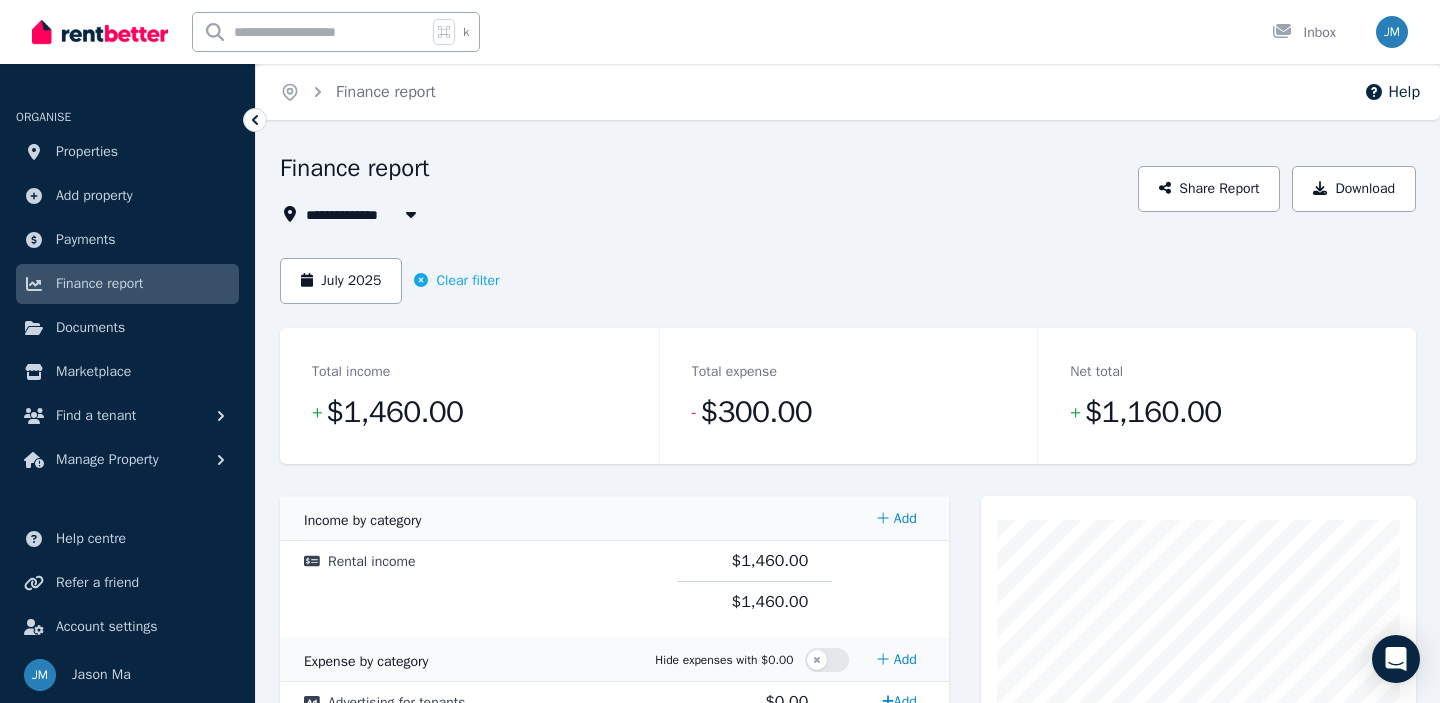 click on "Finance report" at bounding box center (99, 284) 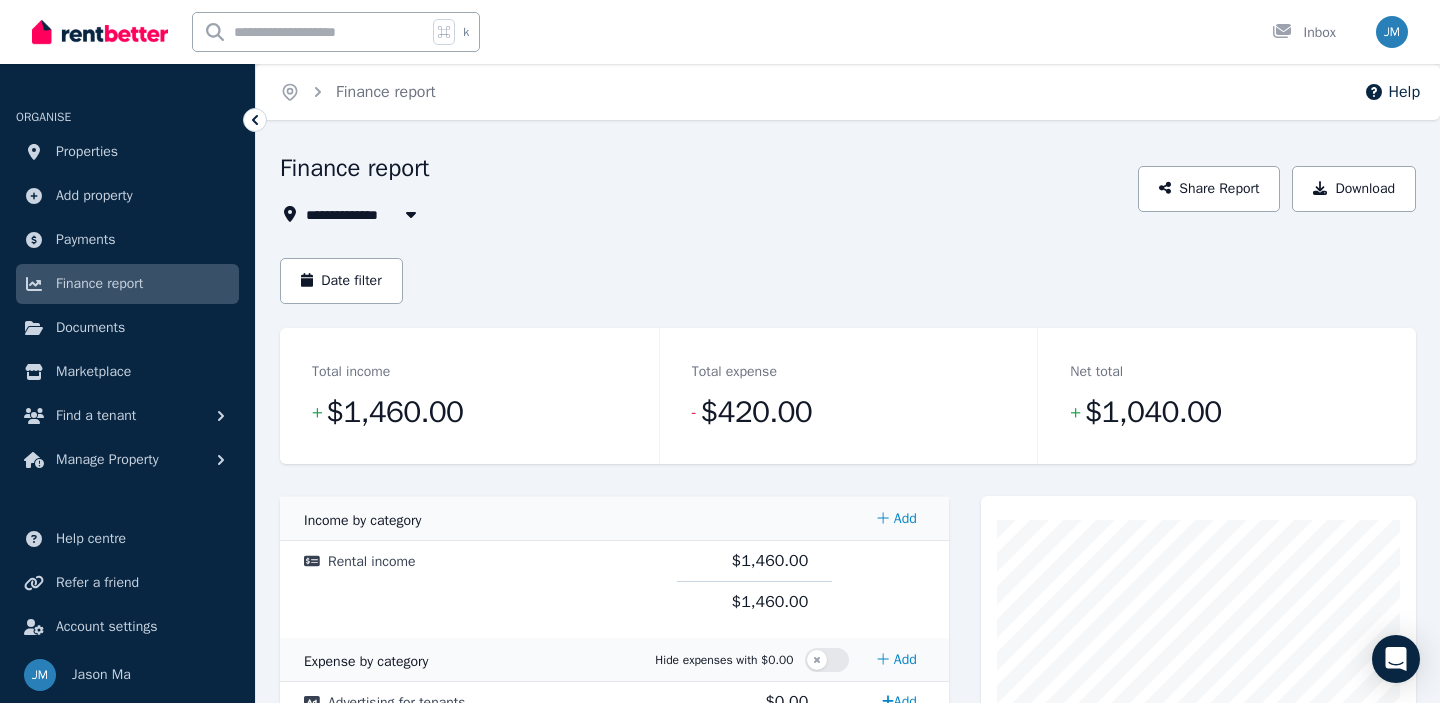 click on "All Properties" at bounding box center (364, 214) 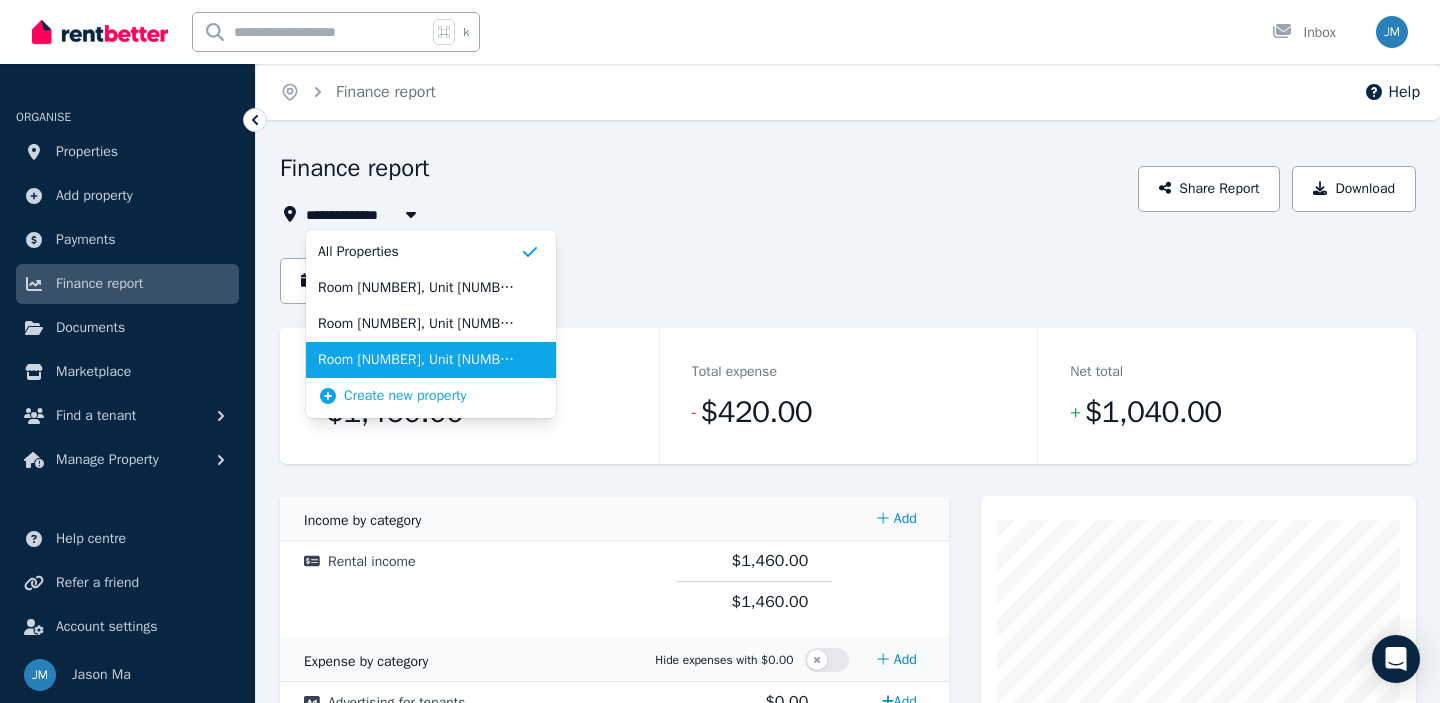 click on "Room [NUMBER], Unit [NUMBER]/[NUMBER] [STREET]" at bounding box center (419, 360) 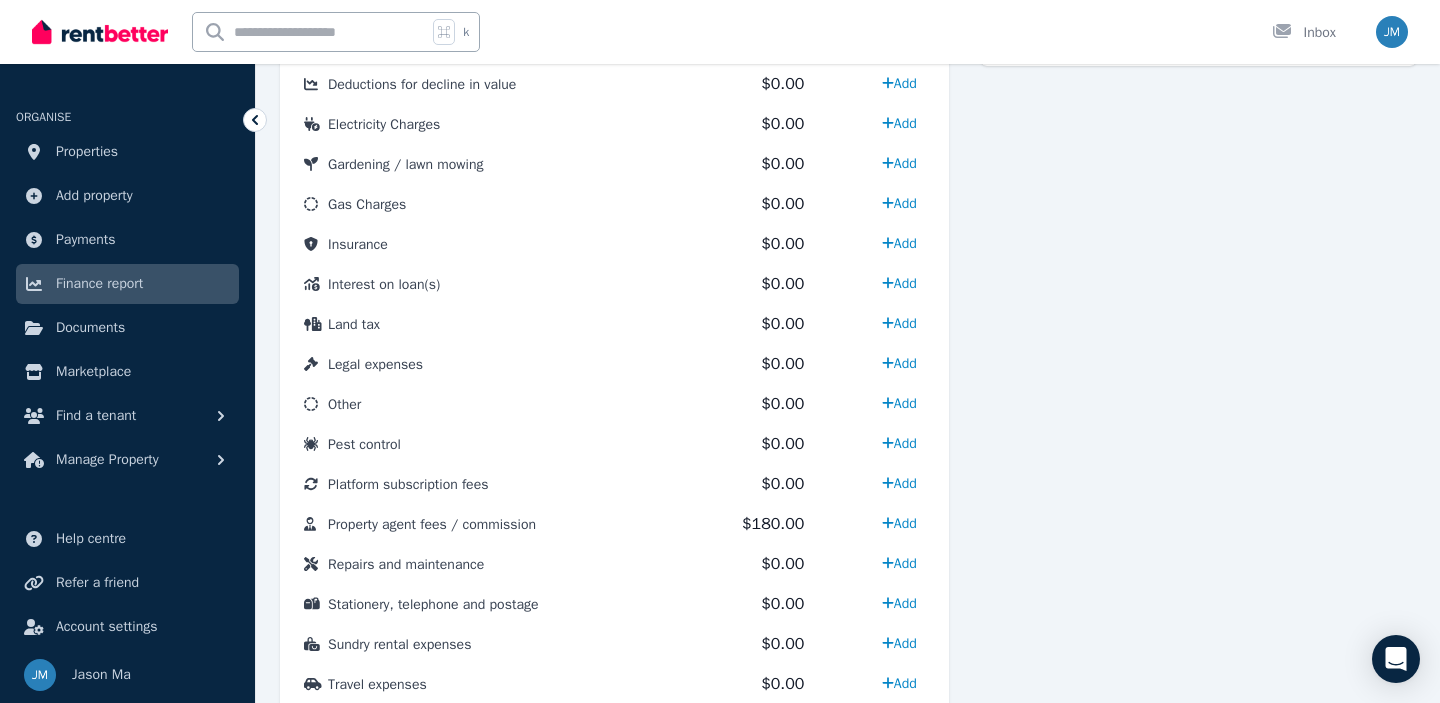 scroll, scrollTop: 0, scrollLeft: 0, axis: both 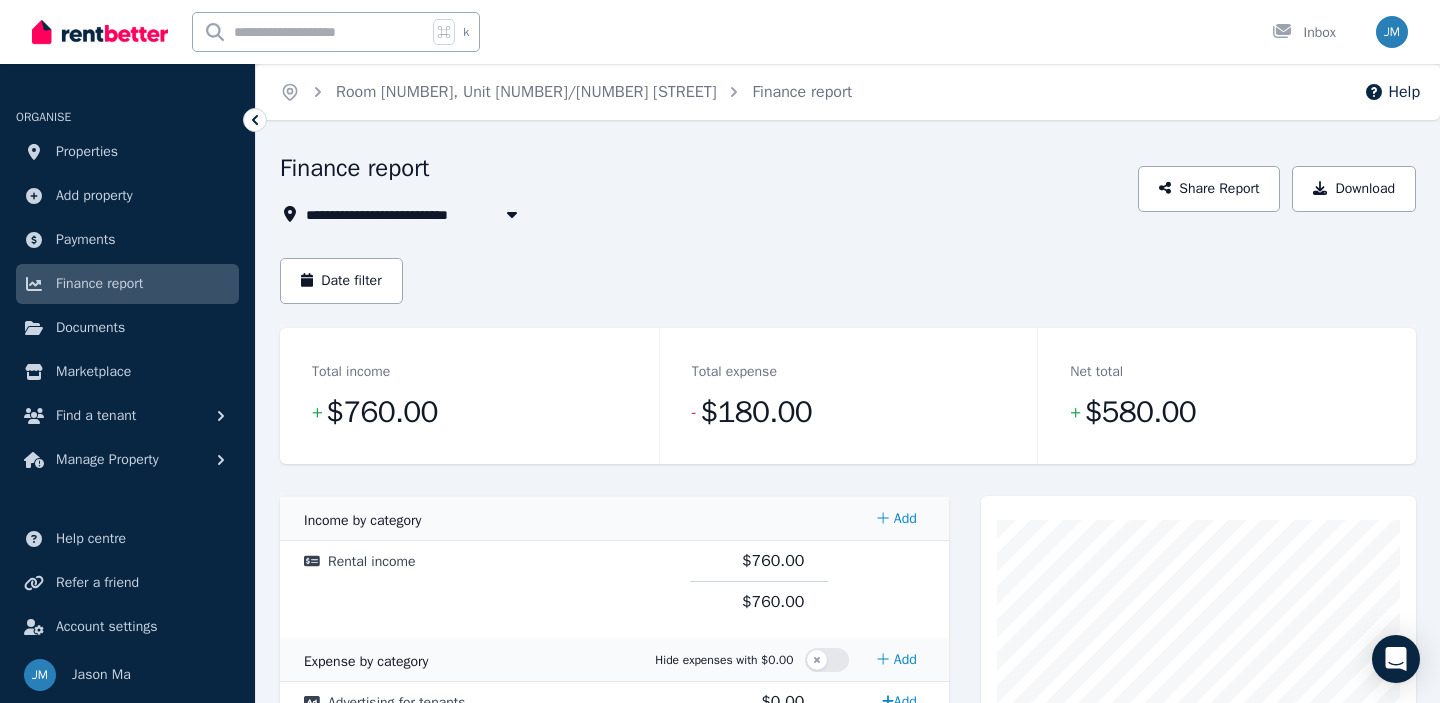 click on "Room [NUMBER], Unit [NUMBER]/[NUMBER] [STREET]" at bounding box center [490, 214] 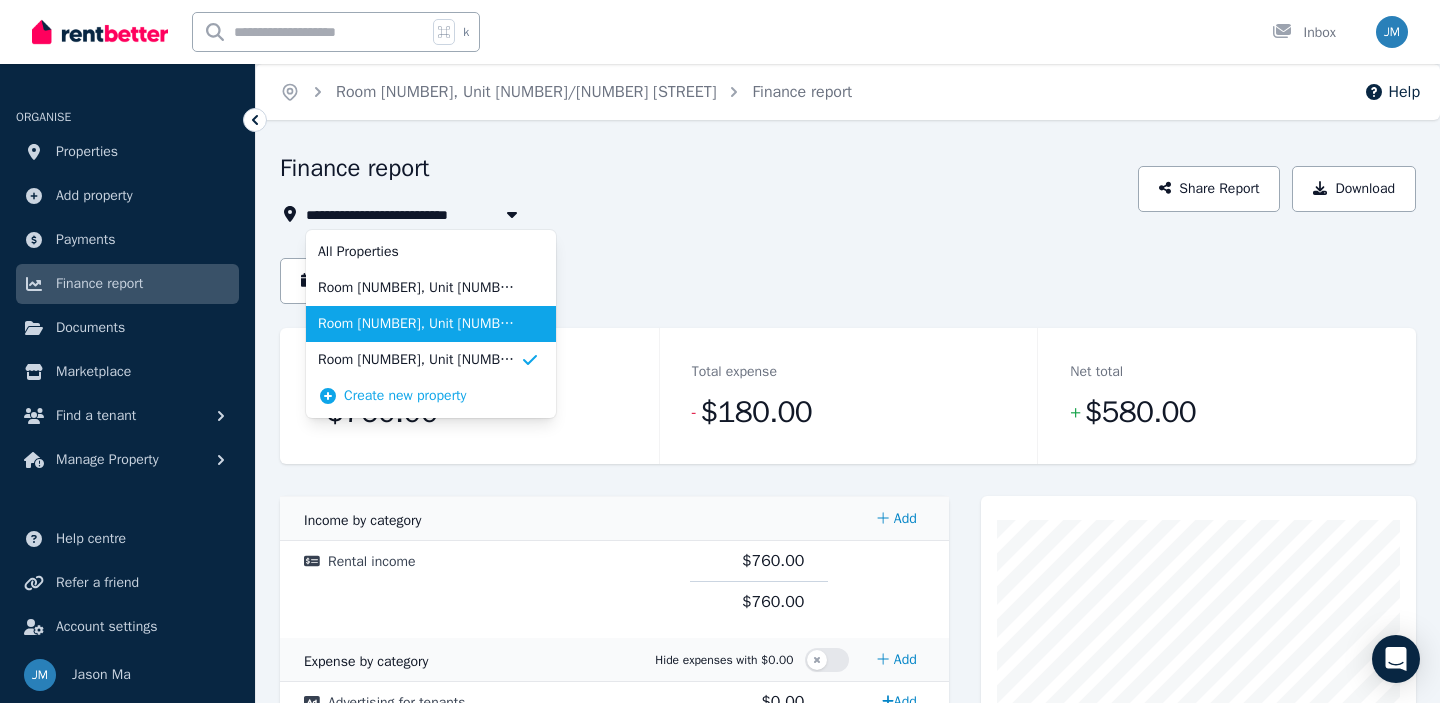 click on "Room [NUMBER], Unit [NUMBER]/[NUMBER] [STREET]" at bounding box center [419, 324] 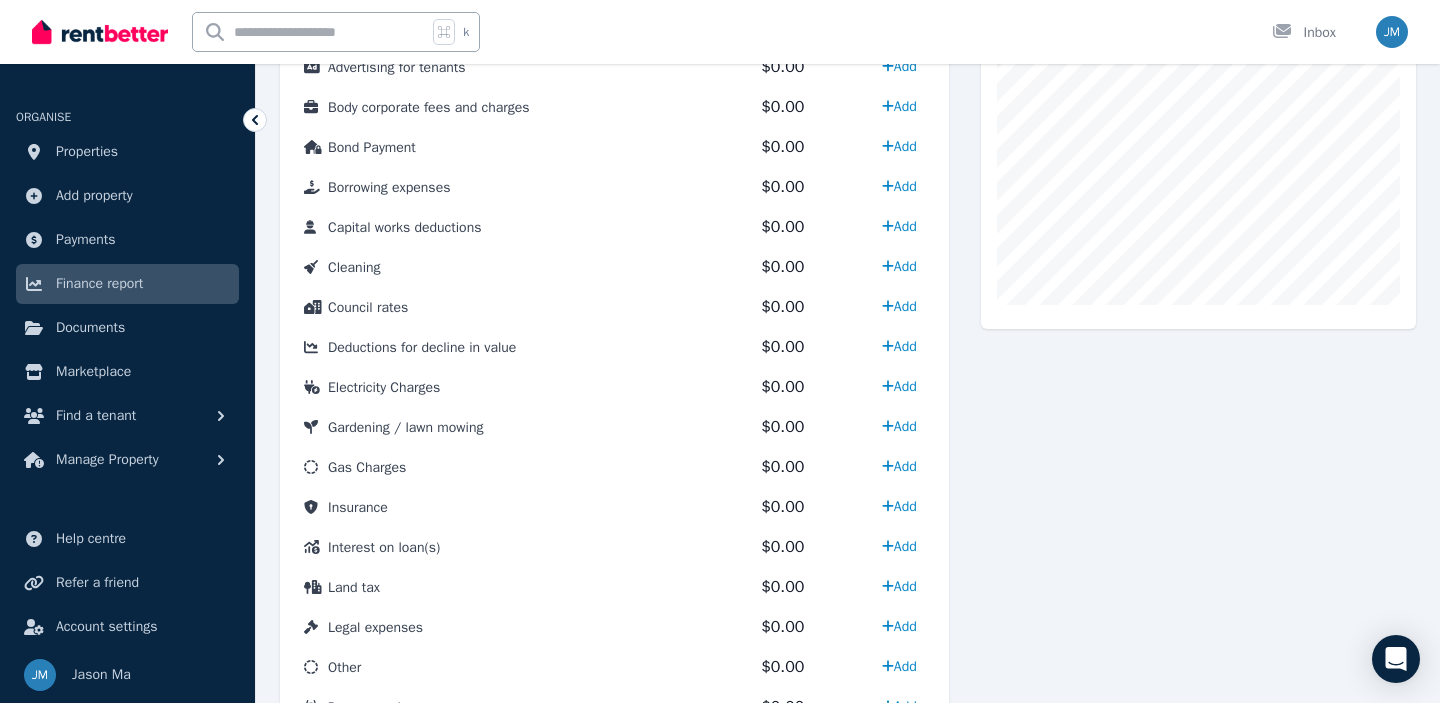 scroll, scrollTop: 0, scrollLeft: 0, axis: both 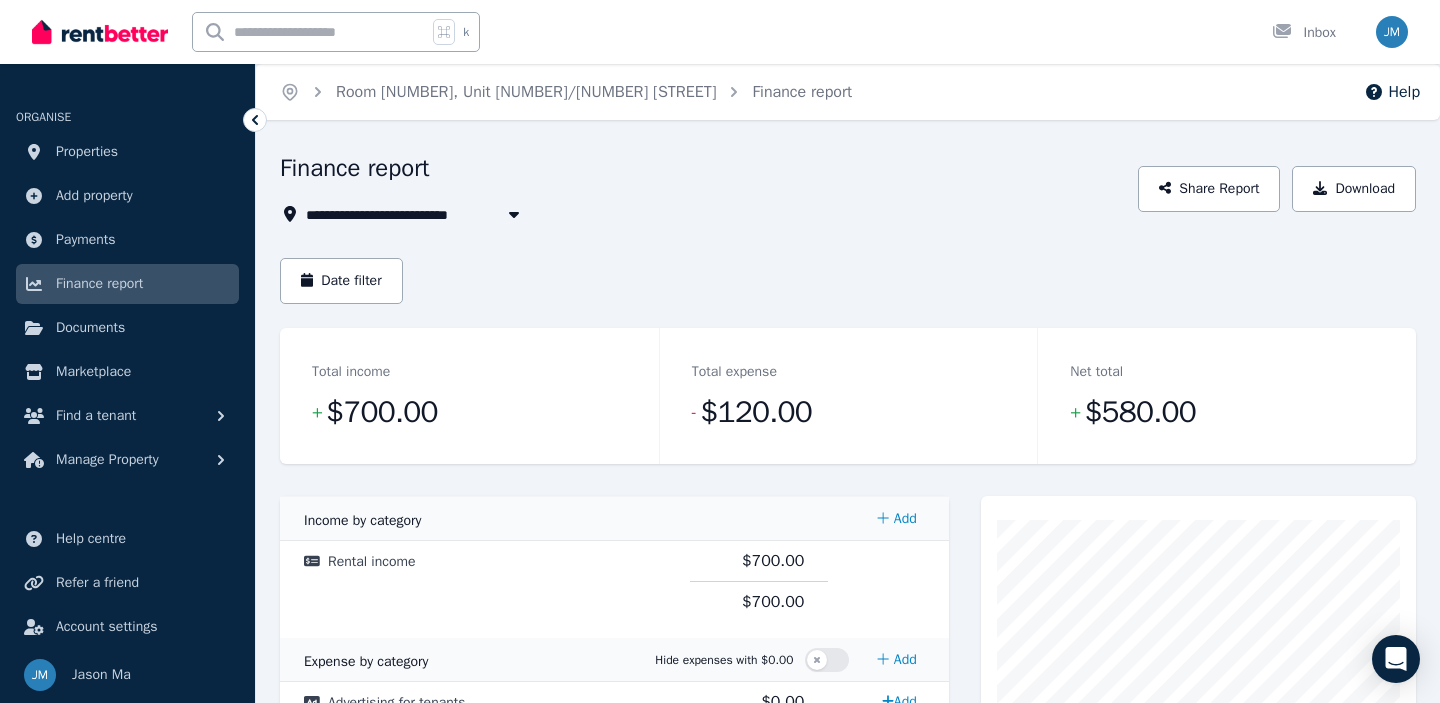 click on "Room [NUMBER], Unit [NUMBER]/[NUMBER] [STREET]" at bounding box center (490, 214) 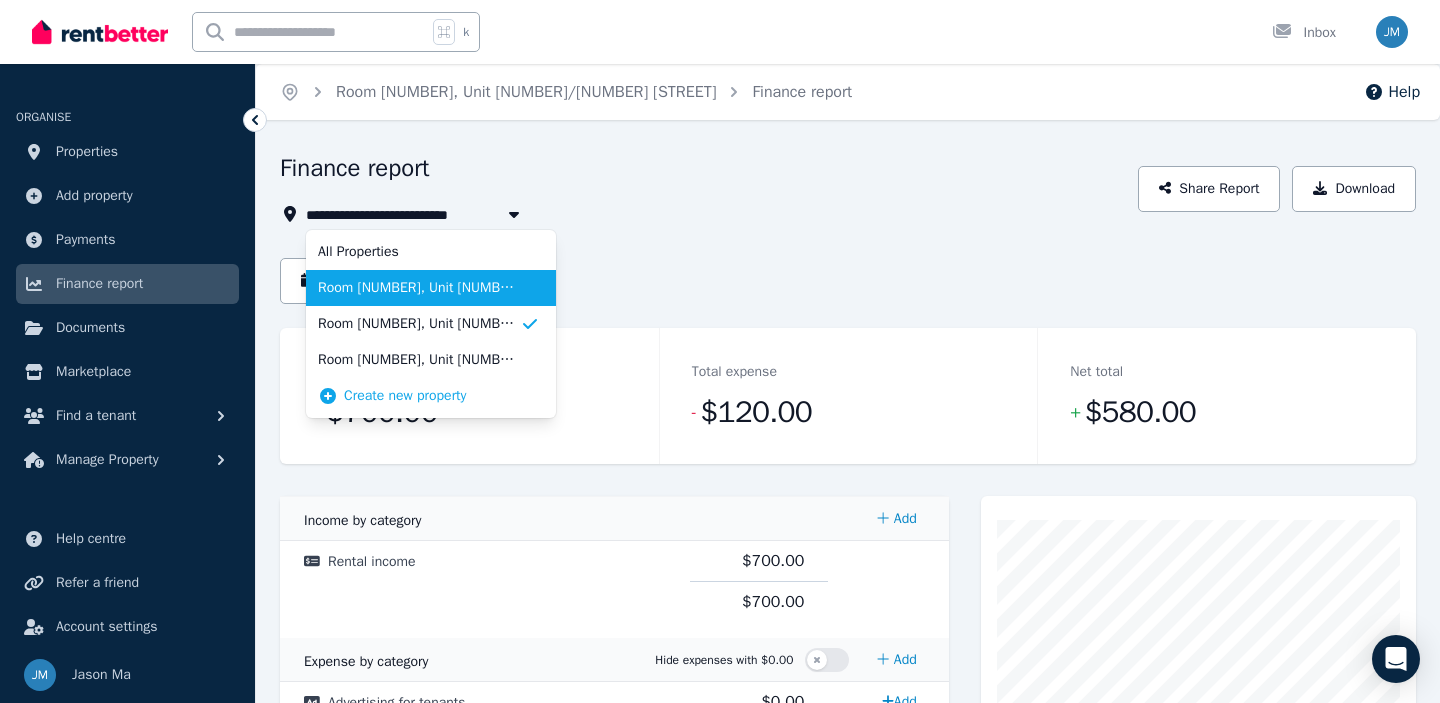 click on "Room [NUMBER], Unit [NUMBER]/[NUMBER] [STREET]" at bounding box center [419, 288] 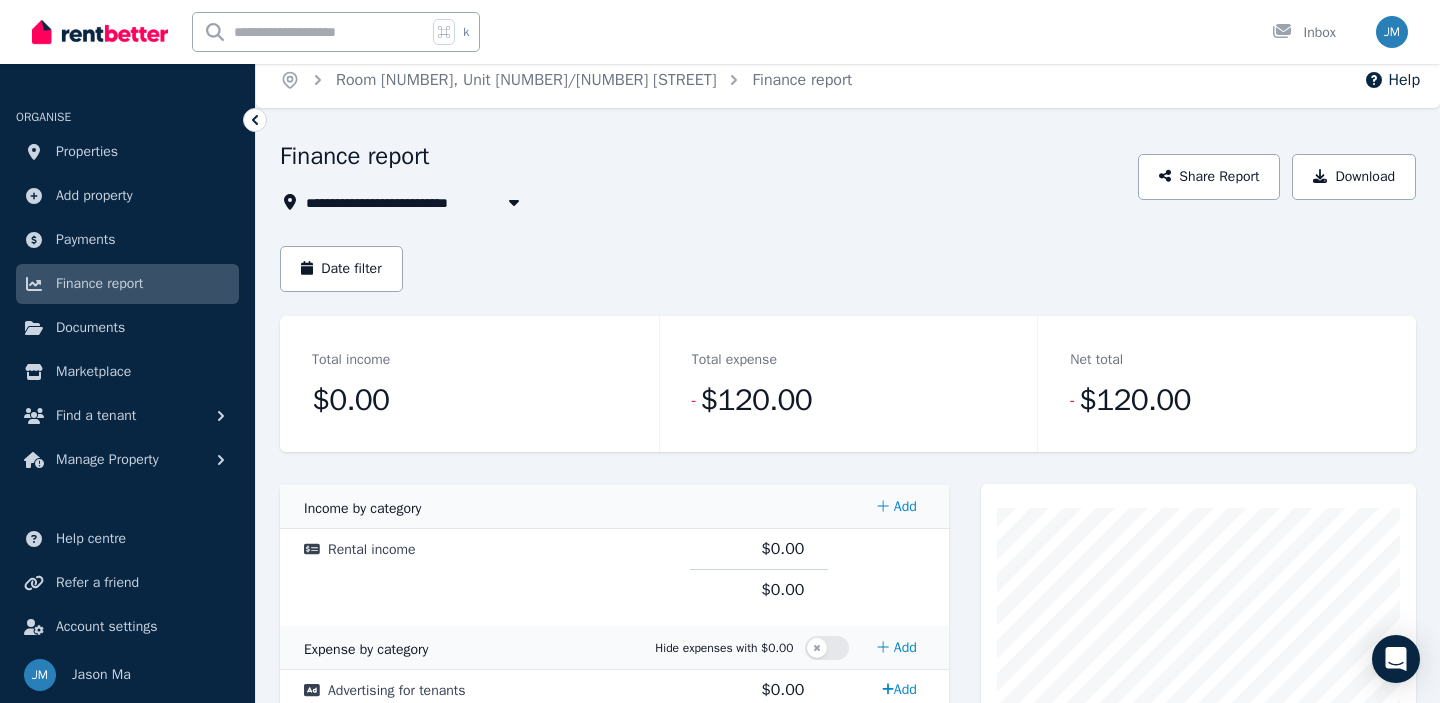 scroll, scrollTop: 0, scrollLeft: 0, axis: both 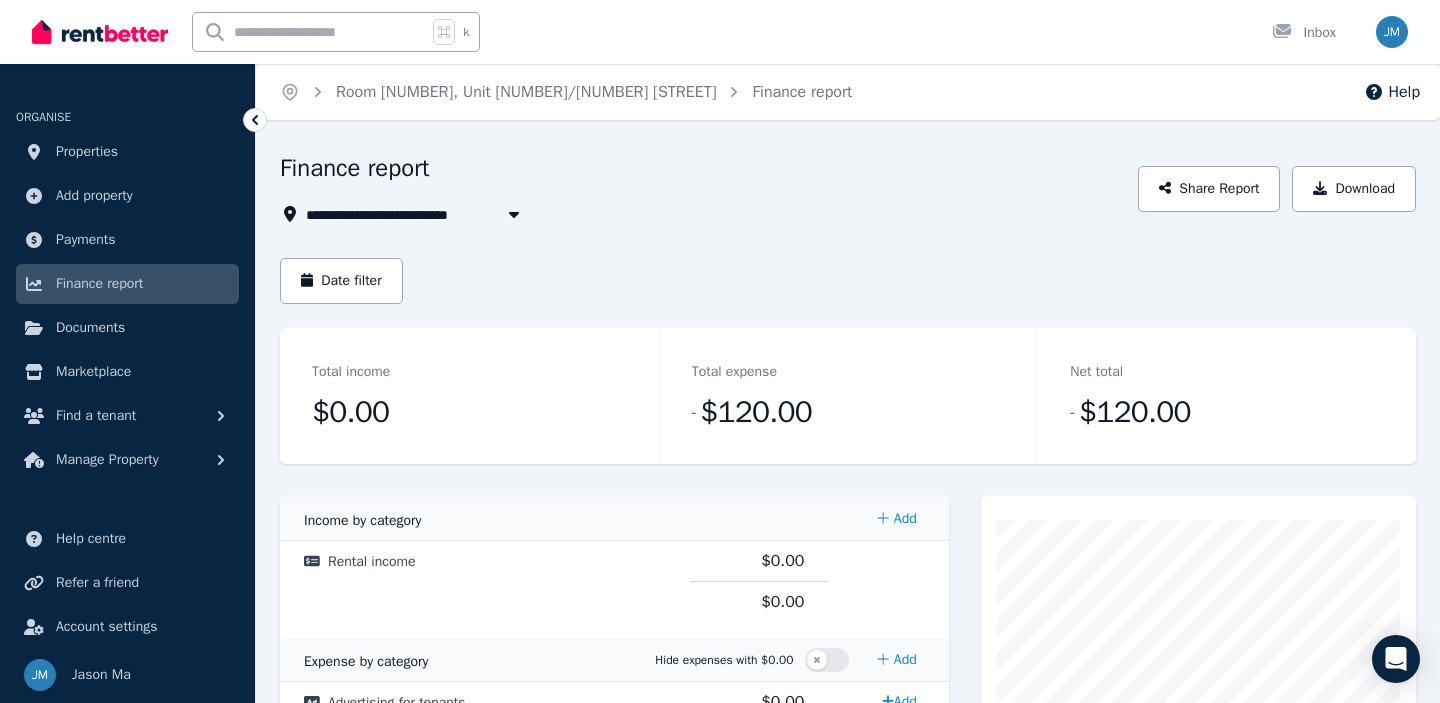 click on "Room [NUMBER], Unit [NUMBER]/[NUMBER] [STREET]" at bounding box center (490, 214) 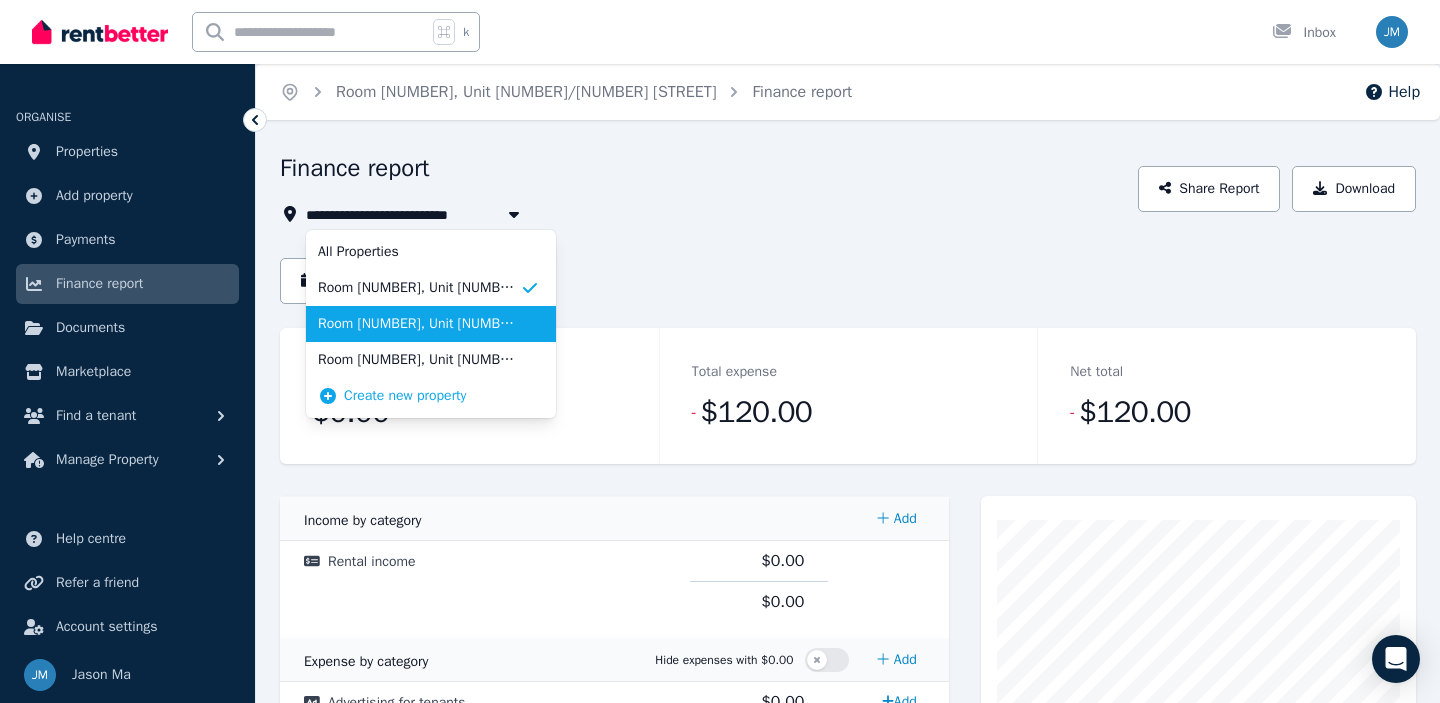 click on "Room [NUMBER], Unit [NUMBER]/[NUMBER] [STREET]" at bounding box center (419, 324) 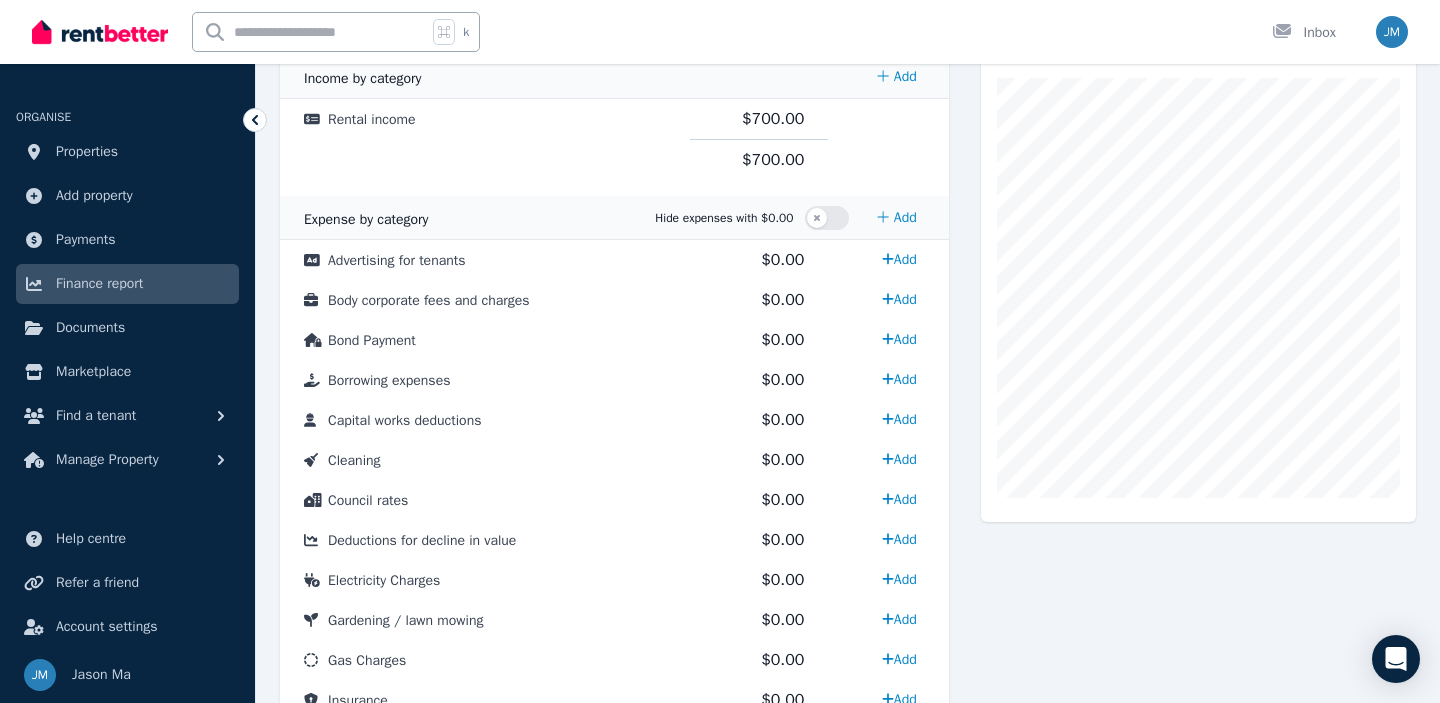 scroll, scrollTop: 0, scrollLeft: 0, axis: both 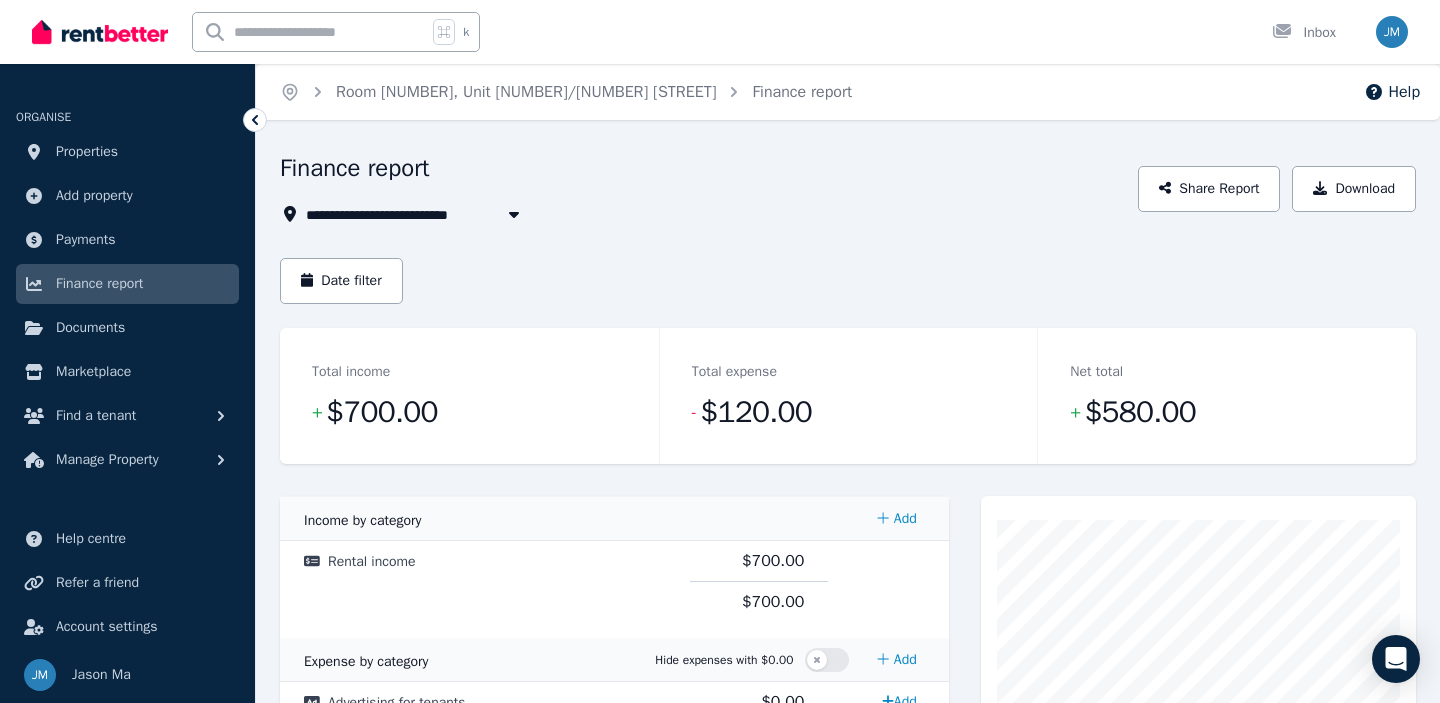 click on "Room [NUMBER], Unit [NUMBER]/[NUMBER] [STREET]" at bounding box center [490, 214] 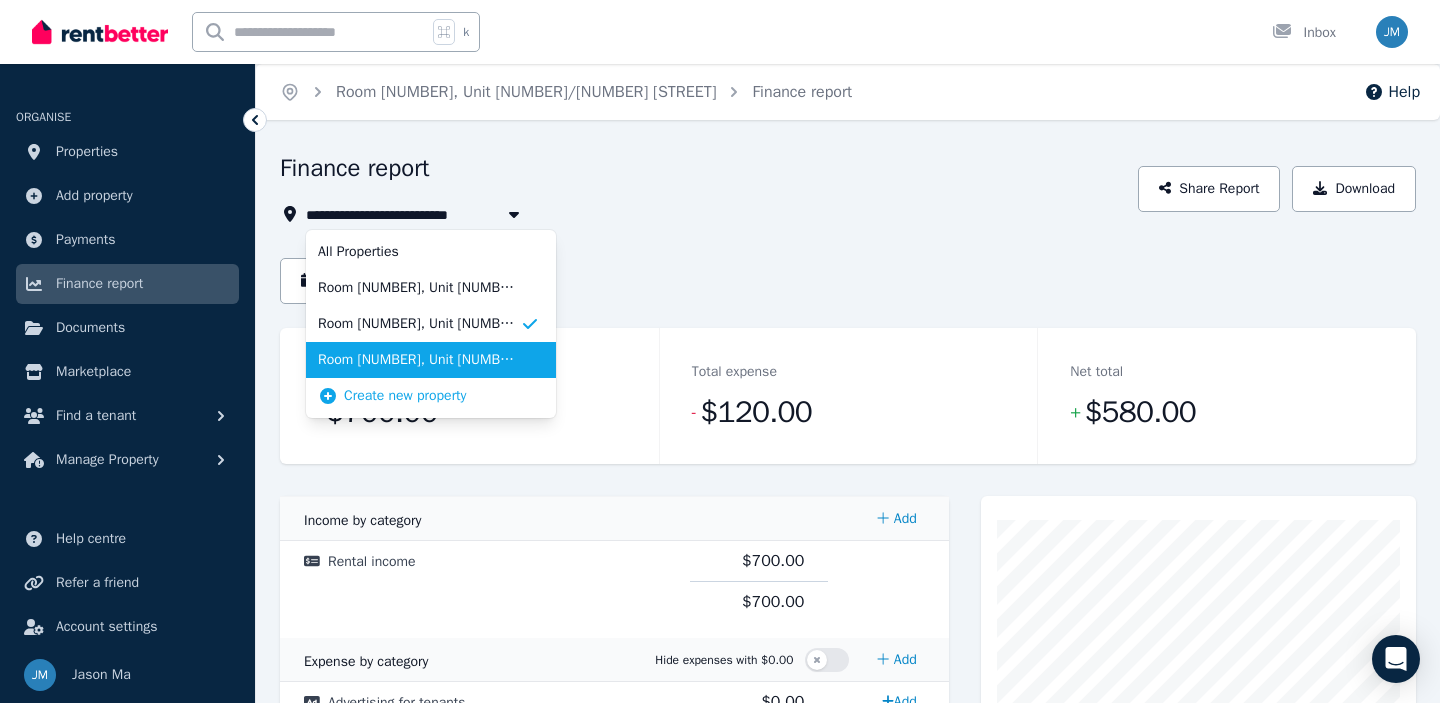 click on "Room [NUMBER], Unit [NUMBER]/[NUMBER] [STREET]" at bounding box center [419, 360] 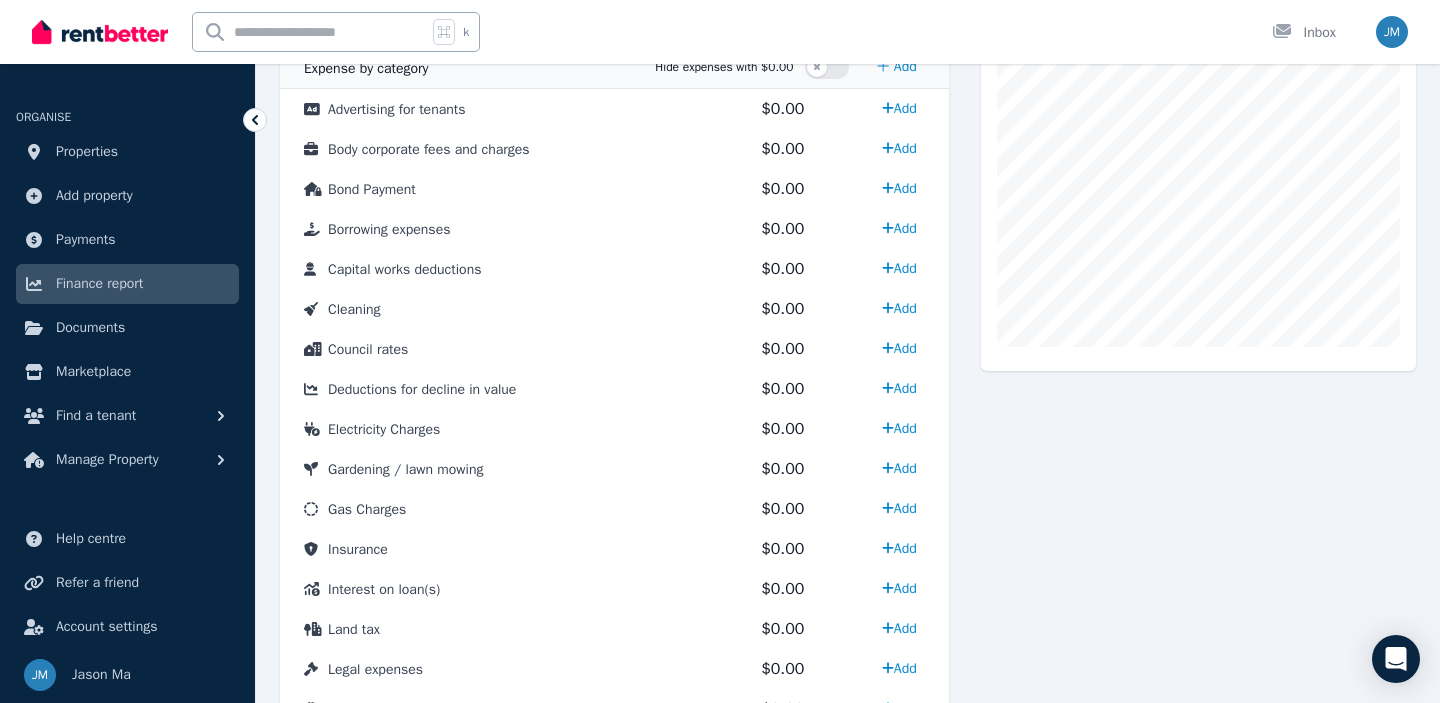 scroll, scrollTop: 0, scrollLeft: 0, axis: both 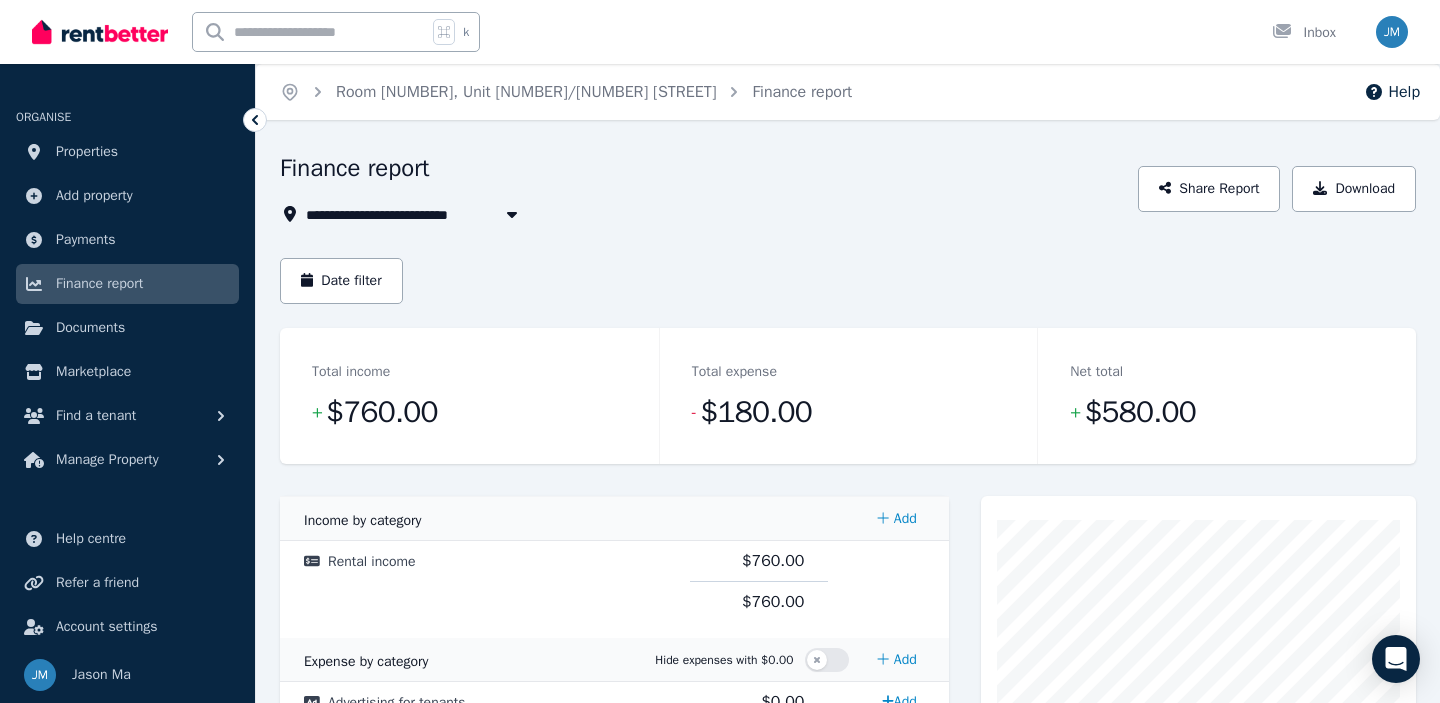 click on "Room [NUMBER], Unit [NUMBER]/[NUMBER] [STREET]" at bounding box center [490, 214] 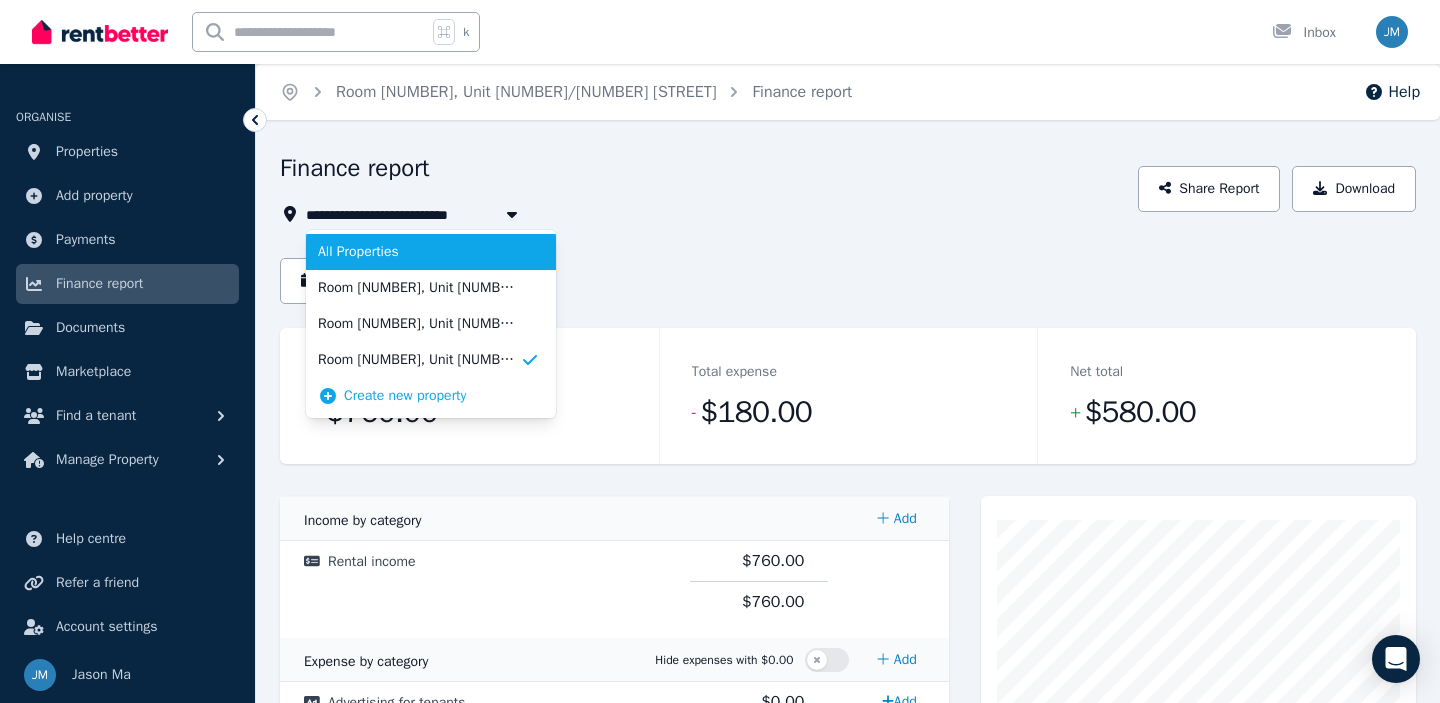 click on "All Properties" at bounding box center (419, 252) 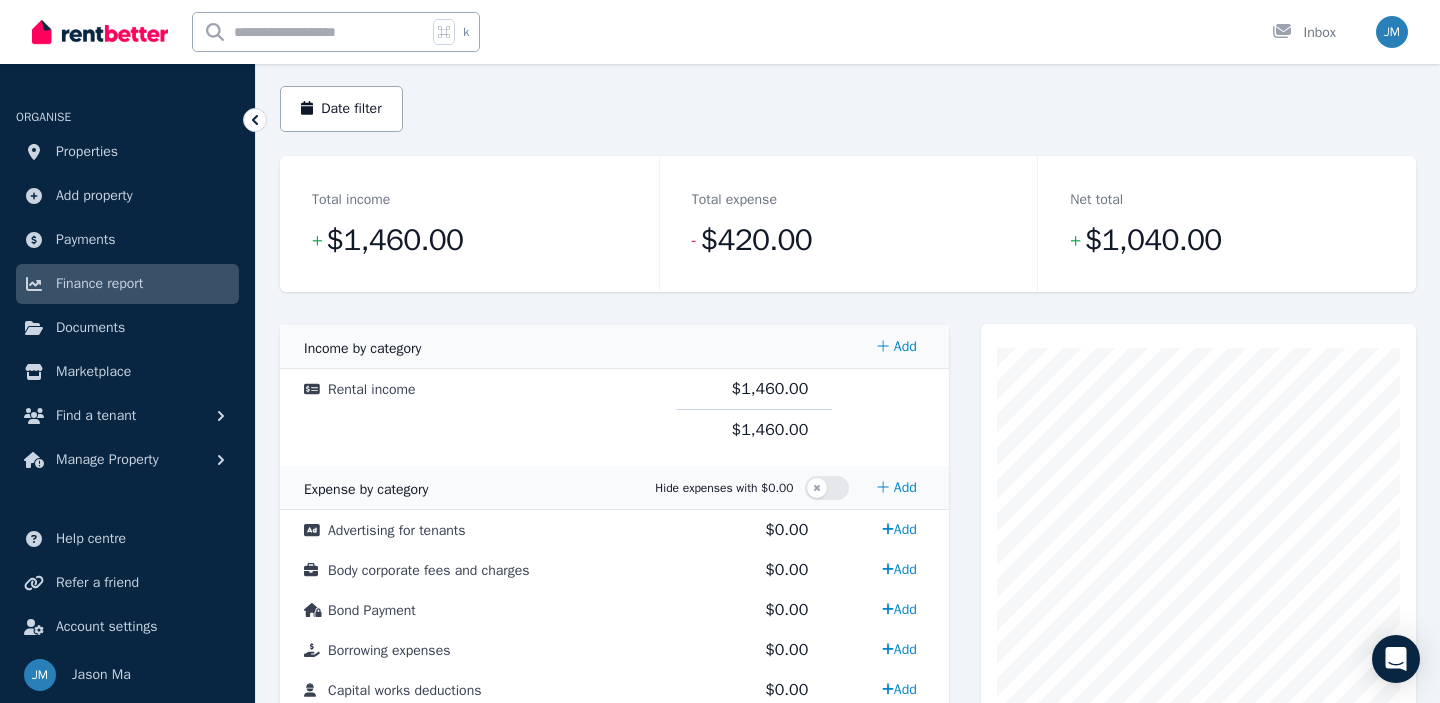 scroll, scrollTop: 0, scrollLeft: 0, axis: both 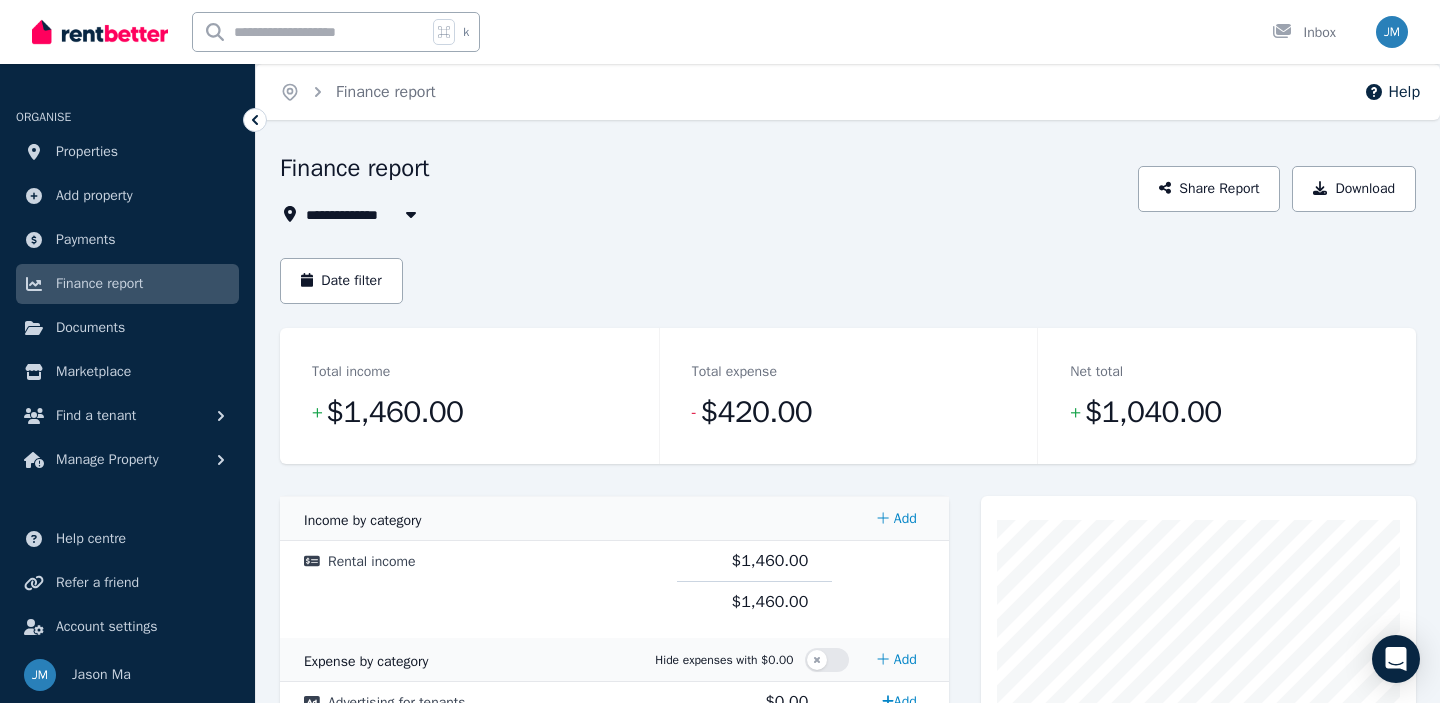 click on "All Properties" at bounding box center (364, 214) 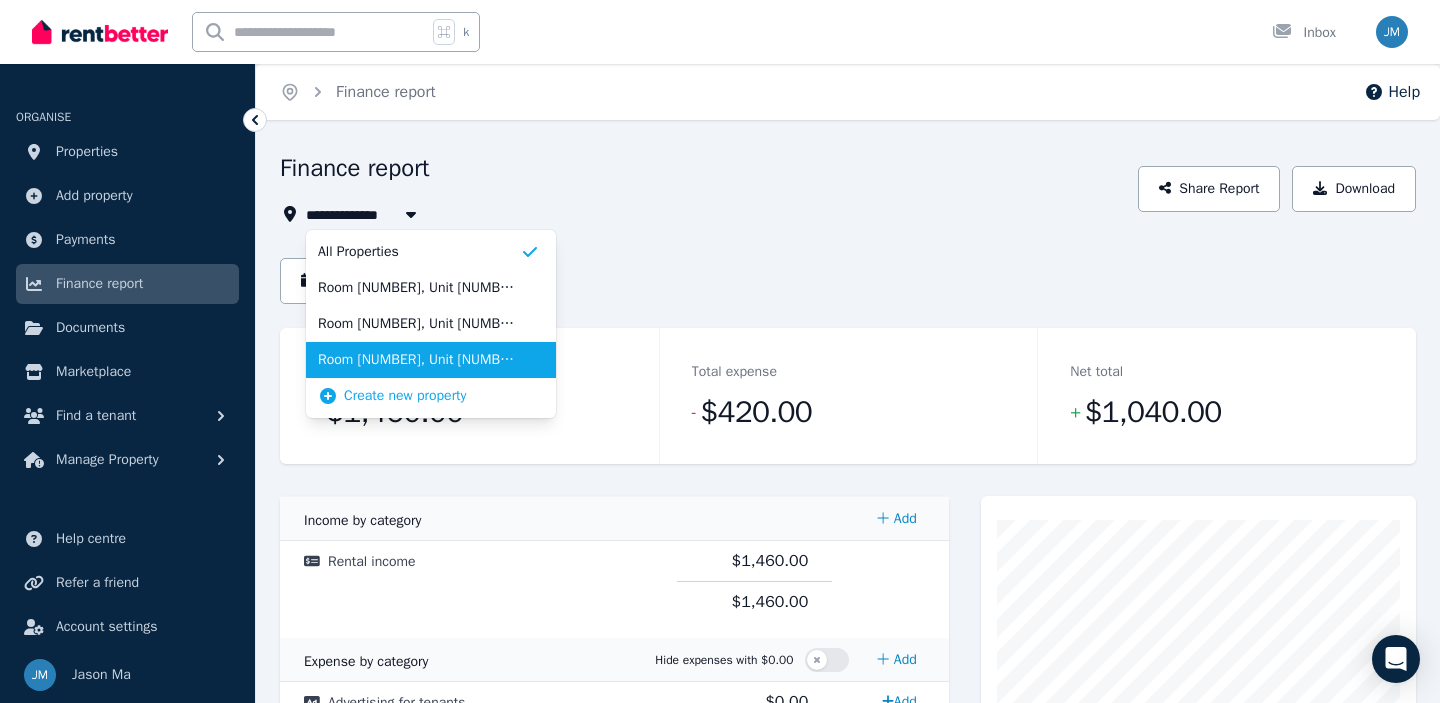 click on "Room [NUMBER], Unit [NUMBER]/[NUMBER] [STREET]" at bounding box center (419, 360) 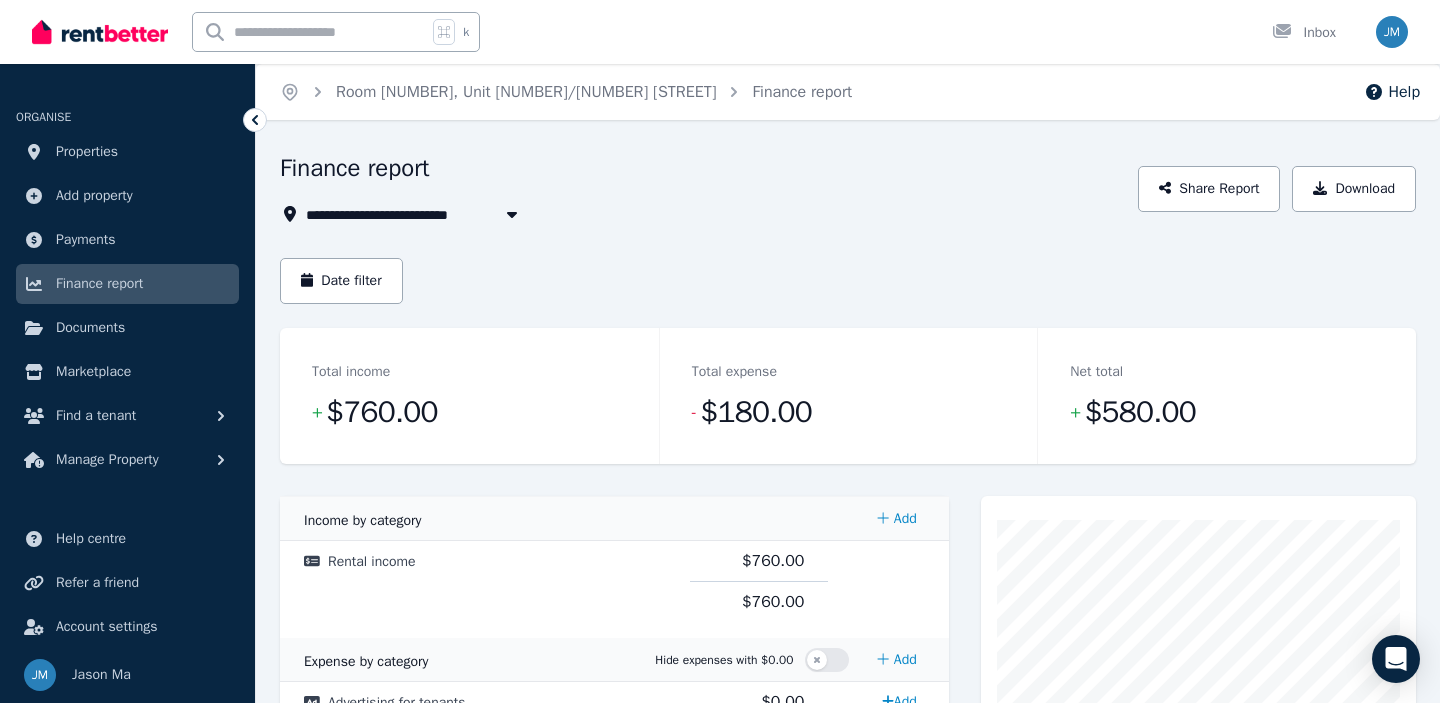 click on "Room [NUMBER], Unit [NUMBER]/[NUMBER] [STREET]" at bounding box center [490, 214] 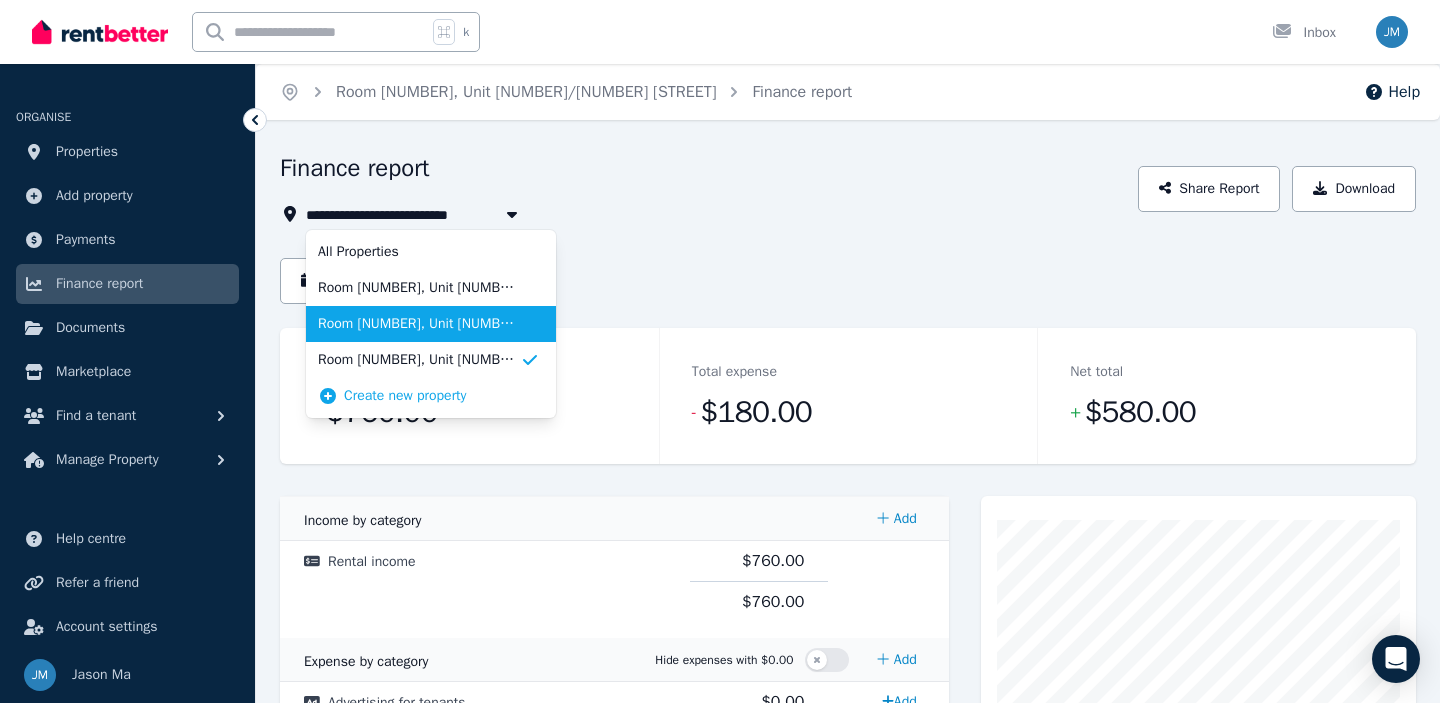 click on "Room [NUMBER], Unit [NUMBER]/[NUMBER] [STREET]" at bounding box center [419, 324] 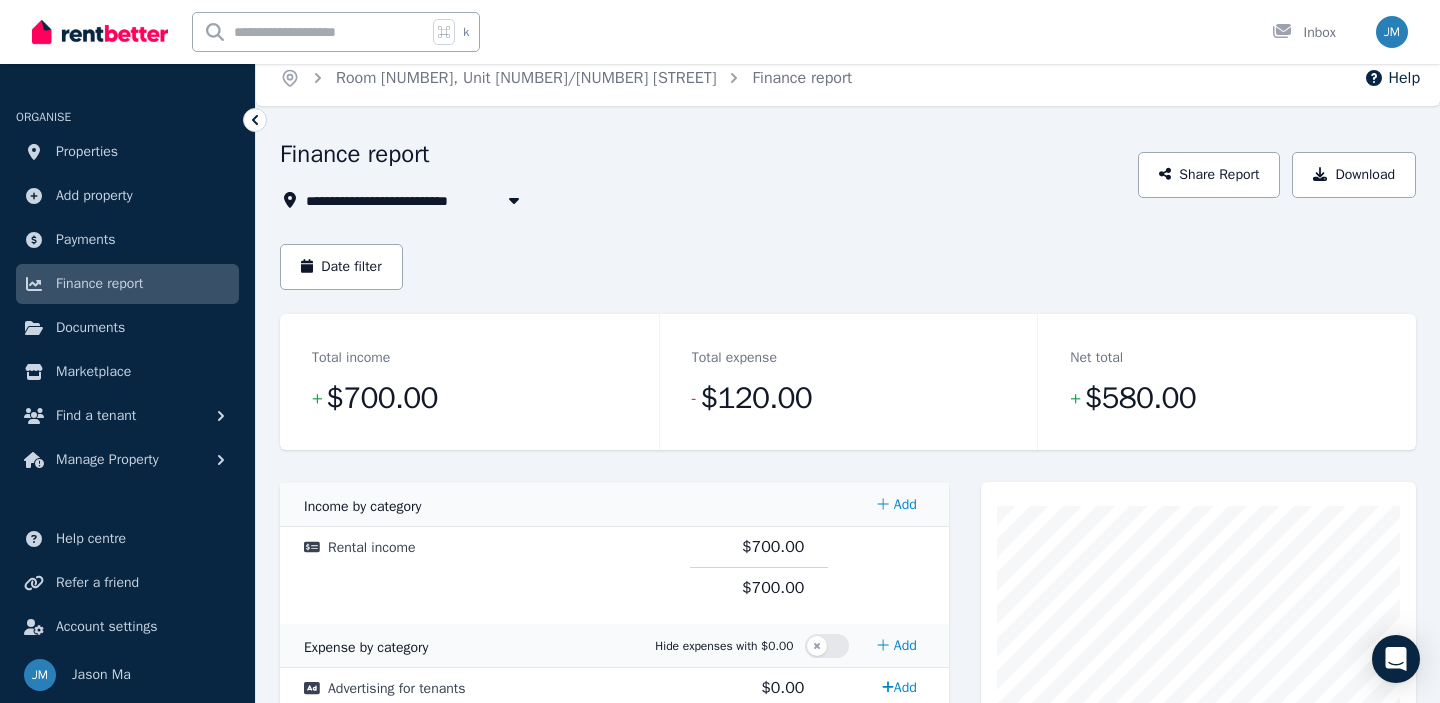 scroll, scrollTop: 0, scrollLeft: 0, axis: both 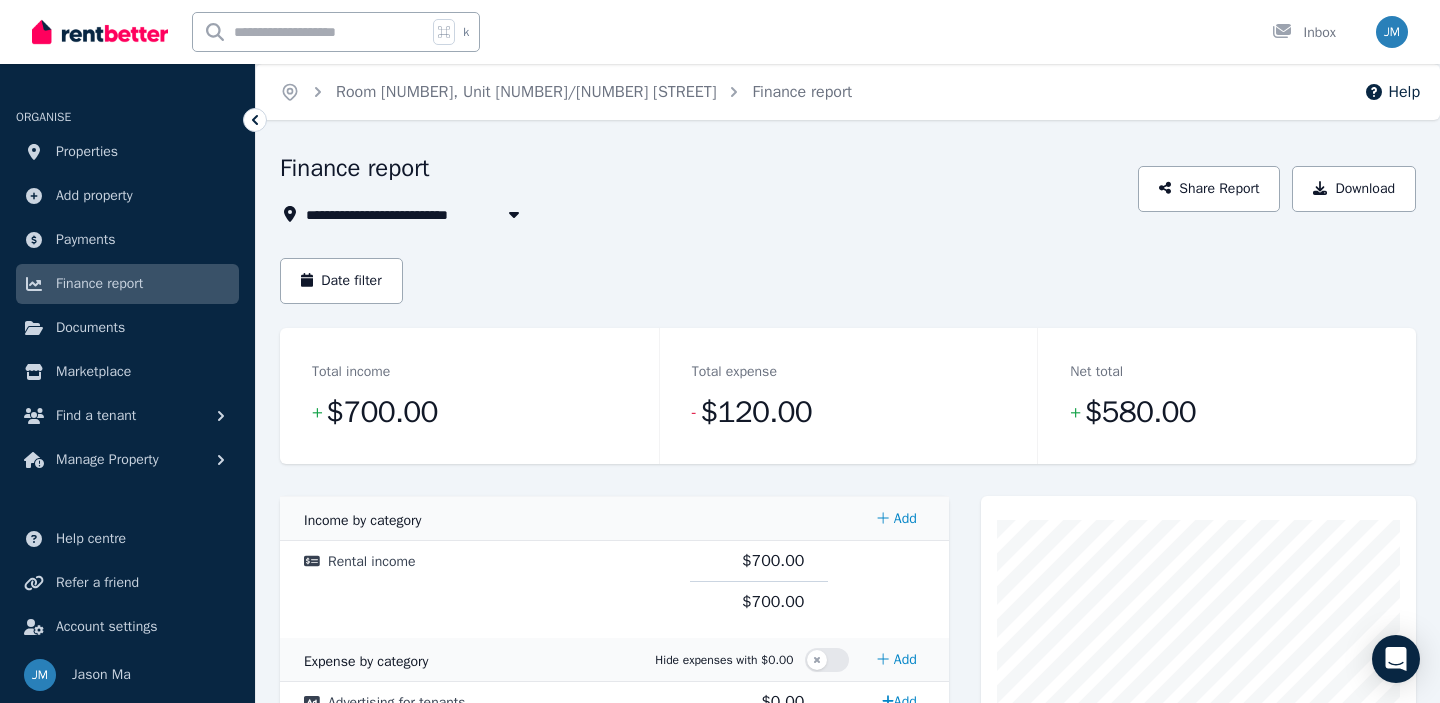click on "Room [NUMBER], Unit [NUMBER]/[NUMBER] [STREET]" at bounding box center (490, 214) 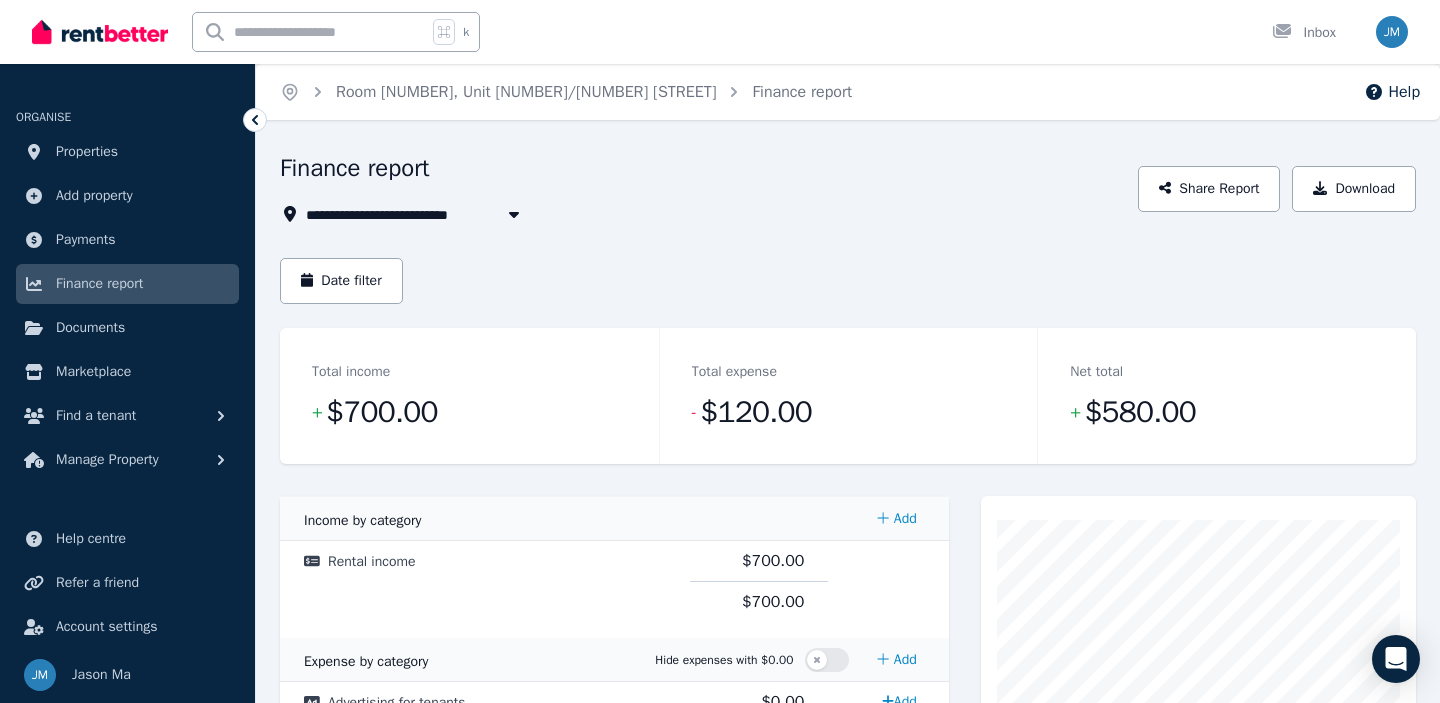 click on "Room [NUMBER], Unit [NUMBER]/[NUMBER] [STREET]" at bounding box center (490, 214) 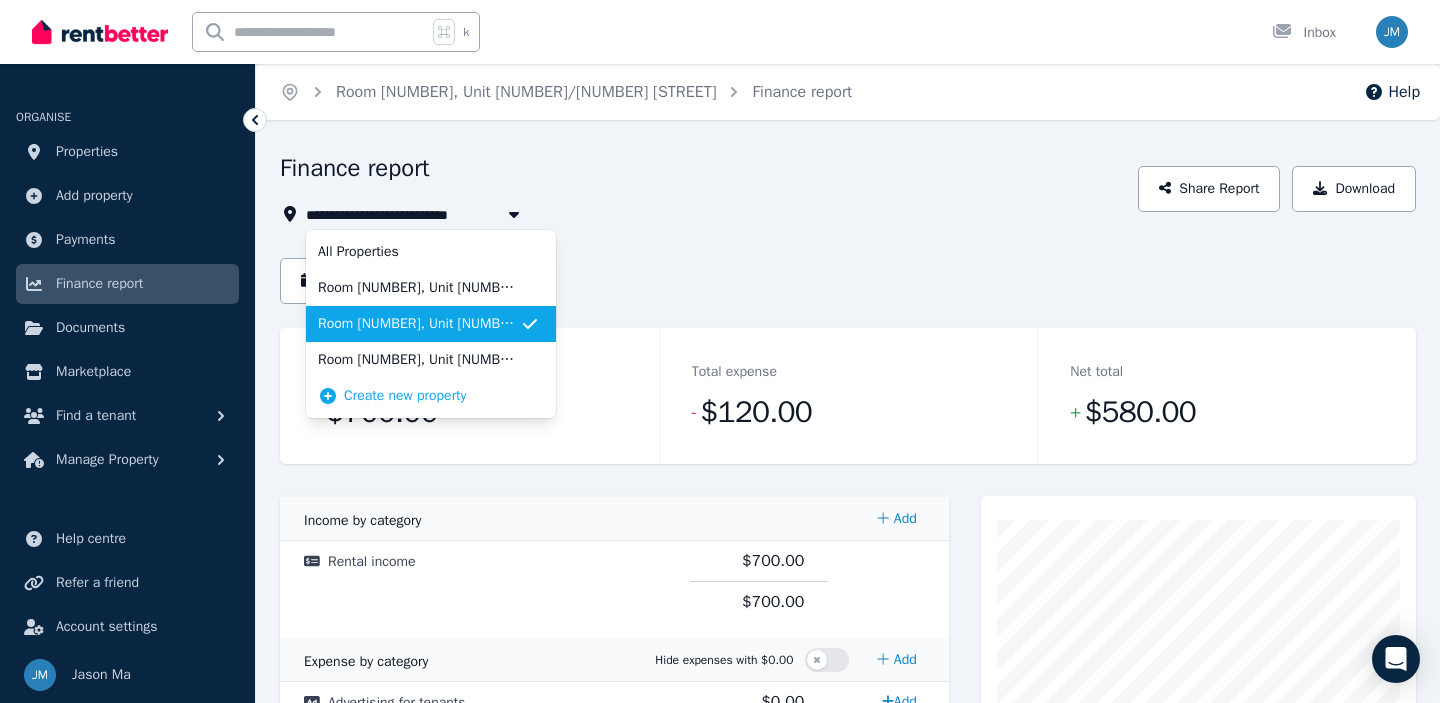 click on "Finance report" at bounding box center (703, 171) 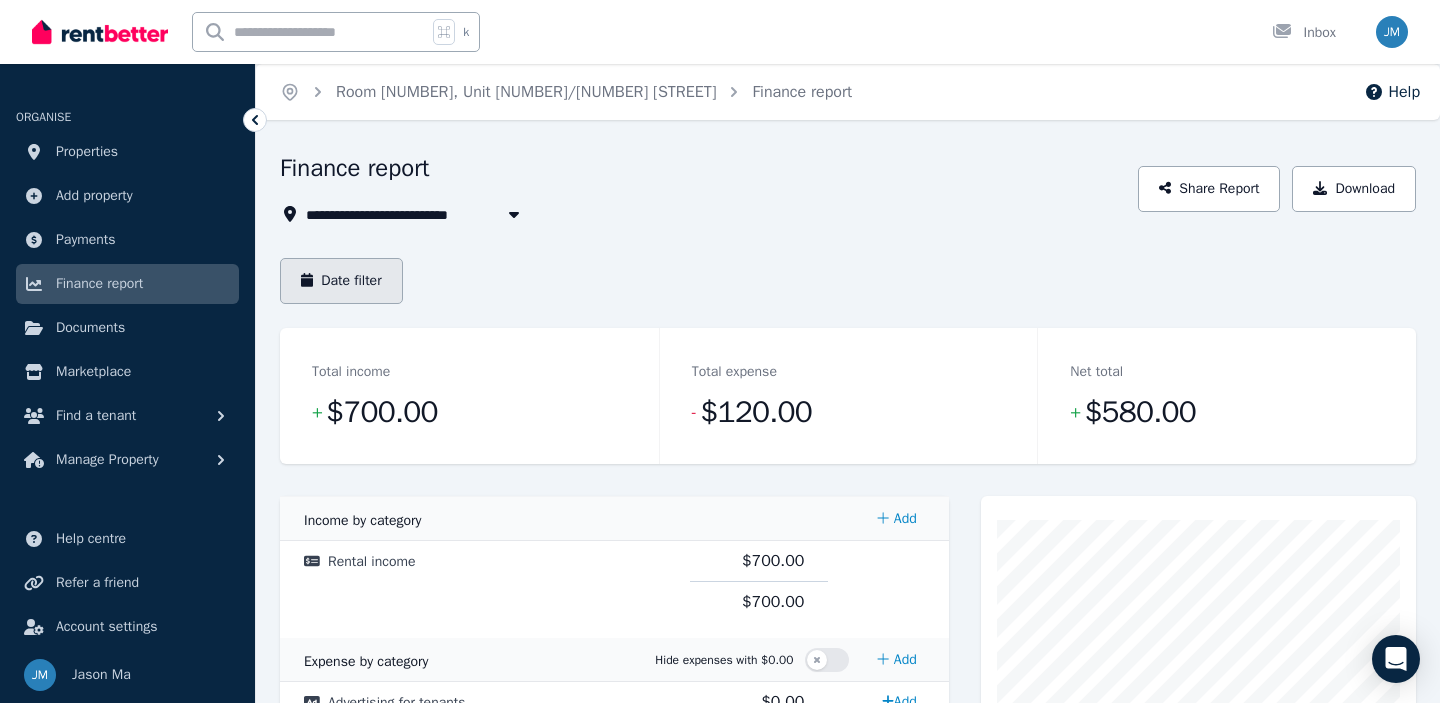 click on "Date filter" at bounding box center (341, 281) 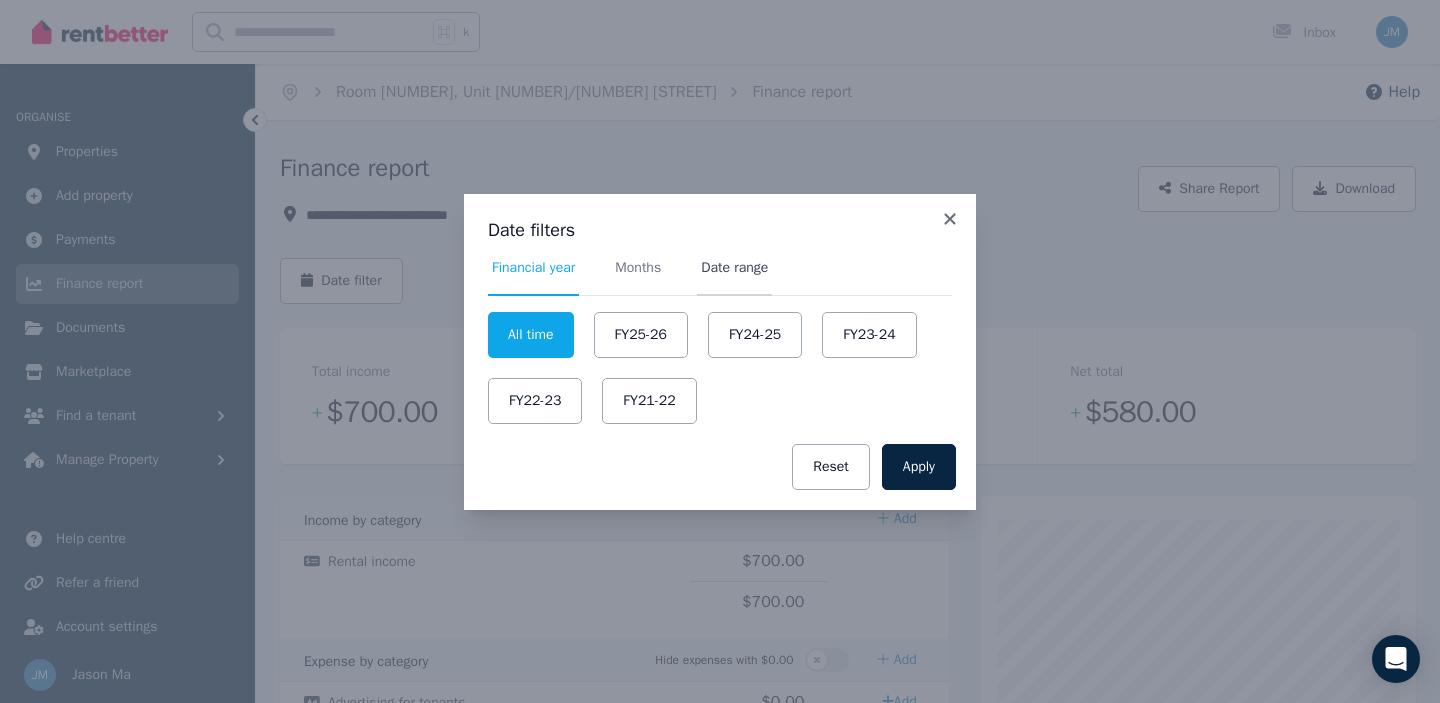click on "Date range" at bounding box center [734, 268] 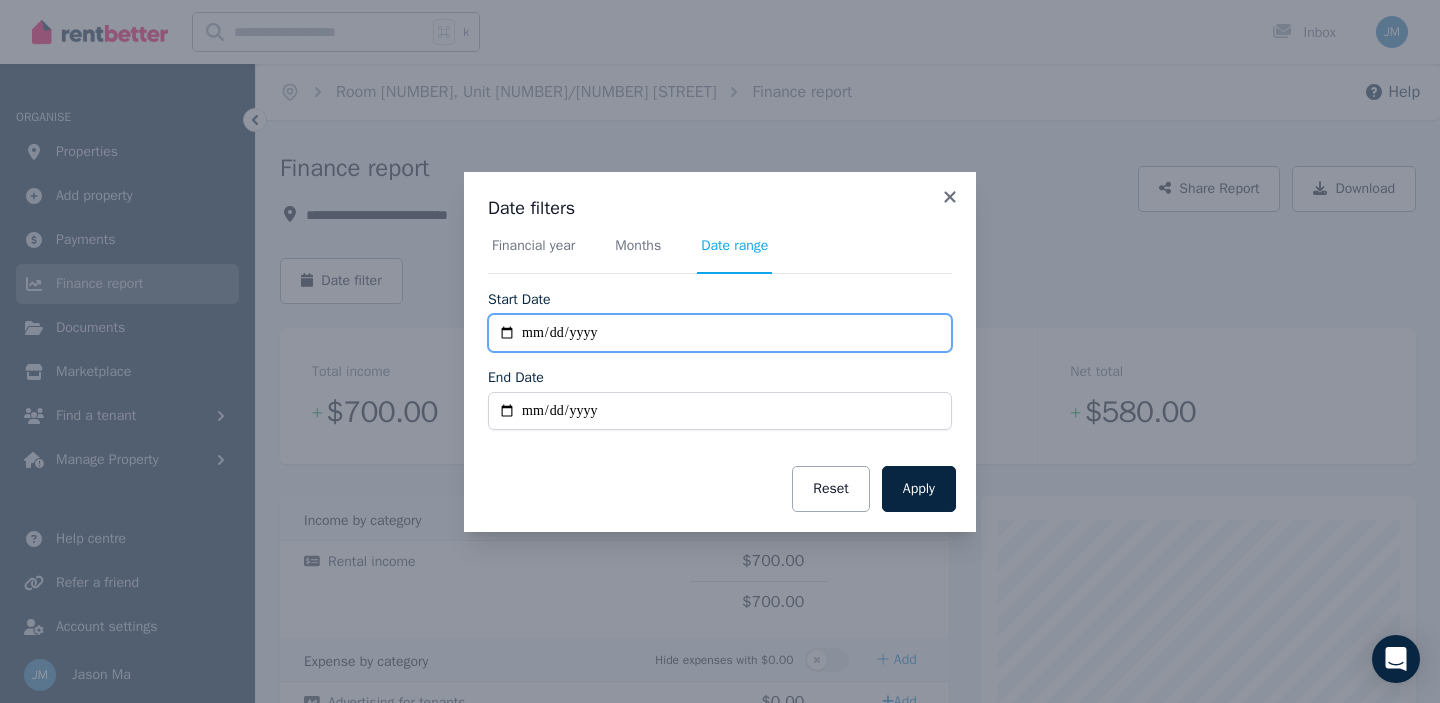 click on "**********" at bounding box center (720, 333) 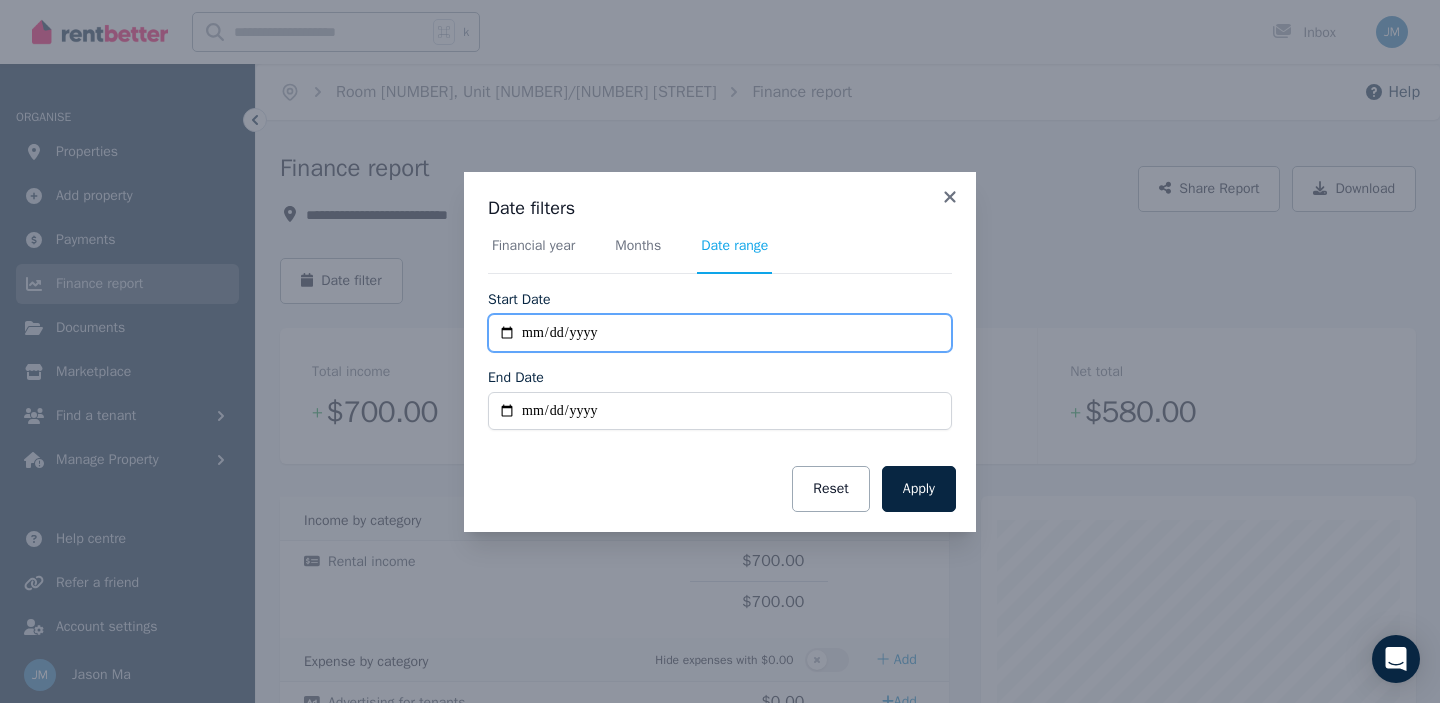 type on "**********" 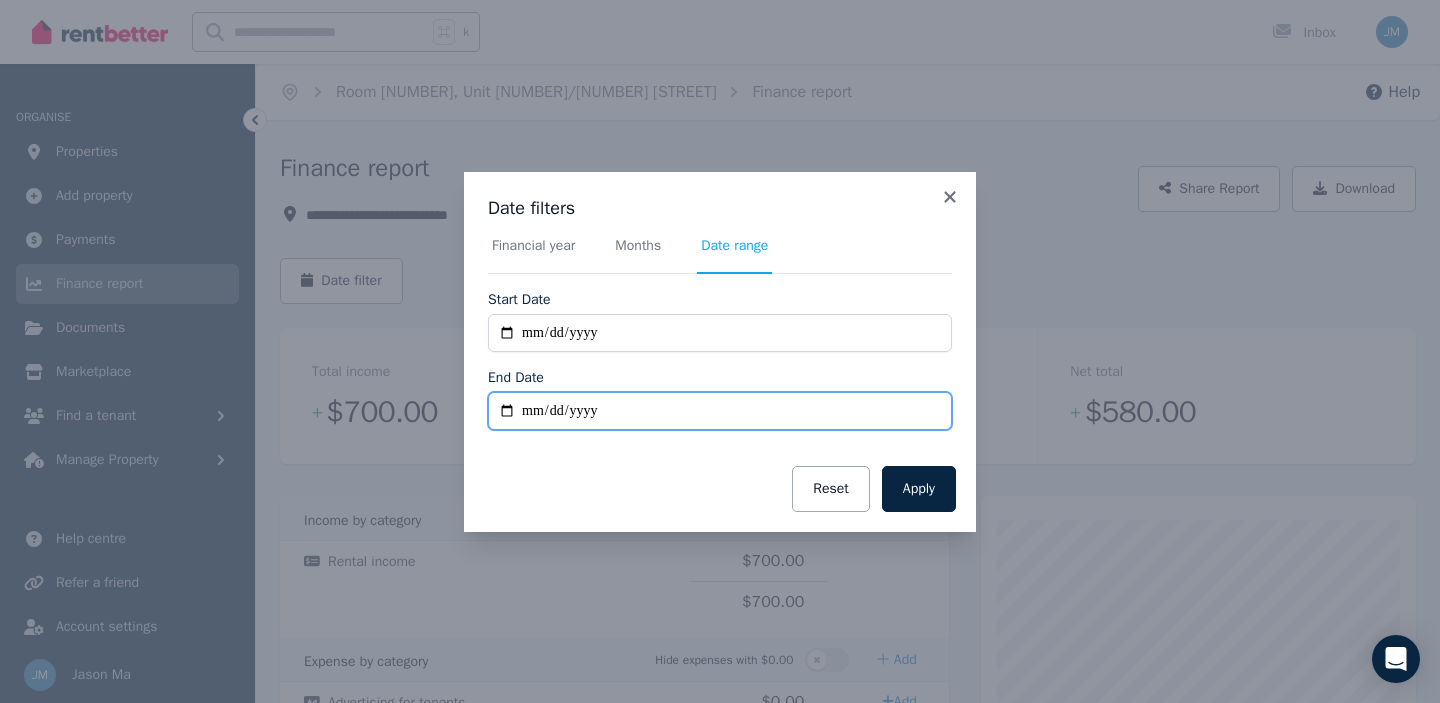 click on "End Date" at bounding box center (720, 411) 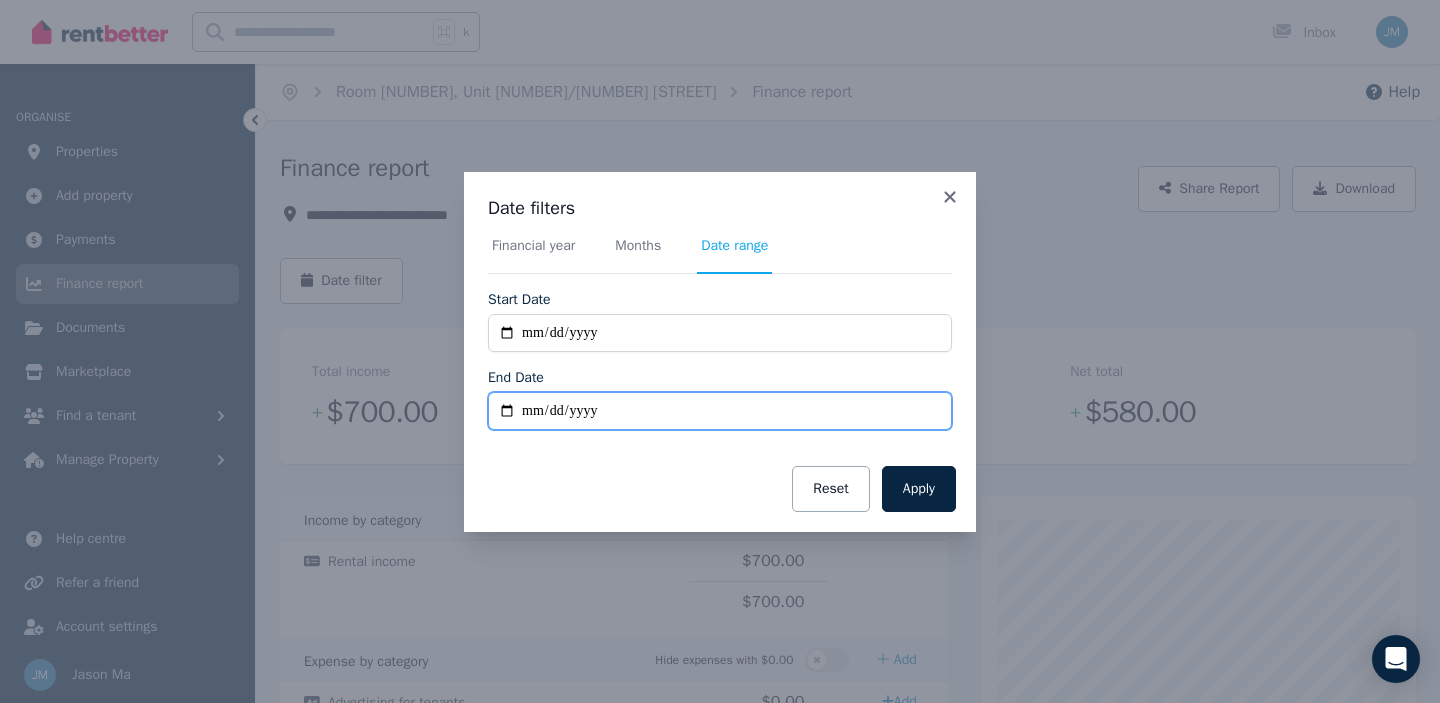 type on "**********" 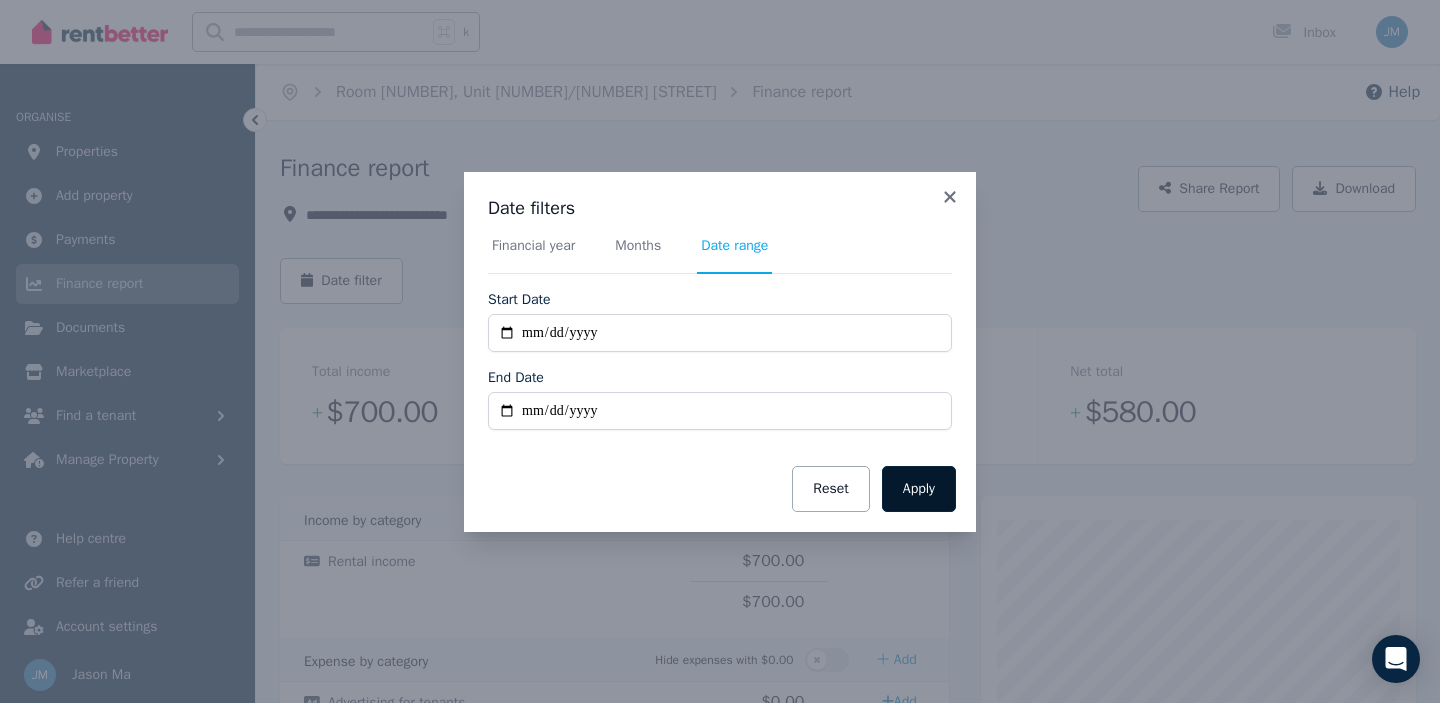 click on "Apply" at bounding box center [919, 489] 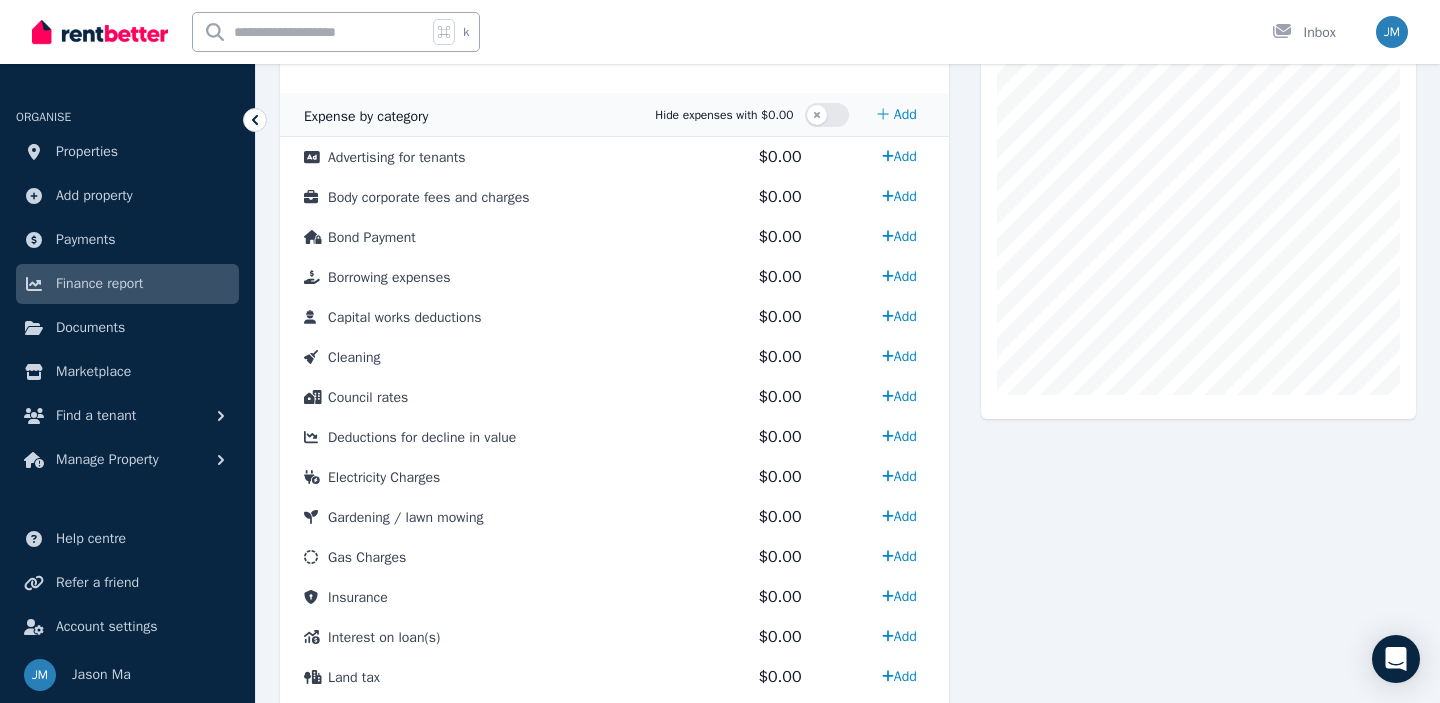 scroll, scrollTop: 0, scrollLeft: 0, axis: both 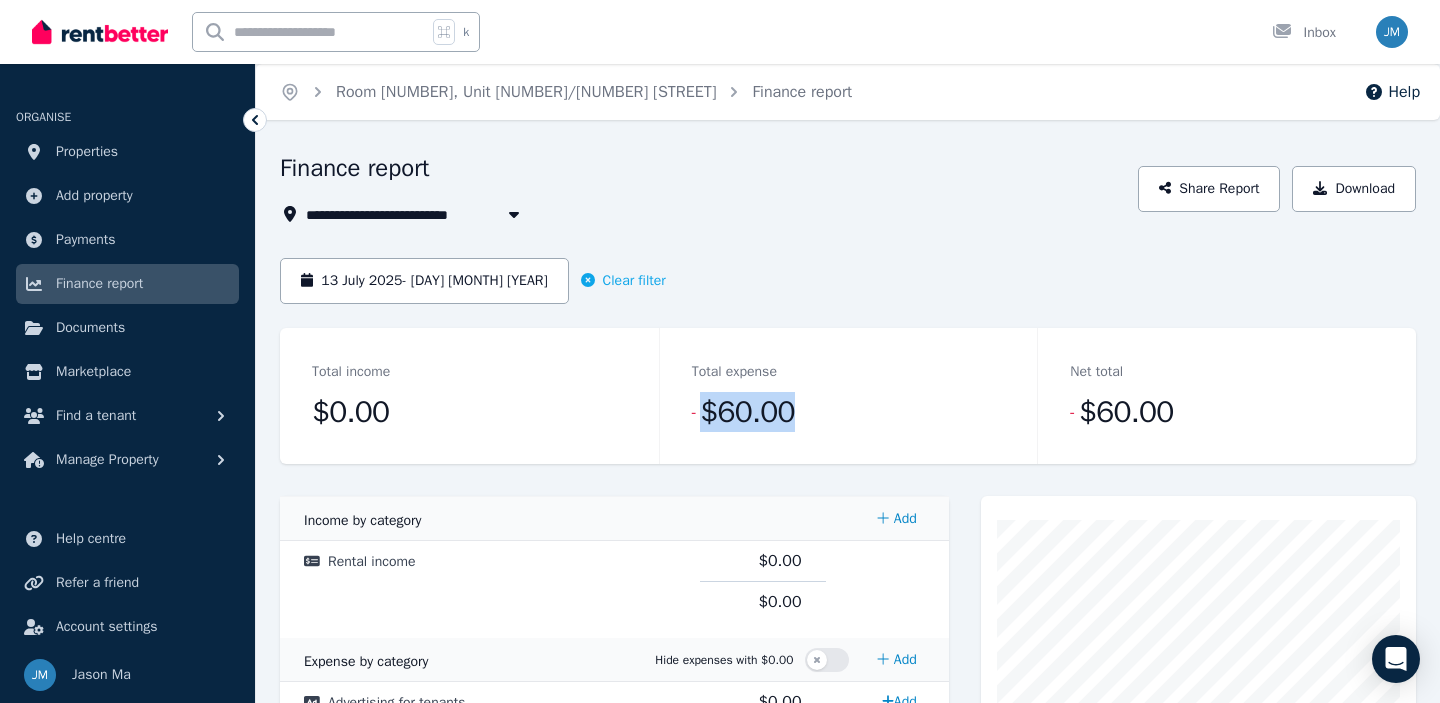 drag, startPoint x: 710, startPoint y: 420, endPoint x: 876, endPoint y: 423, distance: 166.0271 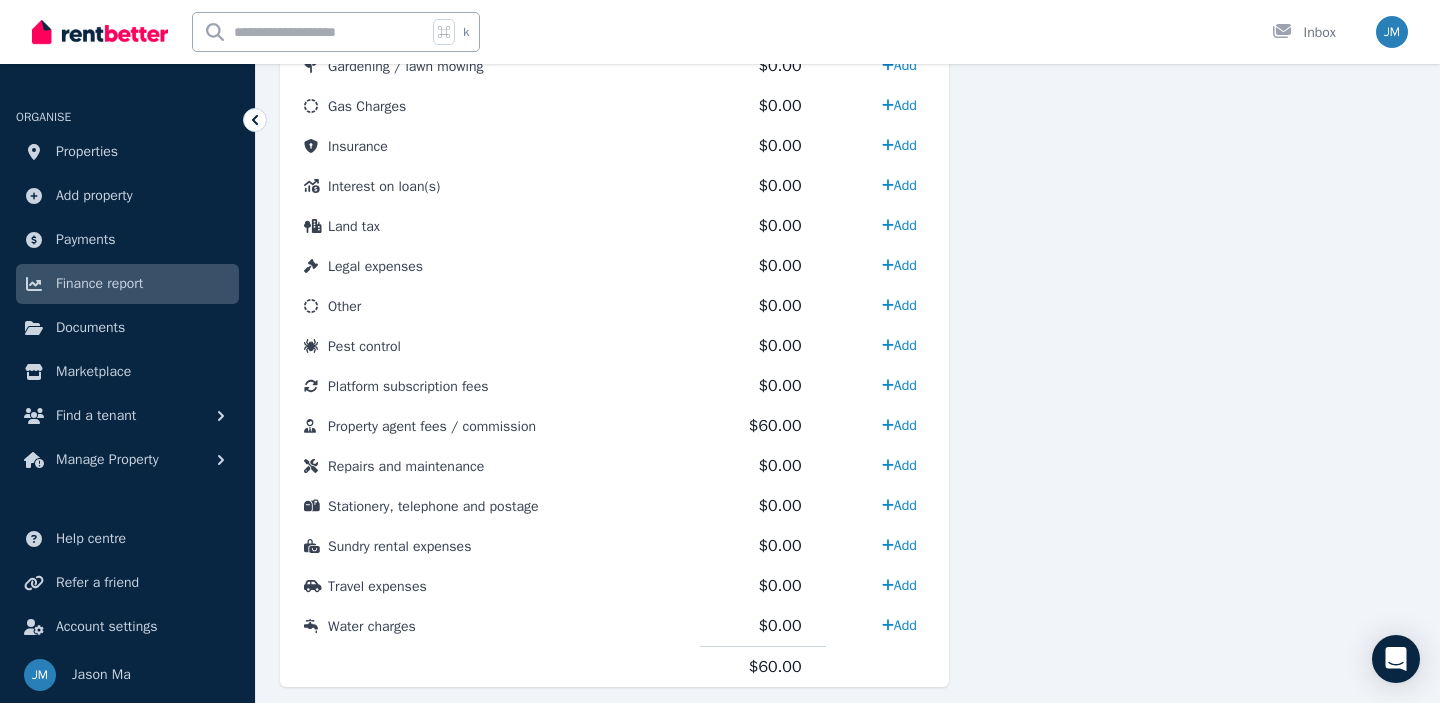 scroll, scrollTop: 998, scrollLeft: 0, axis: vertical 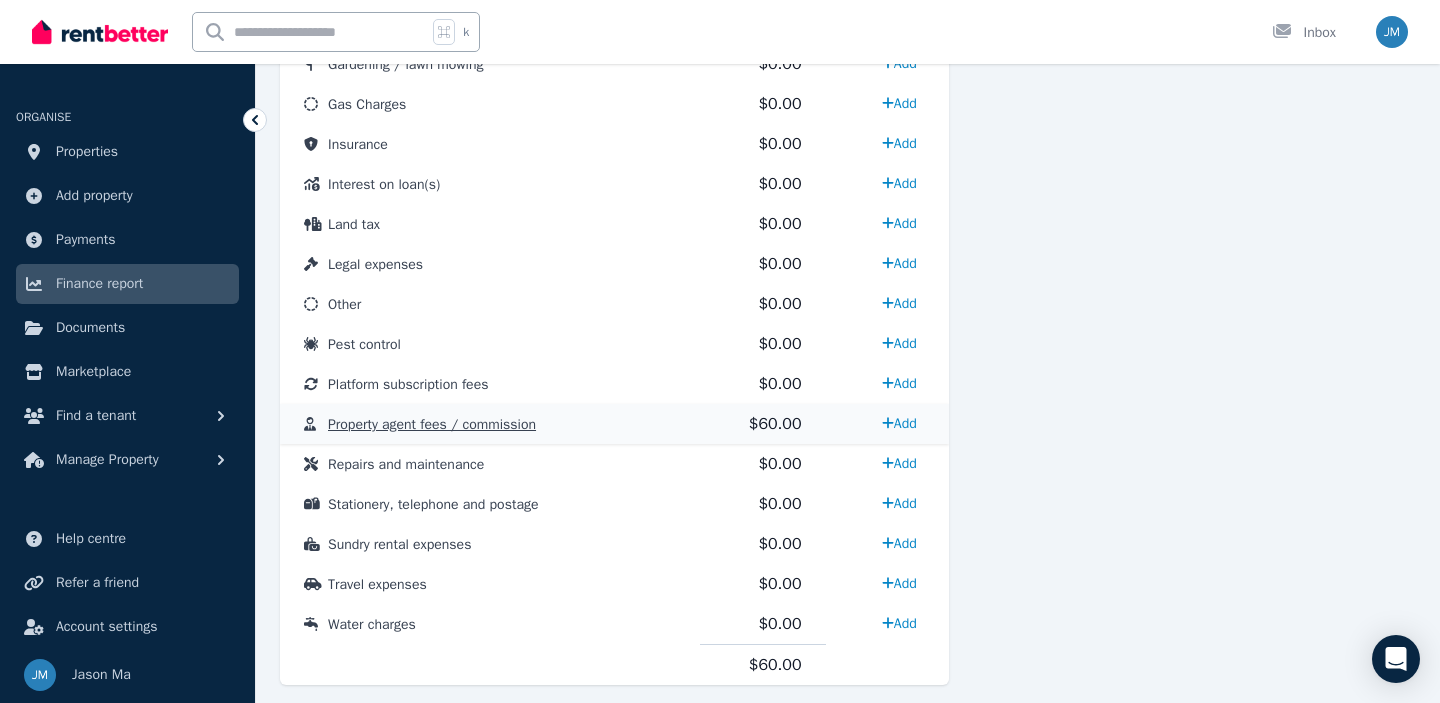 click on "Property agent fees / commission" at bounding box center (432, 424) 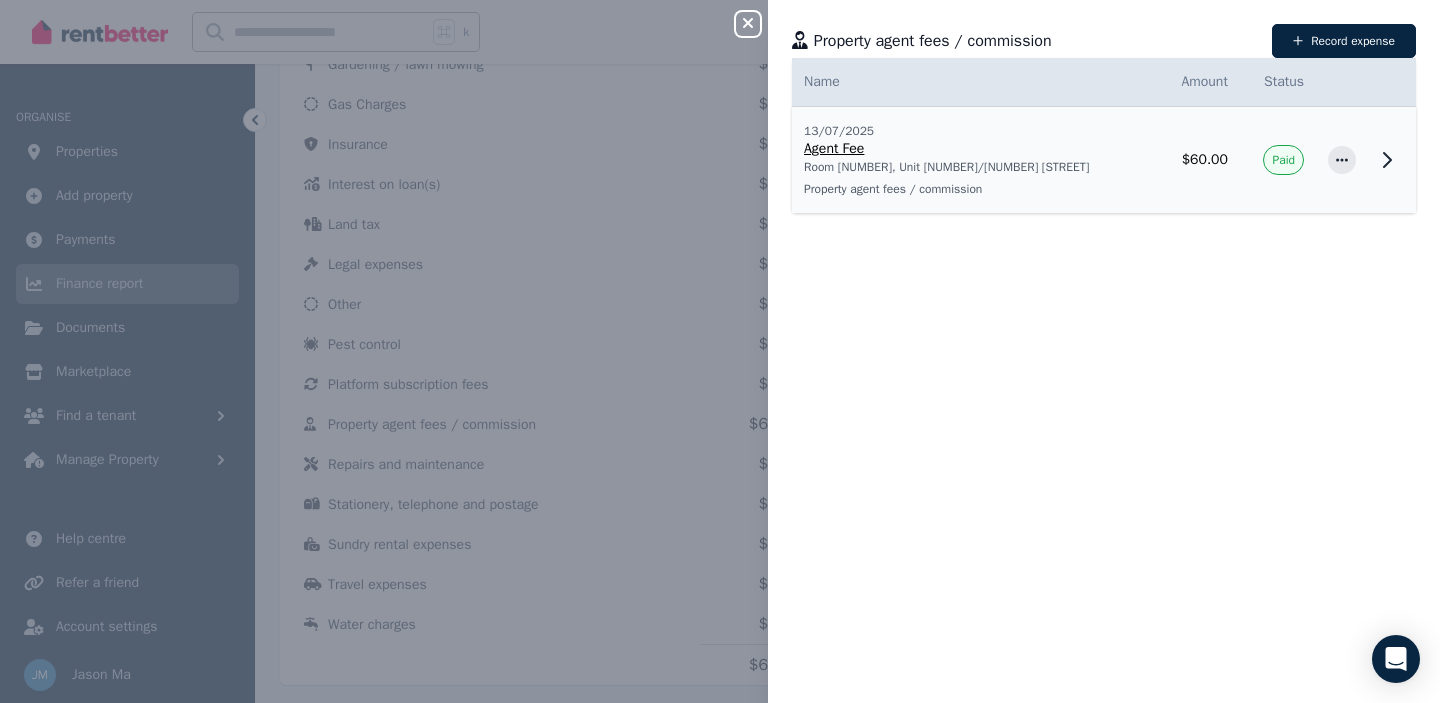 click on "Agent Fee" at bounding box center (974, 149) 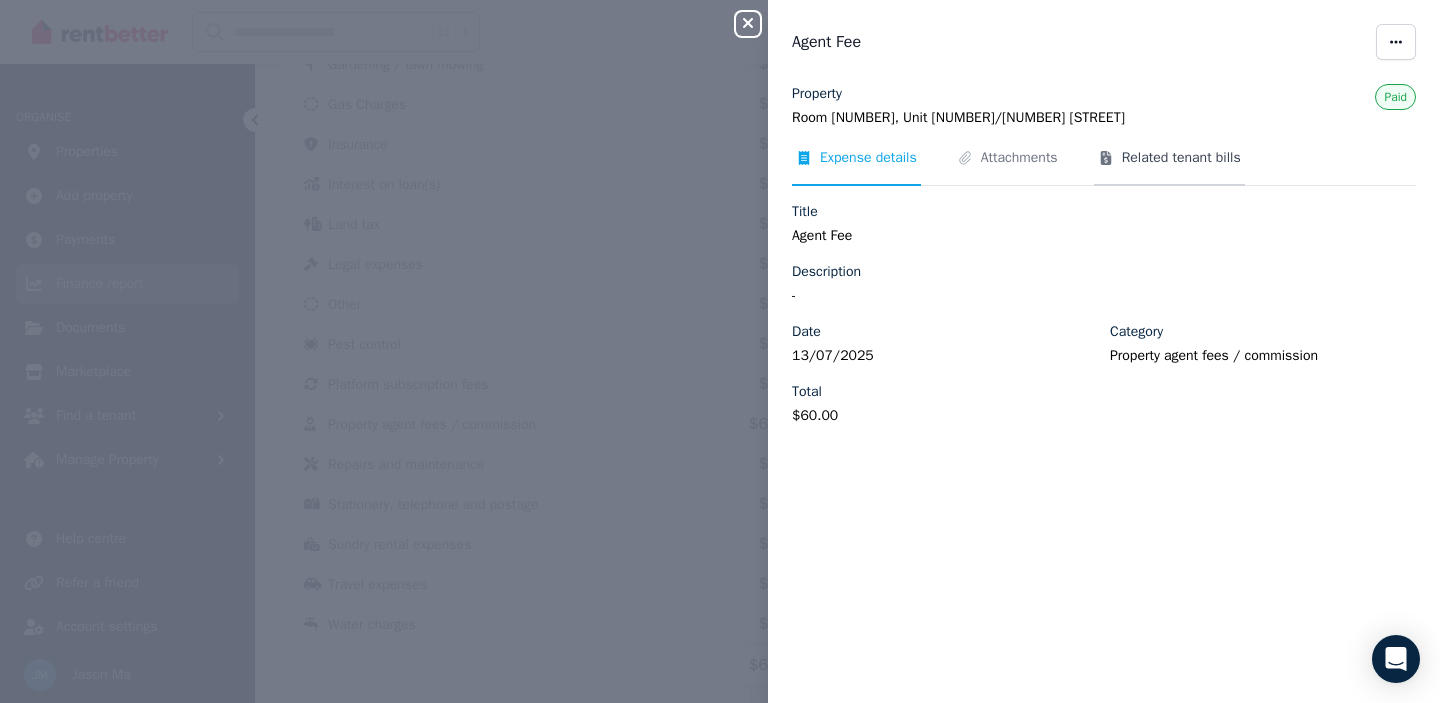 click on "Related tenant bills" at bounding box center [1181, 158] 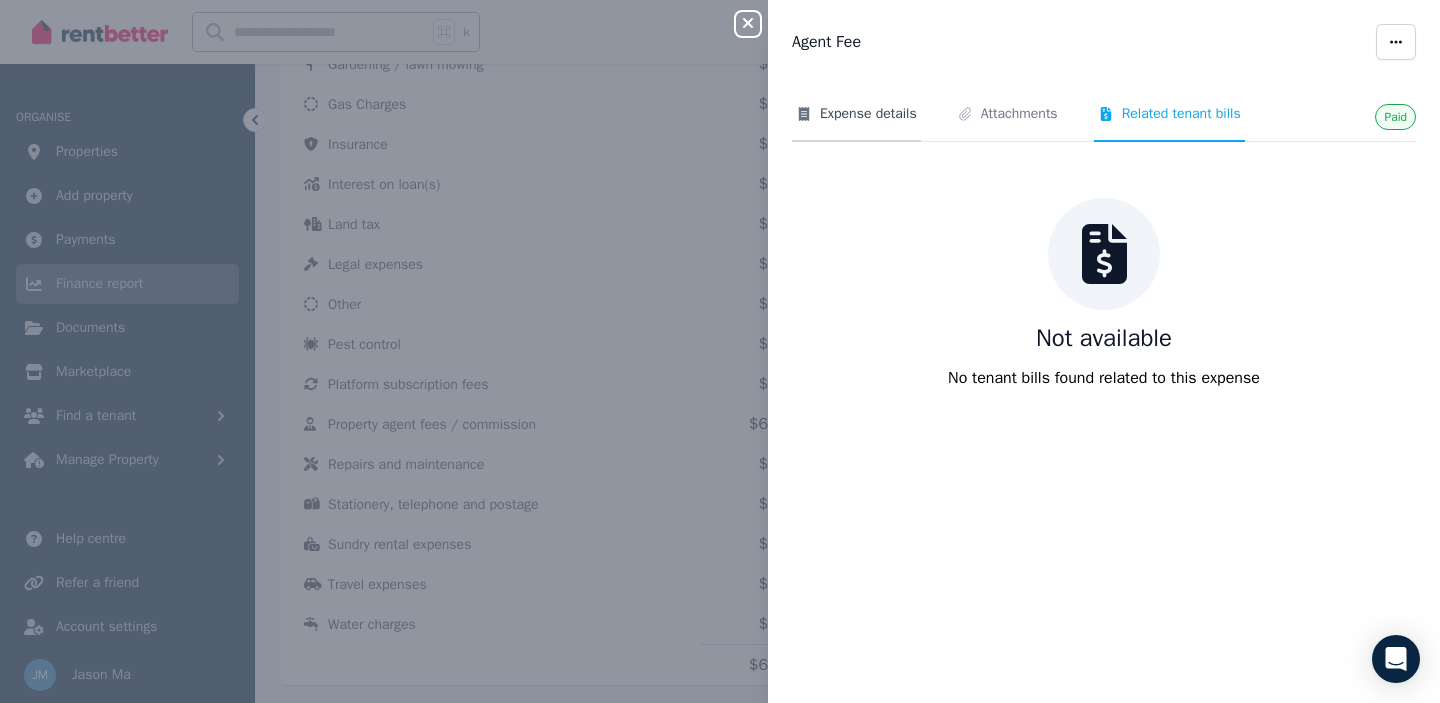 click on "Expense details" at bounding box center (856, 123) 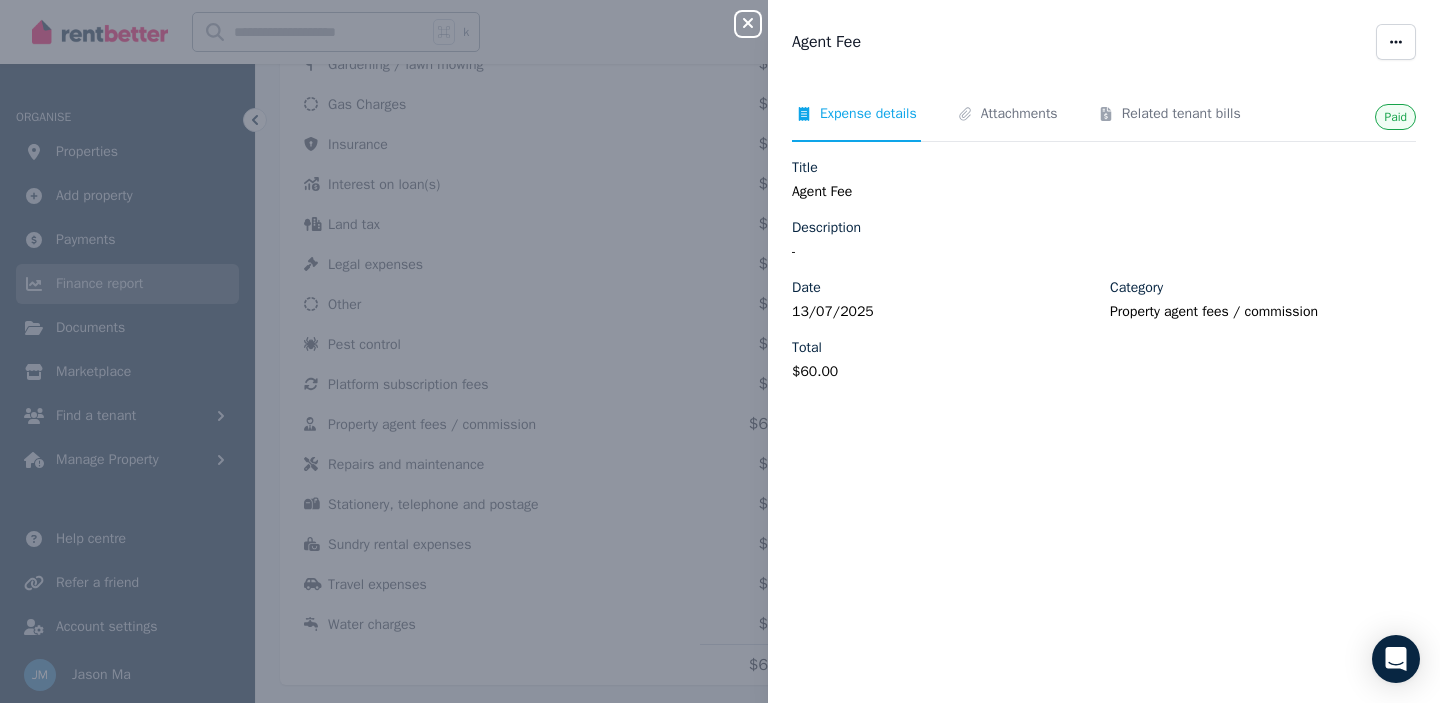 click 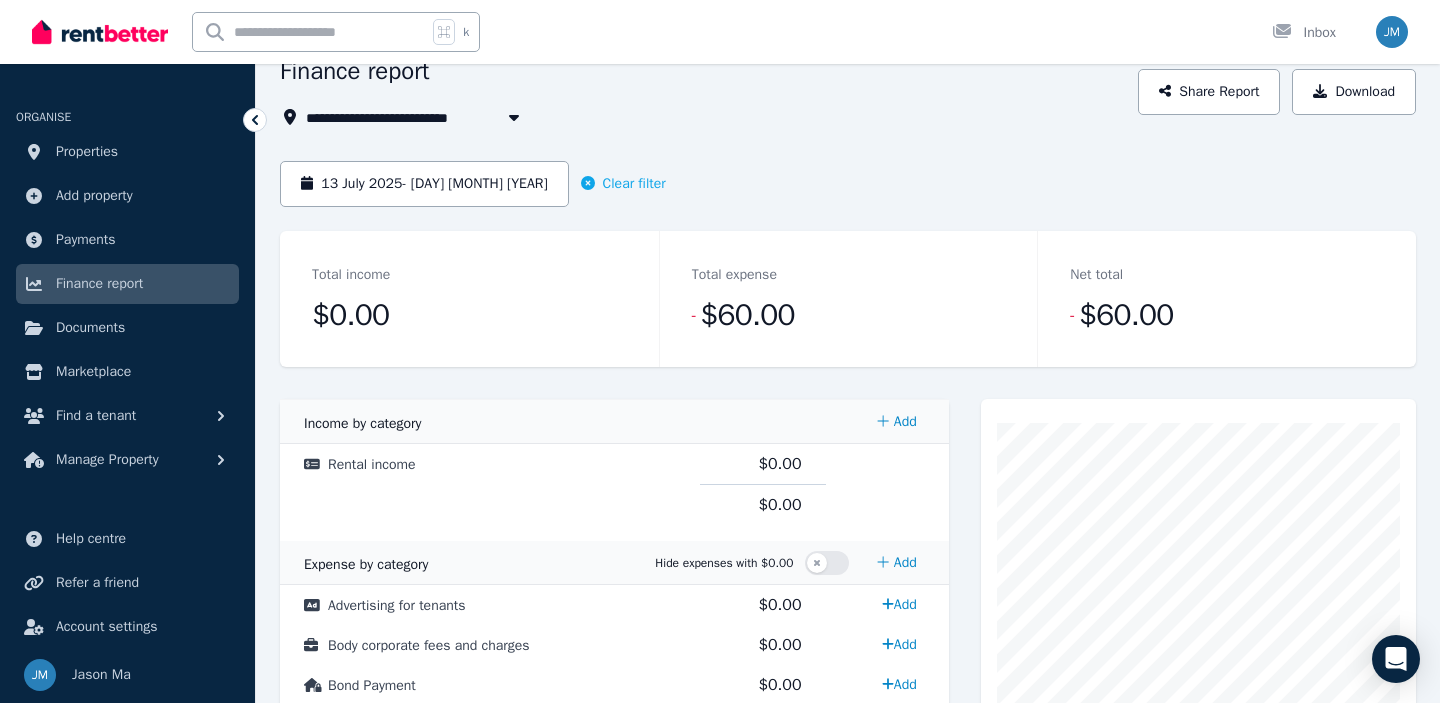 scroll, scrollTop: 0, scrollLeft: 0, axis: both 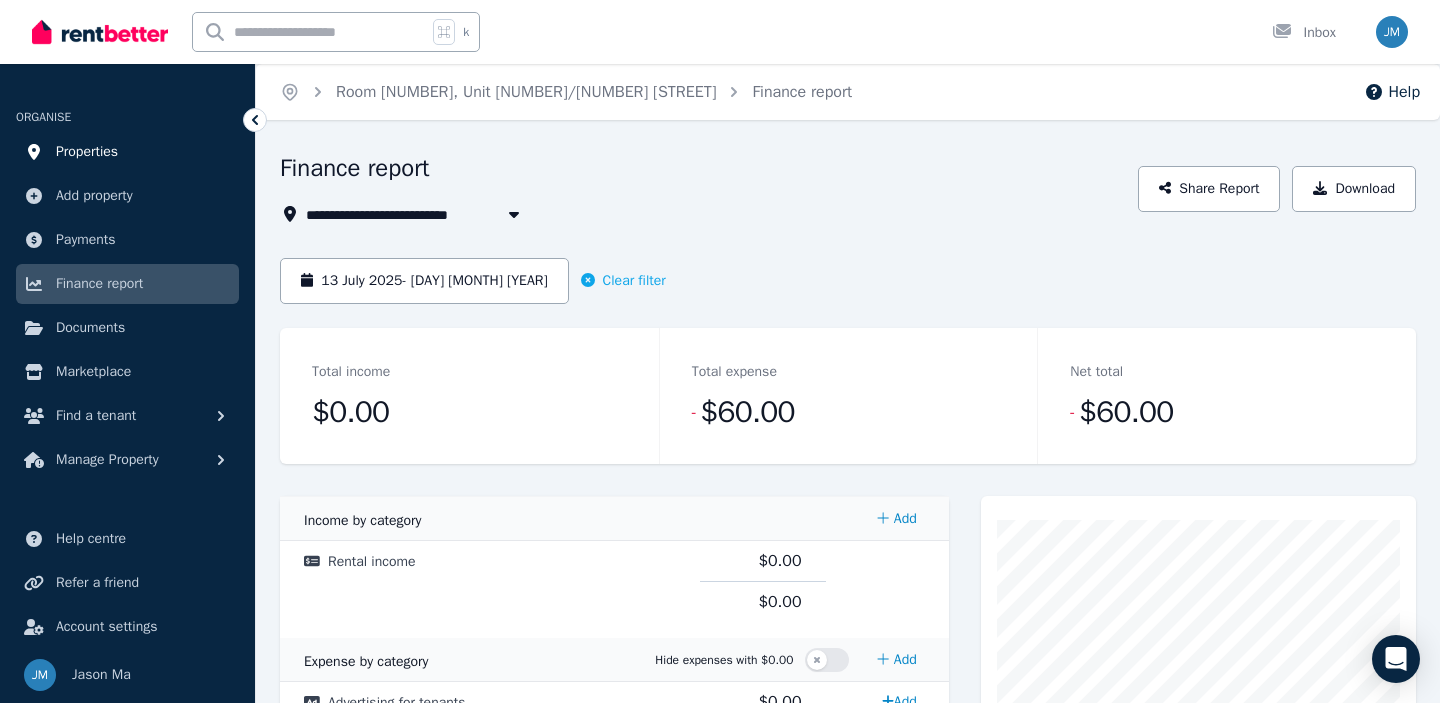 click on "Properties" at bounding box center (87, 152) 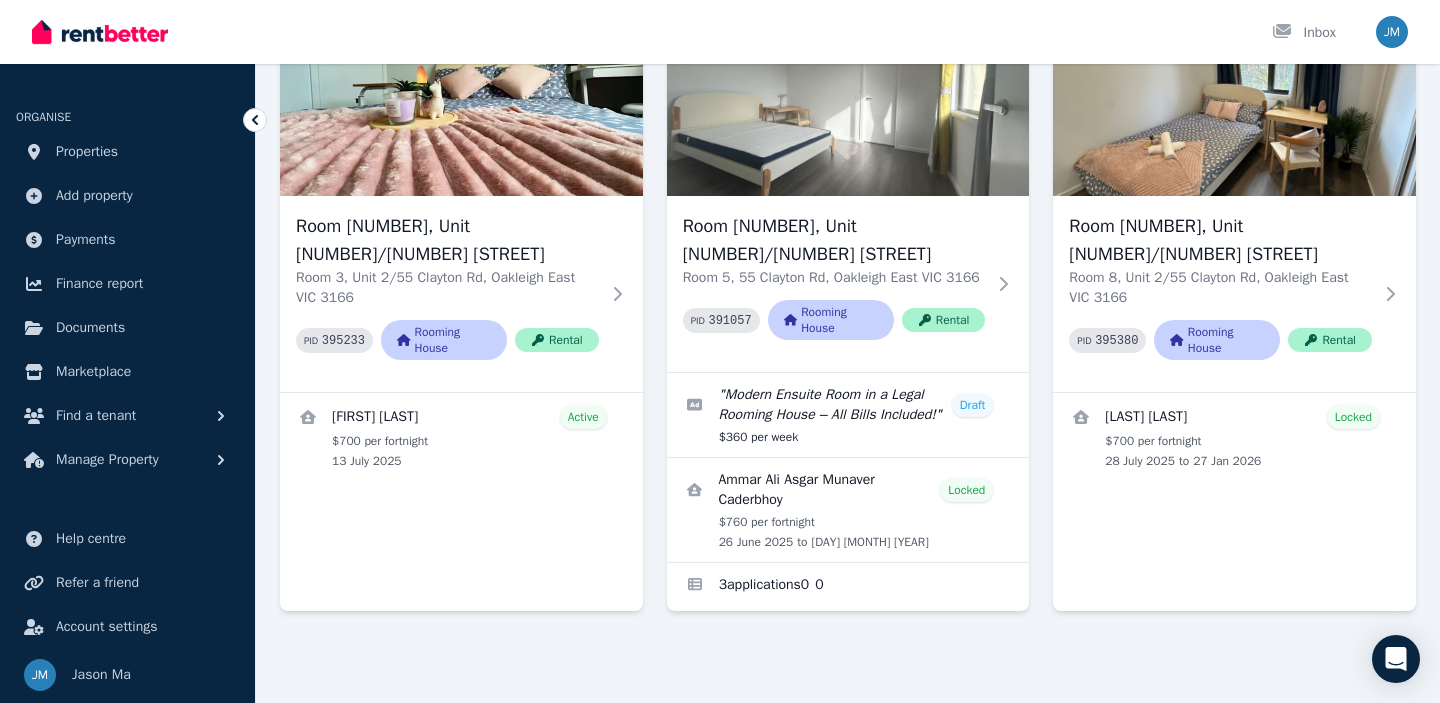 scroll, scrollTop: 0, scrollLeft: 0, axis: both 